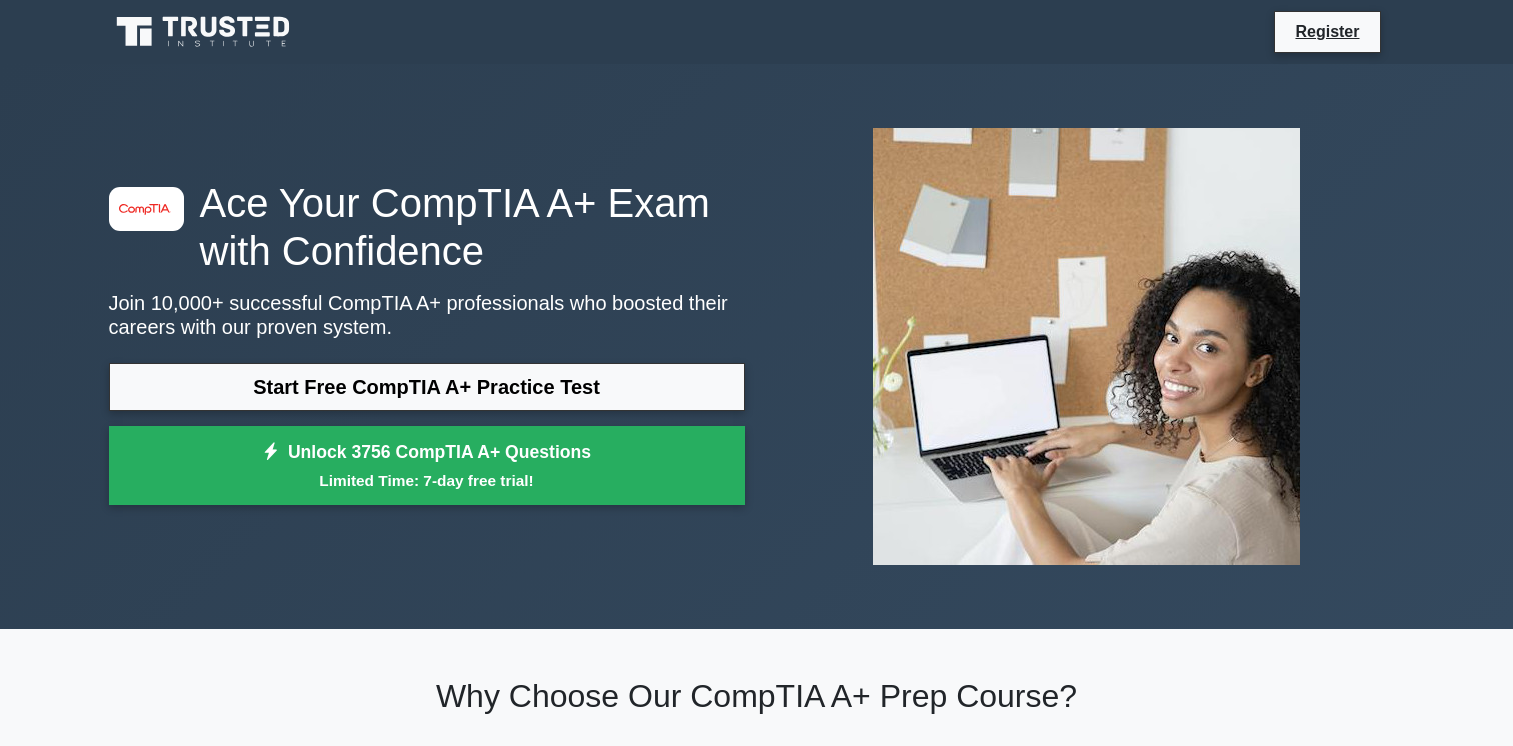 scroll, scrollTop: 0, scrollLeft: 0, axis: both 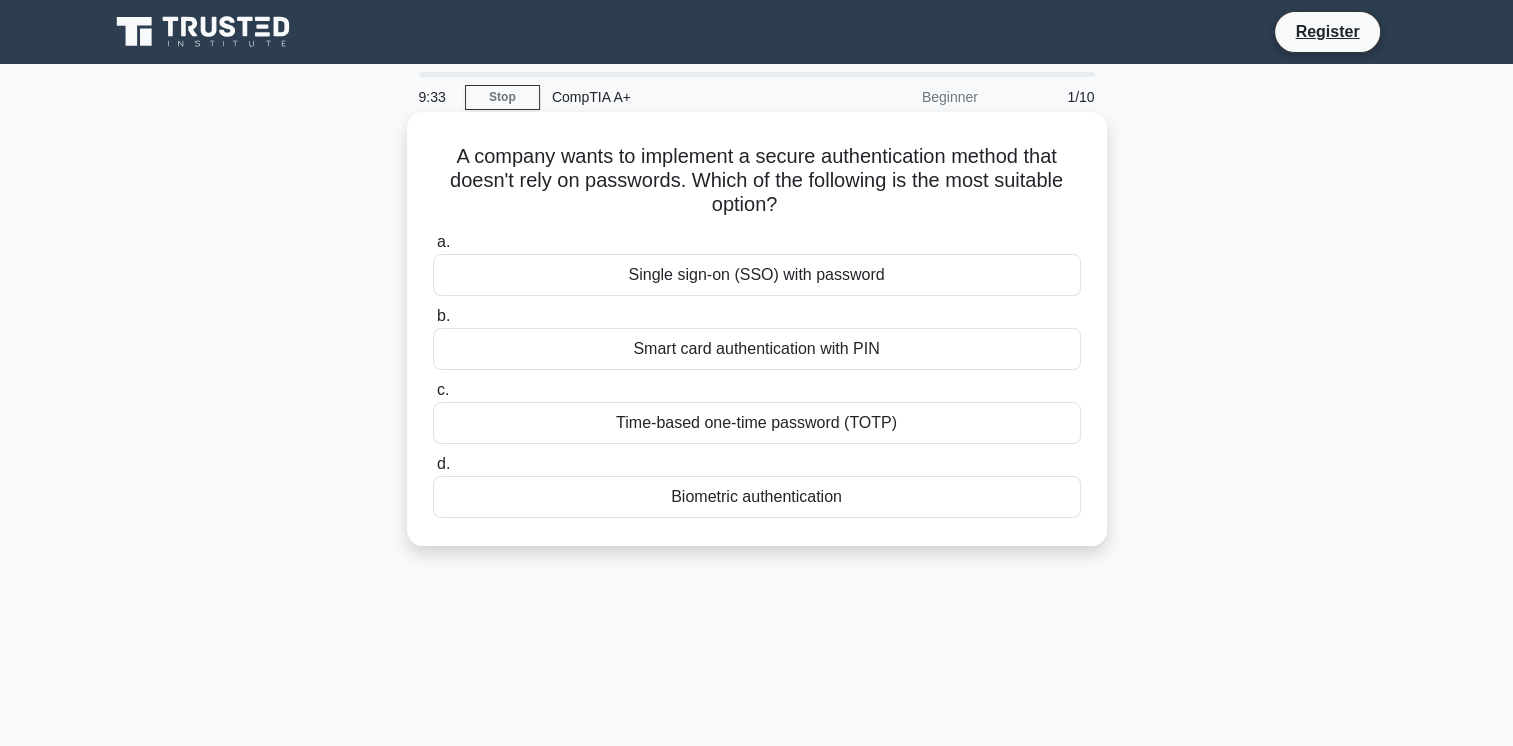 click on "Biometric authentication" at bounding box center [757, 497] 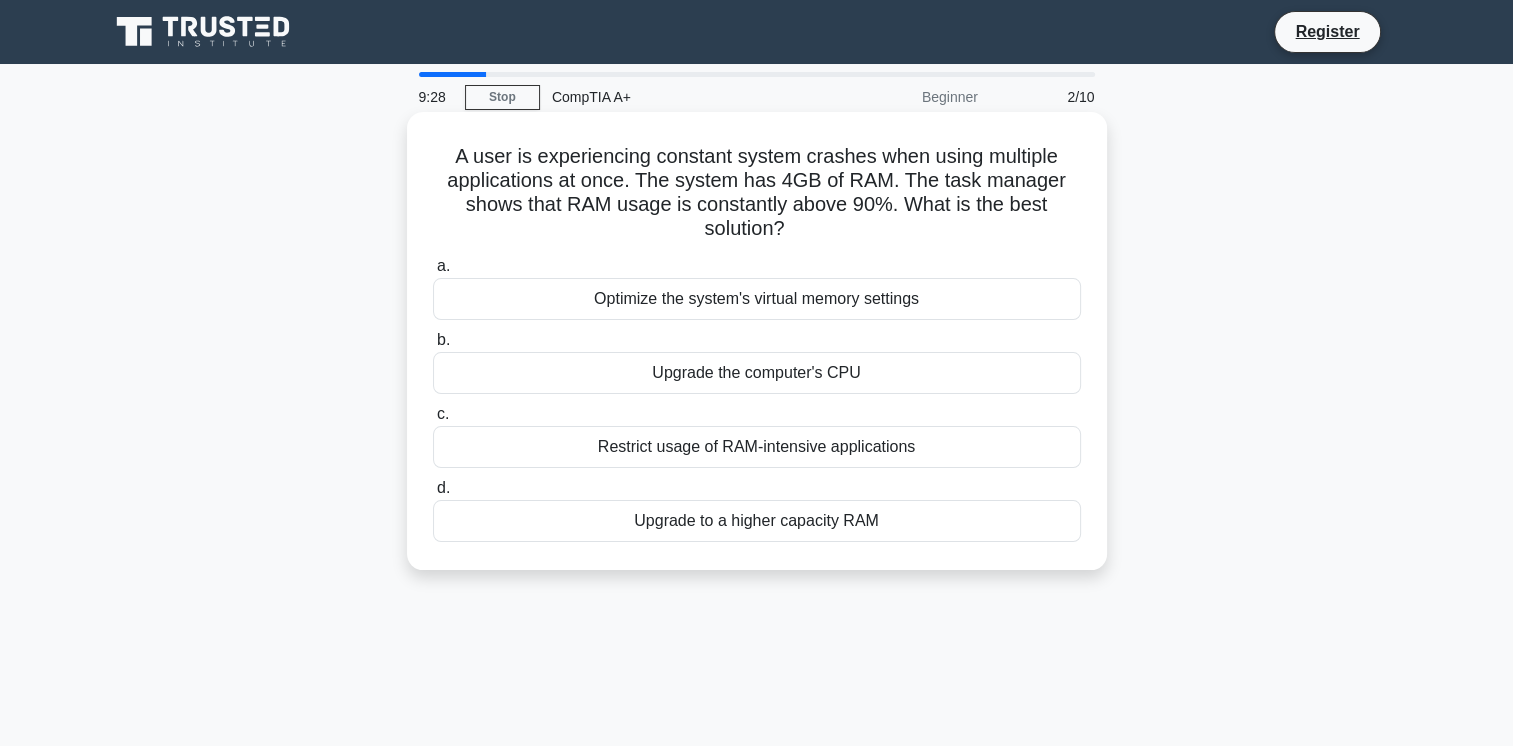 click on "A user is experiencing constant system crashes when using multiple applications at once. The system has 4GB of RAM. The task manager shows that RAM usage is constantly above 90%. What is the best solution?
.spinner_0XTQ{transform-origin:center;animation:spinner_y6GP .75s linear infinite}@keyframes spinner_y6GP{100%{transform:rotate(360deg)}}" at bounding box center (757, 193) 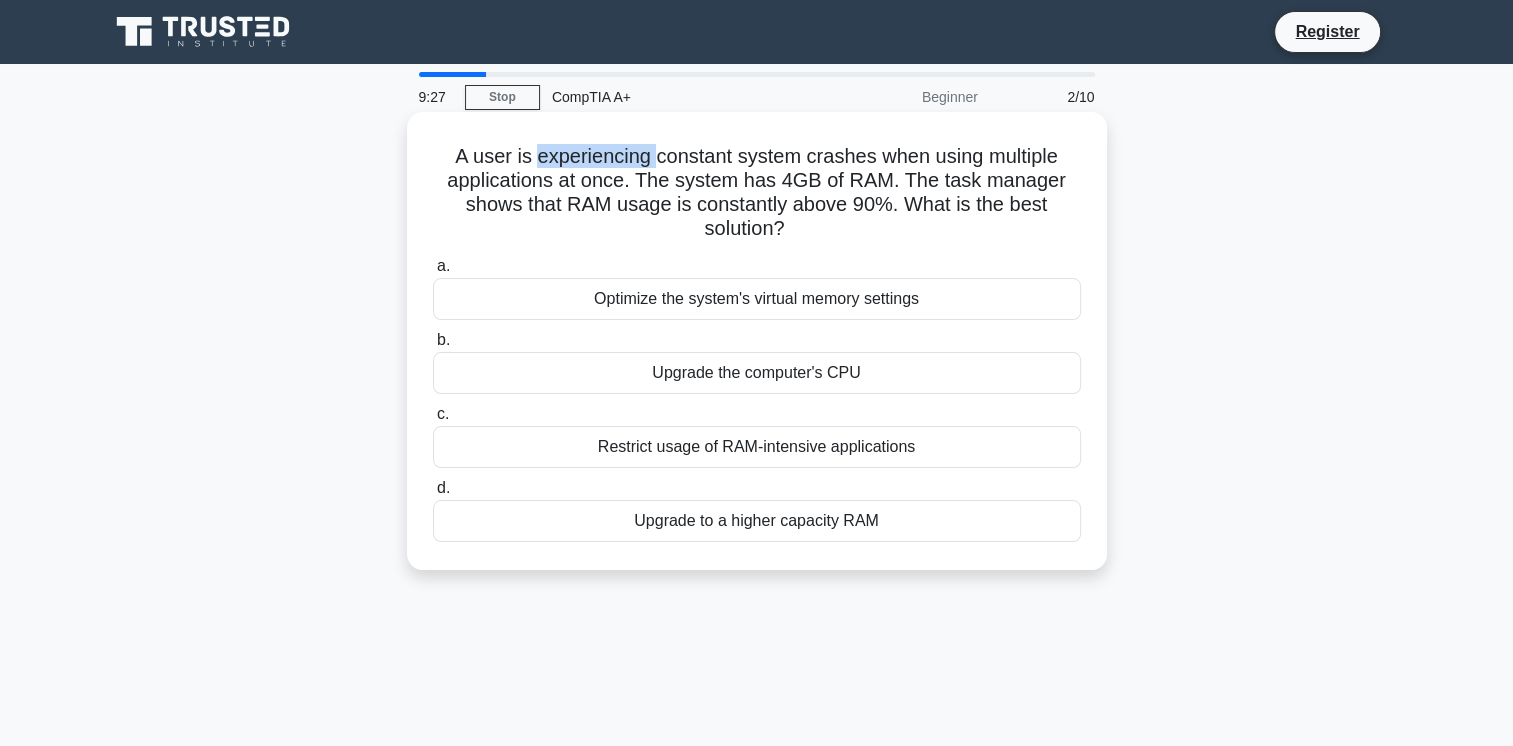 click on "A user is experiencing constant system crashes when using multiple applications at once. The system has 4GB of RAM. The task manager shows that RAM usage is constantly above 90%. What is the best solution?
.spinner_0XTQ{transform-origin:center;animation:spinner_y6GP .75s linear infinite}@keyframes spinner_y6GP{100%{transform:rotate(360deg)}}" at bounding box center [757, 193] 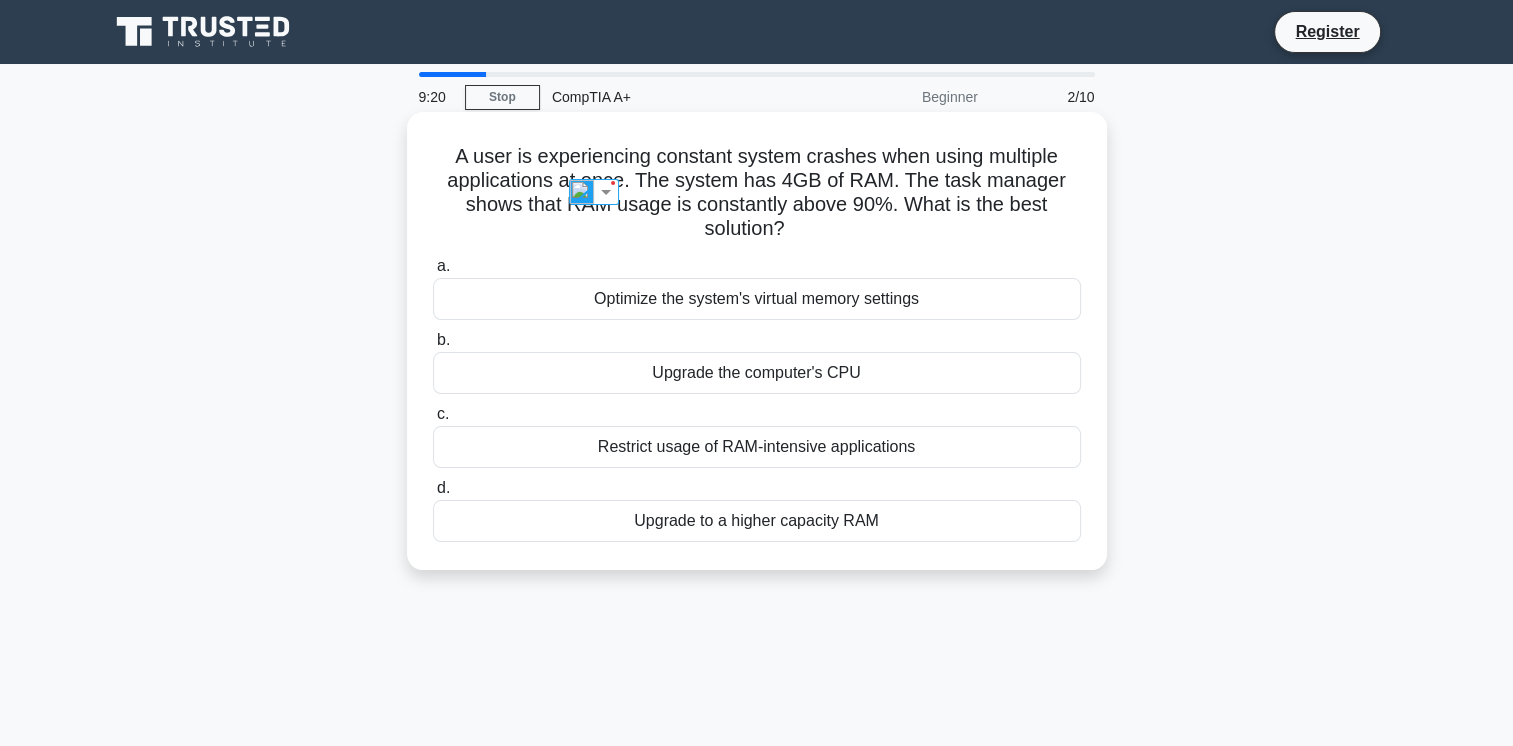 click on "a.
Optimize the system's virtual memory settings
b.
Upgrade the computer's CPU
c." at bounding box center [757, 398] 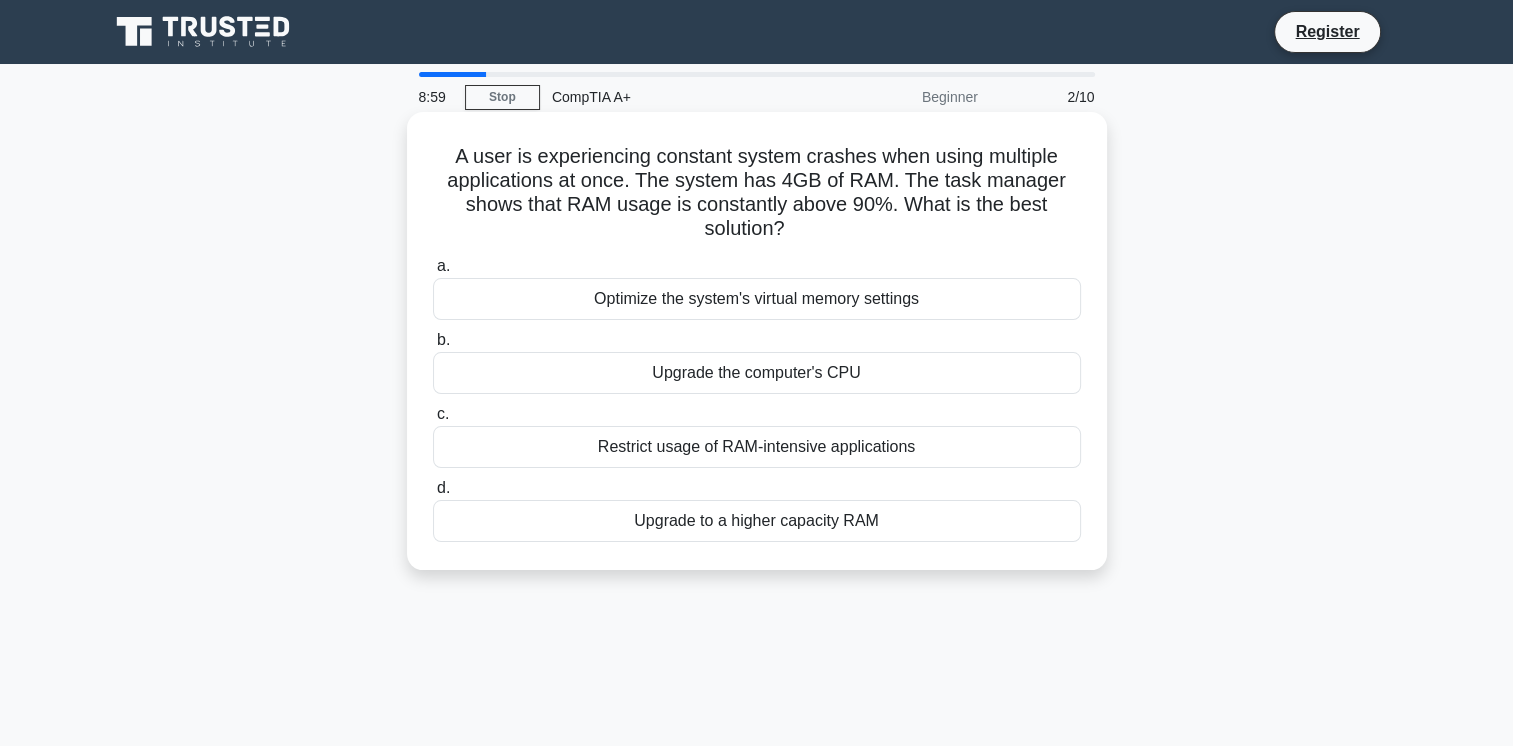 click on "Upgrade to a higher capacity RAM" at bounding box center [757, 521] 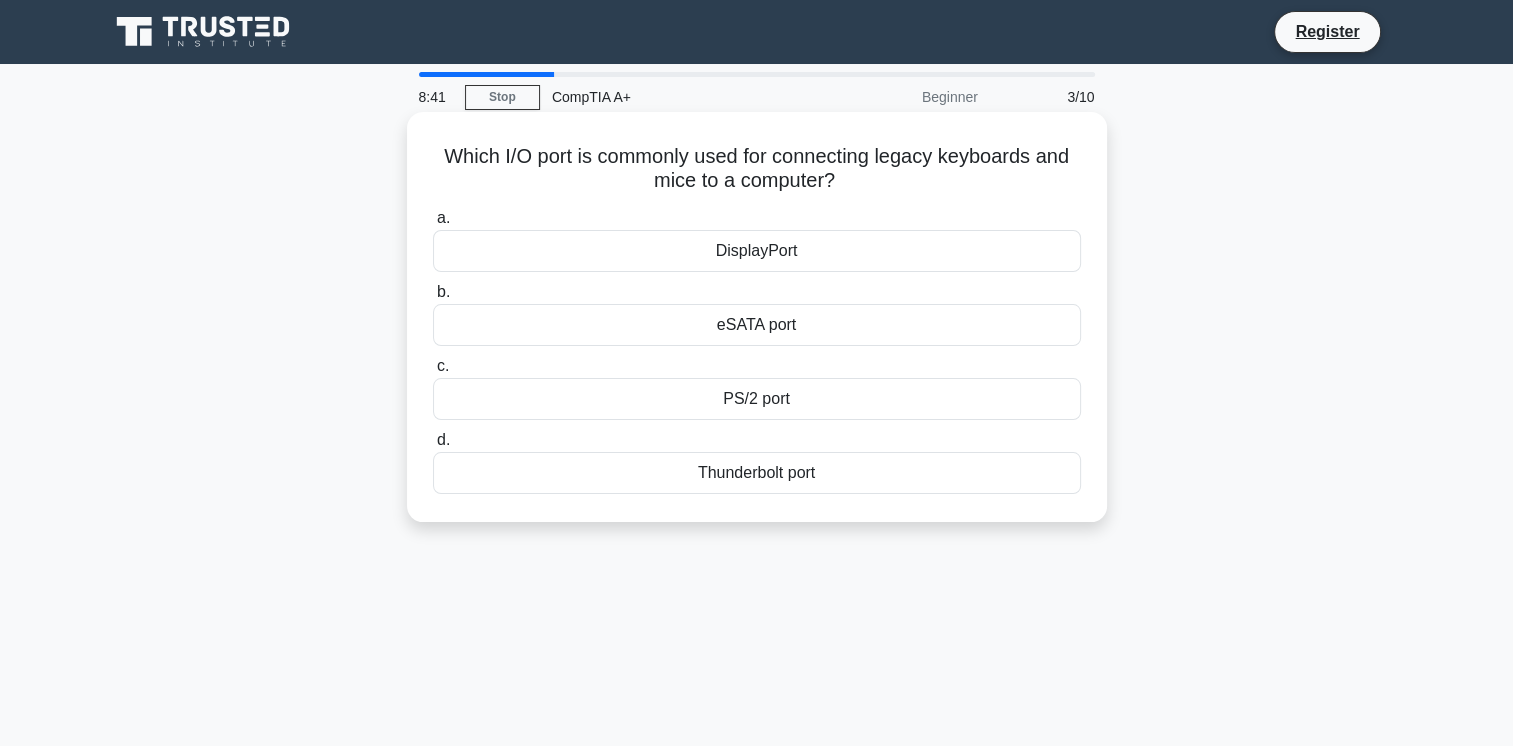 click on "PS/2 port" at bounding box center [757, 399] 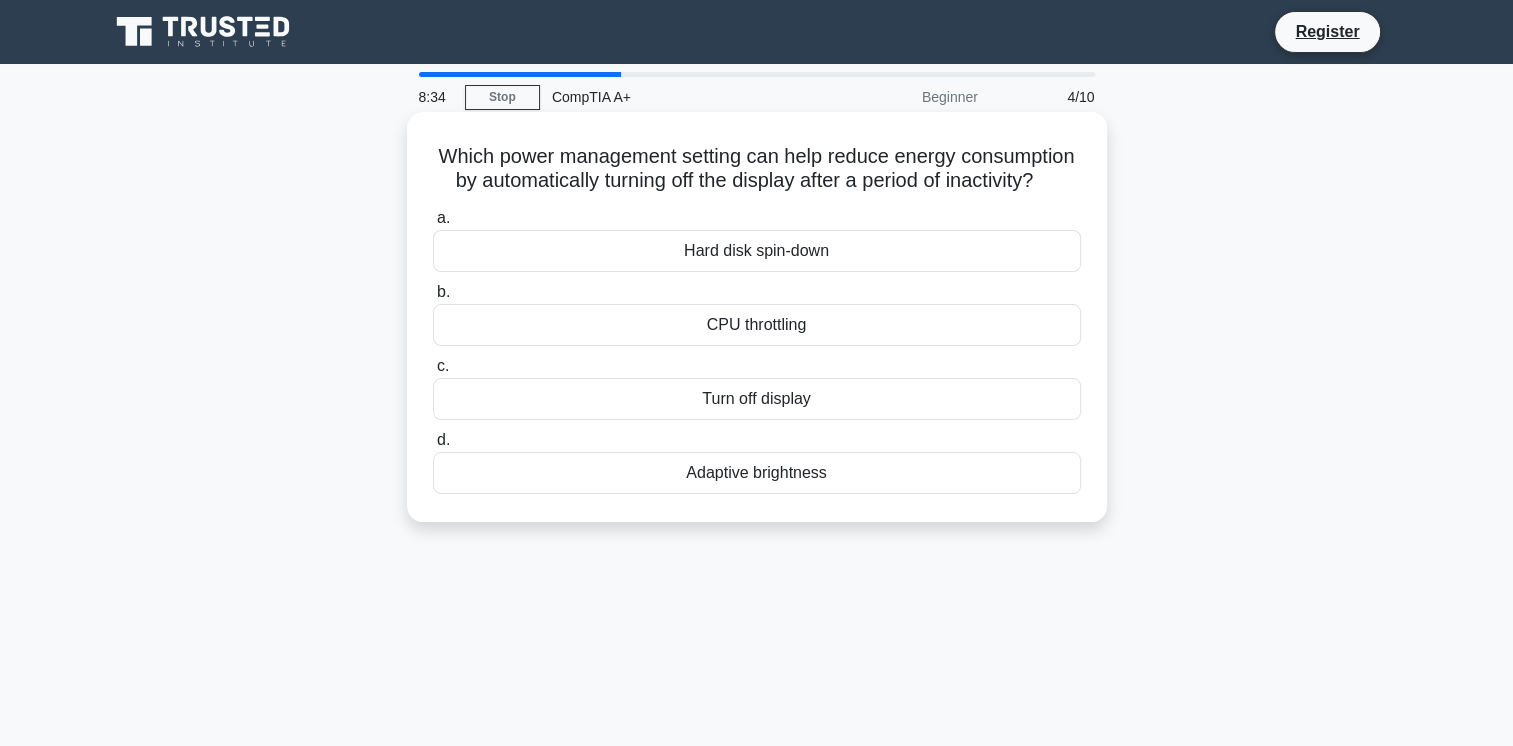 click on "Which power management setting can help reduce energy consumption by automatically turning off the display after a period of inactivity?
.spinner_0XTQ{transform-origin:center;animation:spinner_y6GP .75s linear infinite}@keyframes spinner_y6GP{100%{transform:rotate(360deg)}}" at bounding box center [757, 169] 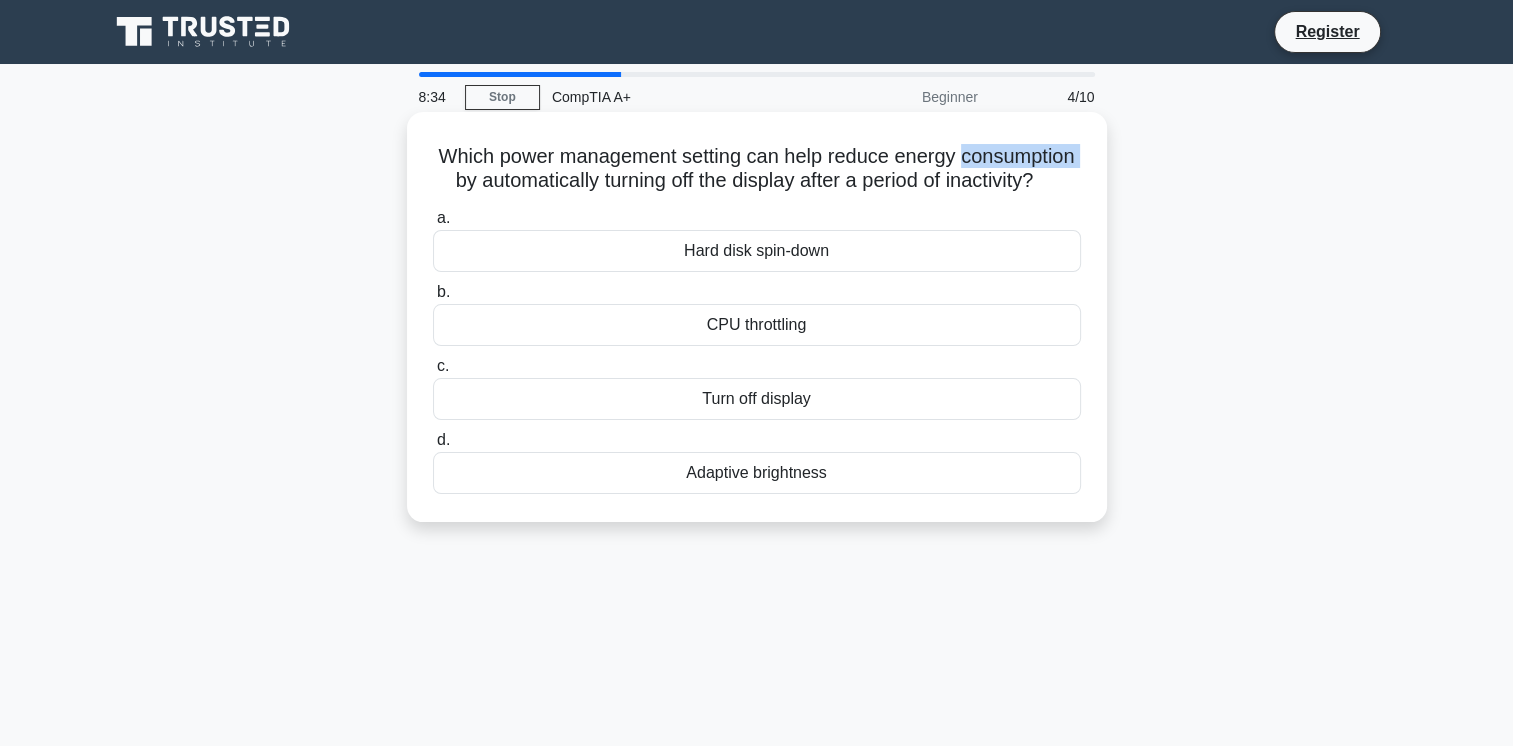 click on "Which power management setting can help reduce energy consumption by automatically turning off the display after a period of inactivity?
.spinner_0XTQ{transform-origin:center;animation:spinner_y6GP .75s linear infinite}@keyframes spinner_y6GP{100%{transform:rotate(360deg)}}" at bounding box center [757, 169] 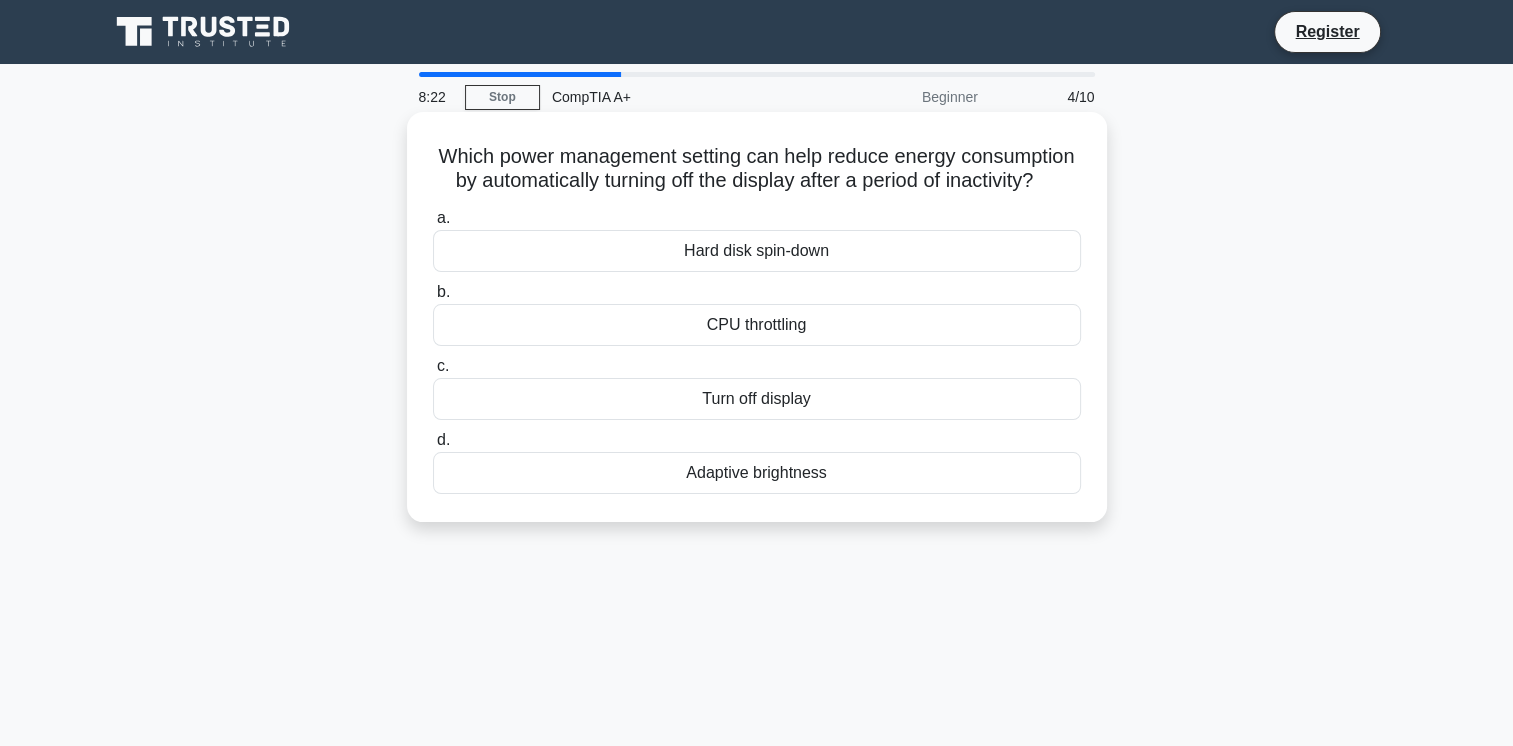 click on "a.
Hard disk spin-down" at bounding box center [757, 239] 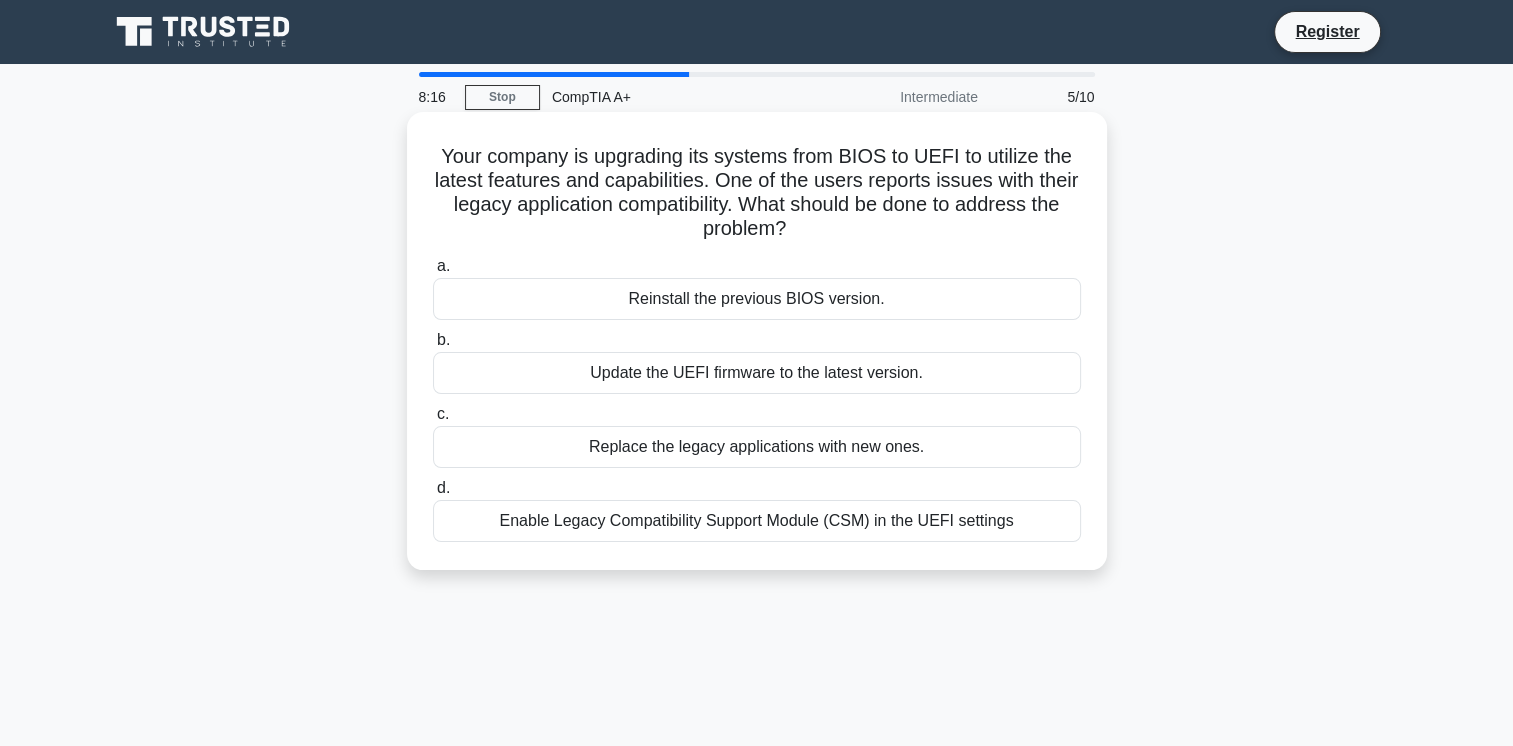 click on "Your company is upgrading its systems from BIOS to UEFI to utilize the latest features and capabilities. One of the users reports issues with their legacy application compatibility. What should be done to address the problem?
.spinner_0XTQ{transform-origin:center;animation:spinner_y6GP .75s linear infinite}@keyframes spinner_y6GP{100%{transform:rotate(360deg)}}" at bounding box center [757, 193] 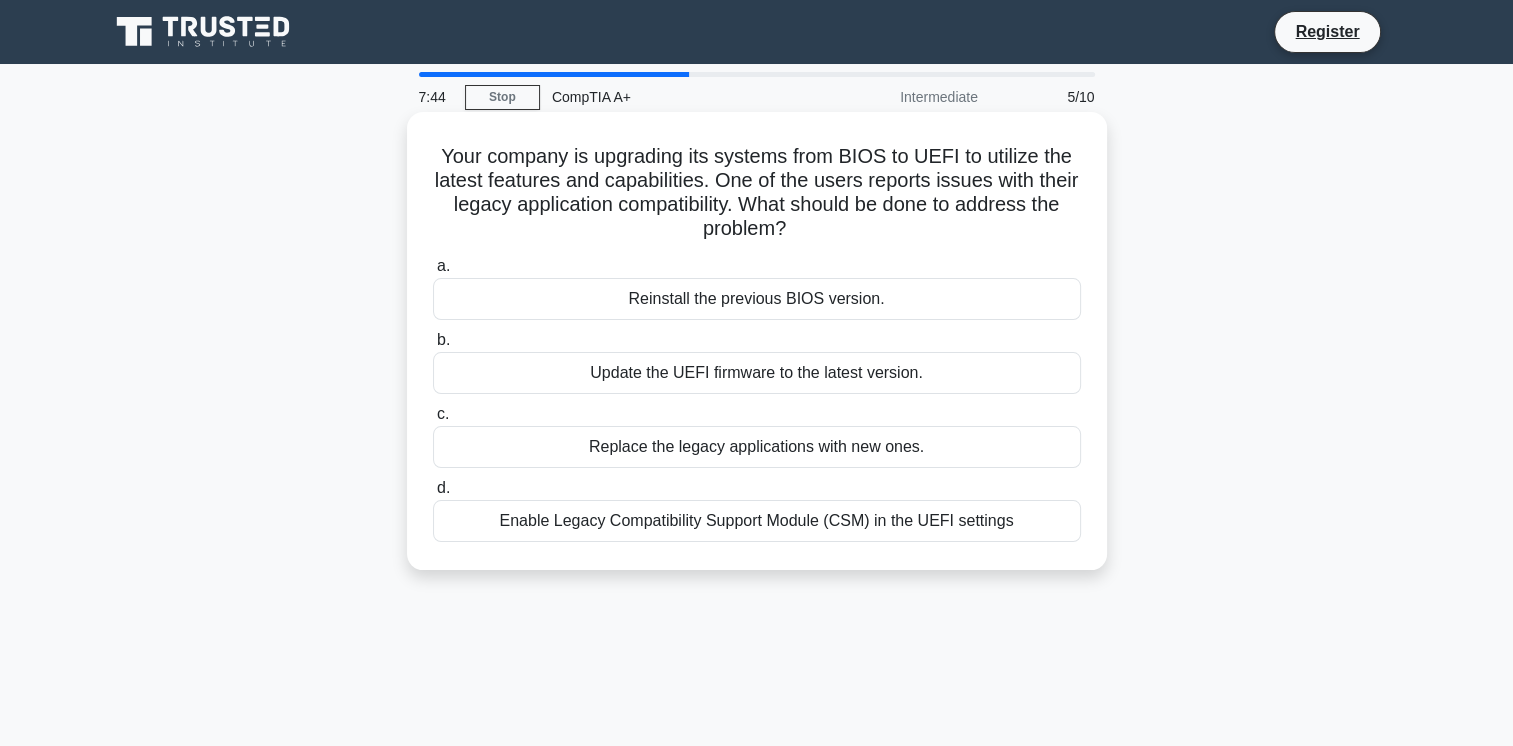 click on "Enable Legacy Compatibility Support Module (CSM) in the UEFI settings" at bounding box center [757, 521] 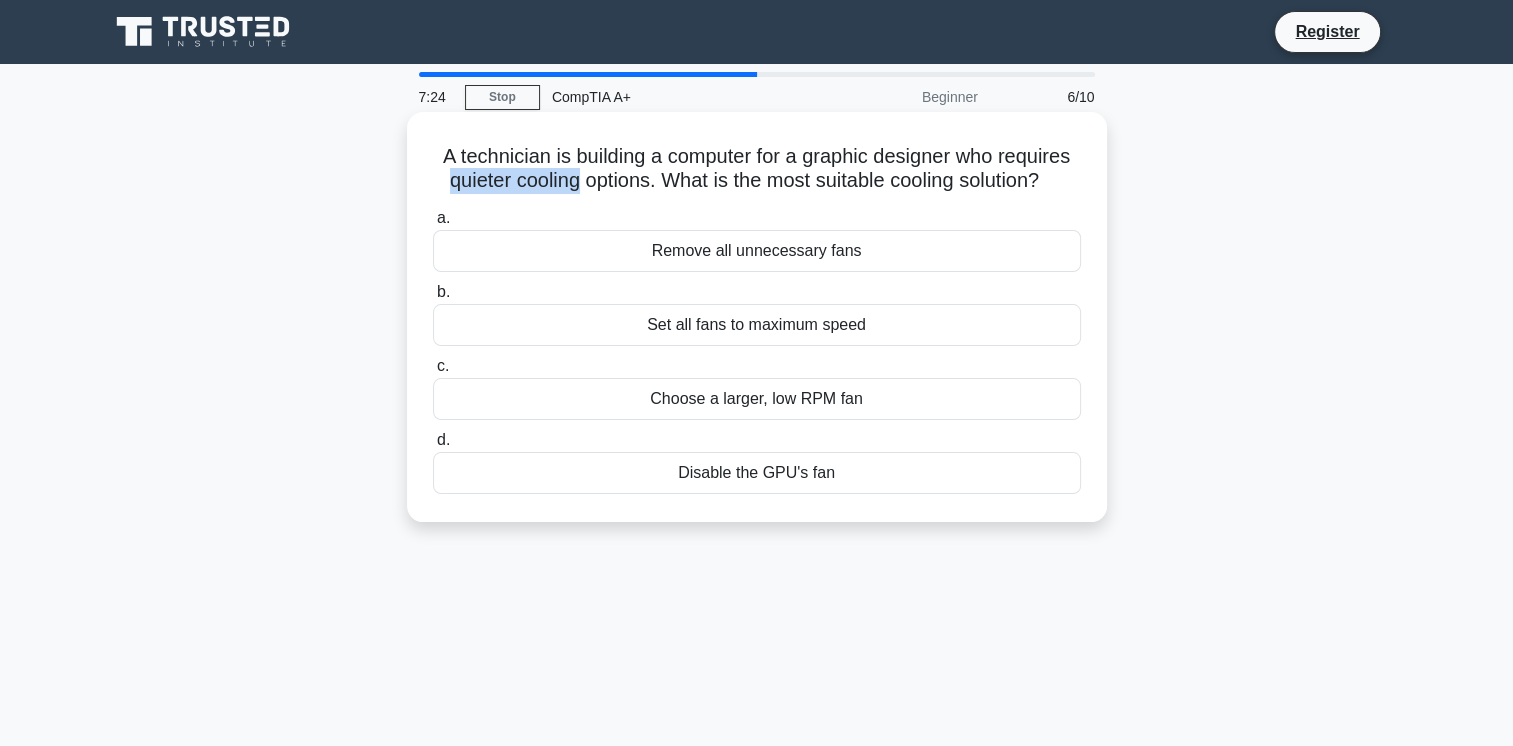 drag, startPoint x: 440, startPoint y: 185, endPoint x: 574, endPoint y: 185, distance: 134 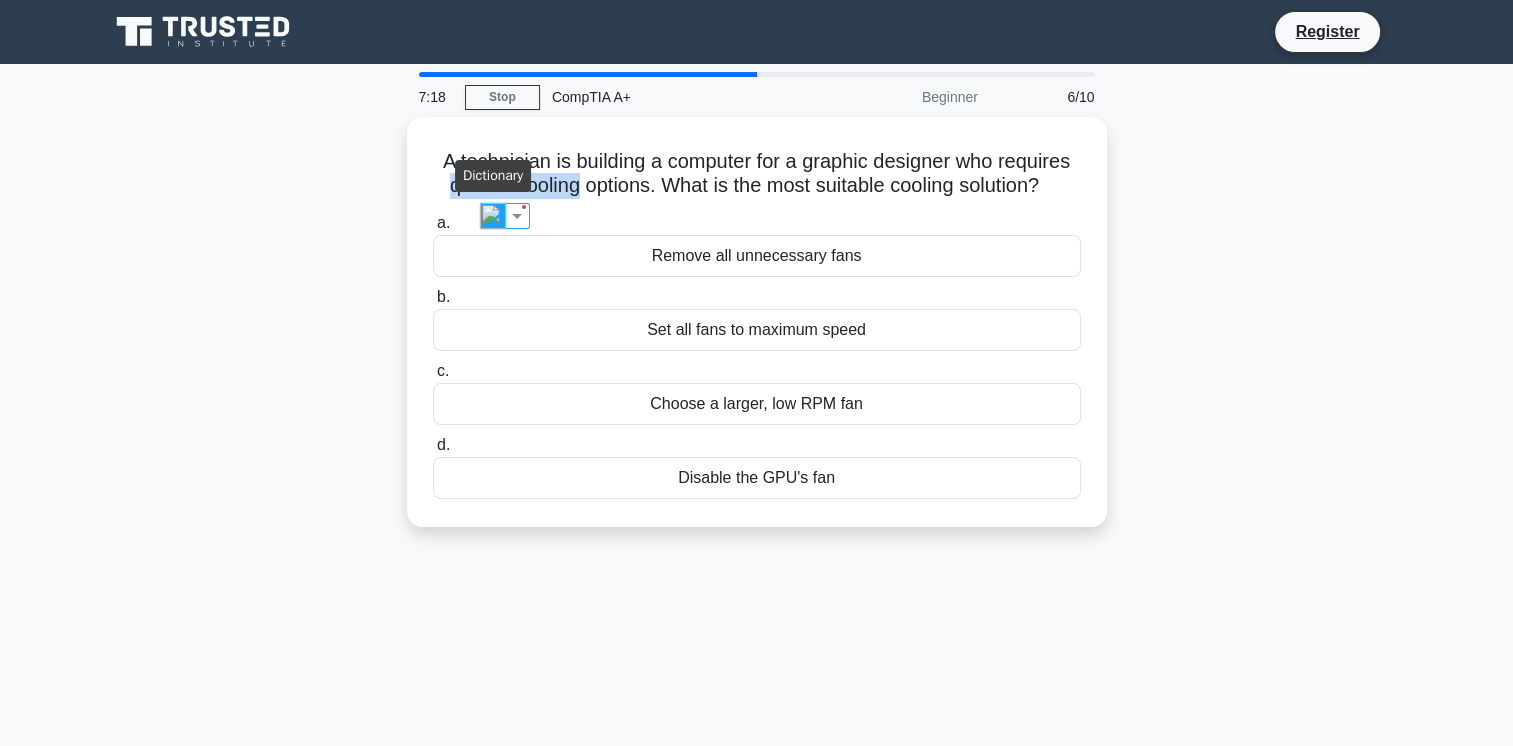 click at bounding box center [493, 216] 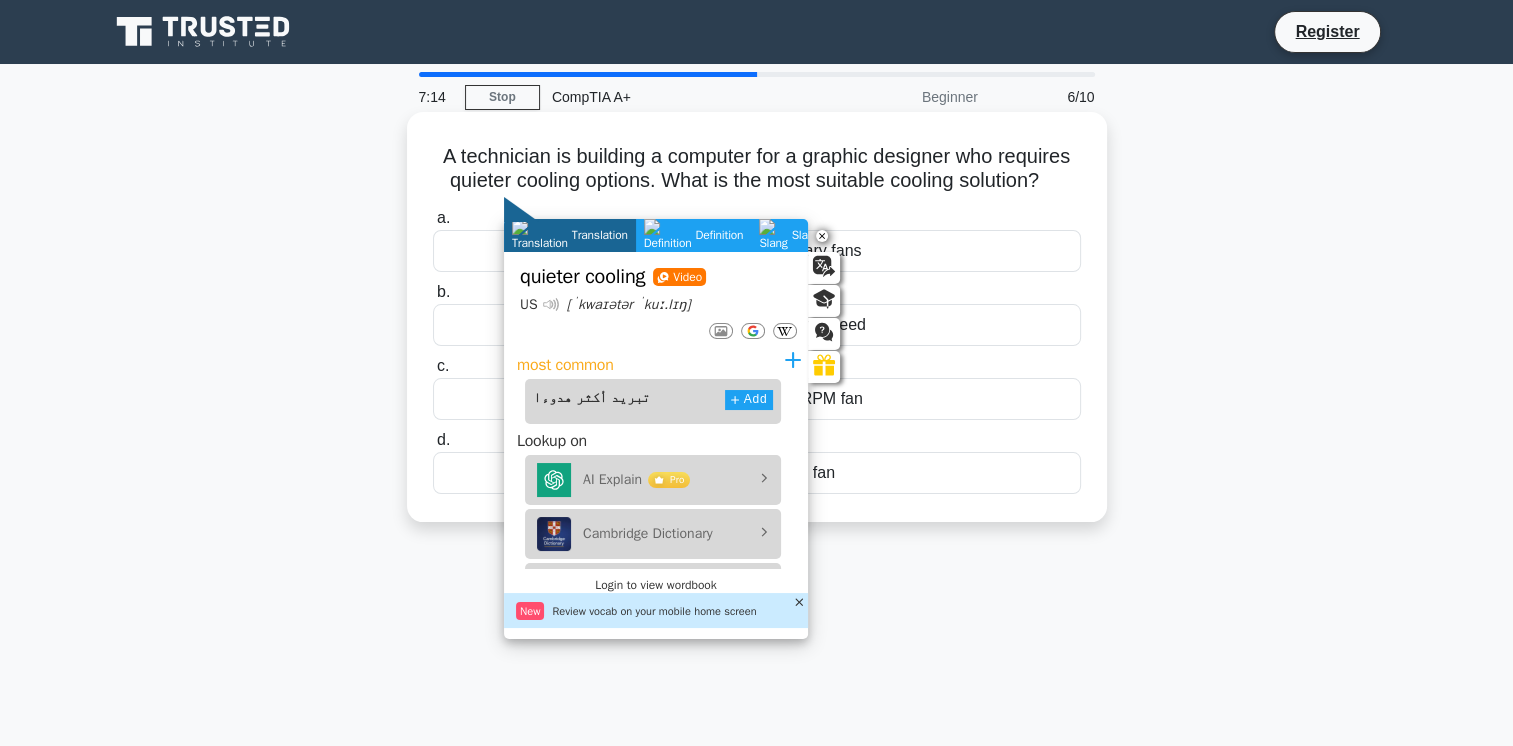 click on "A technician is building a computer for a graphic designer who requires quieter cooling options. What is the most suitable cooling solution?
.spinner_0XTQ{transform-origin:center;animation:spinner_y6GP .75s linear infinite}@keyframes spinner_y6GP{100%{transform:rotate(360deg)}}
a.
Remove all unnecessary fans
b. c. d." at bounding box center [757, 317] 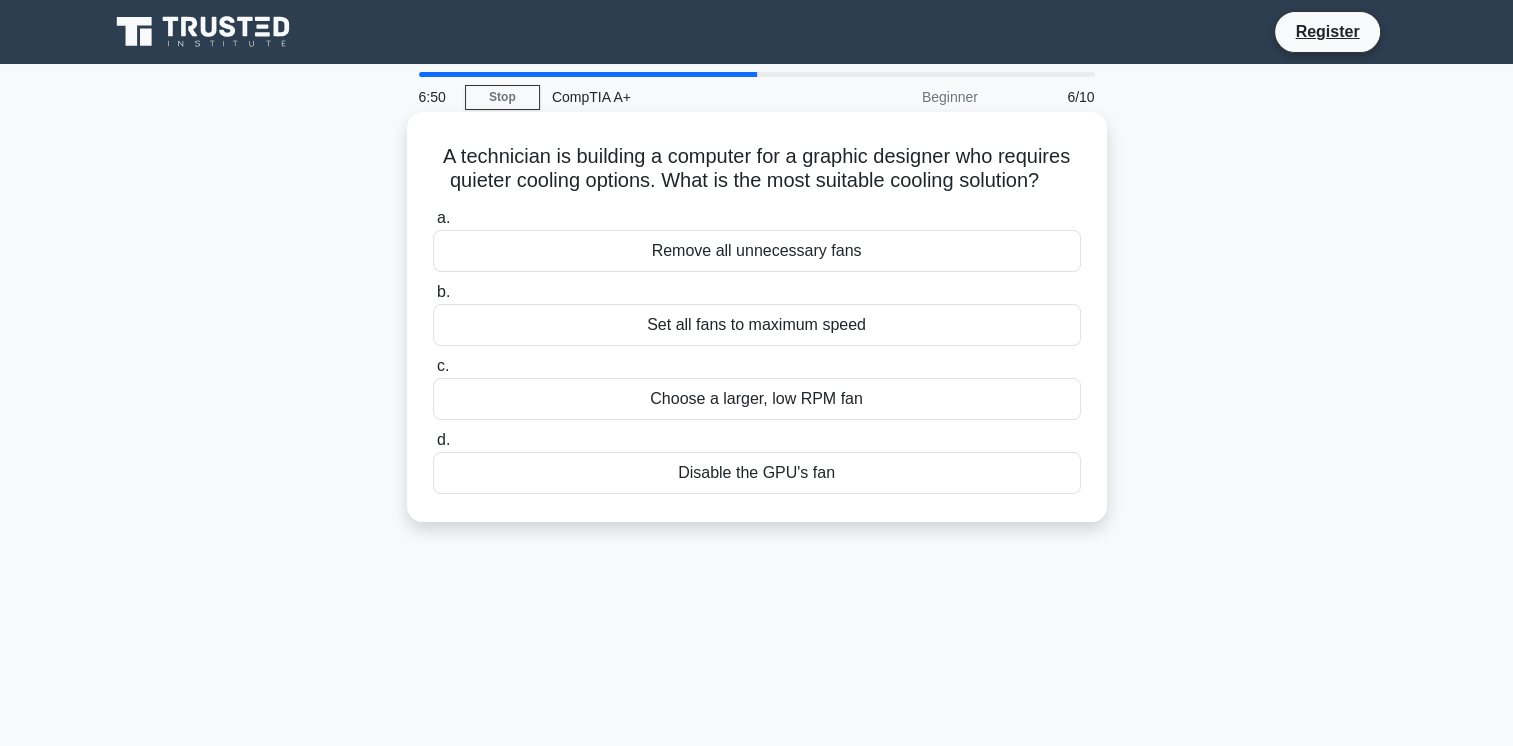 click on "Remove all unnecessary fans" at bounding box center (757, 251) 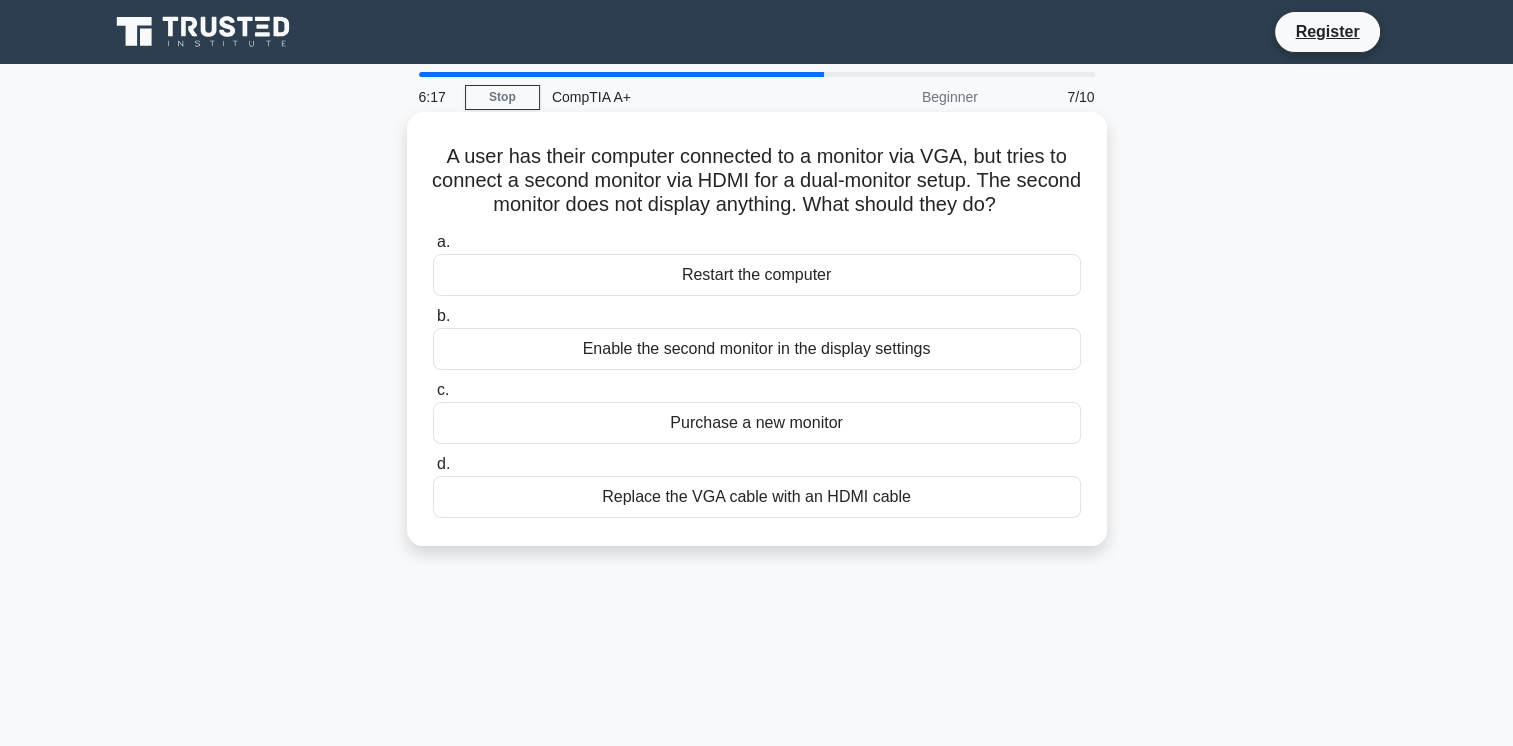click on "Replace the VGA cable with an HDMI cable" at bounding box center [757, 497] 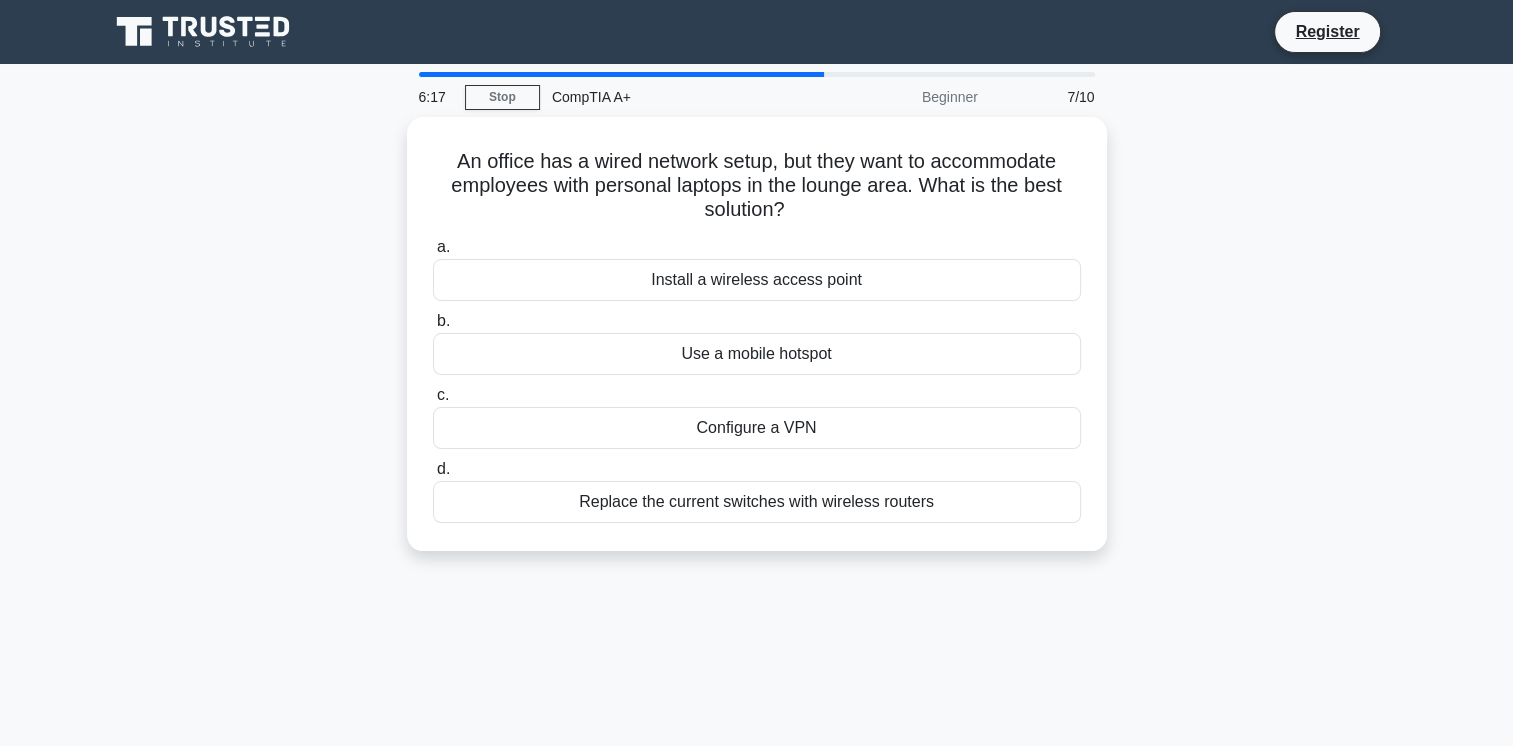 click on "Replace the current switches with wireless routers" at bounding box center [757, 502] 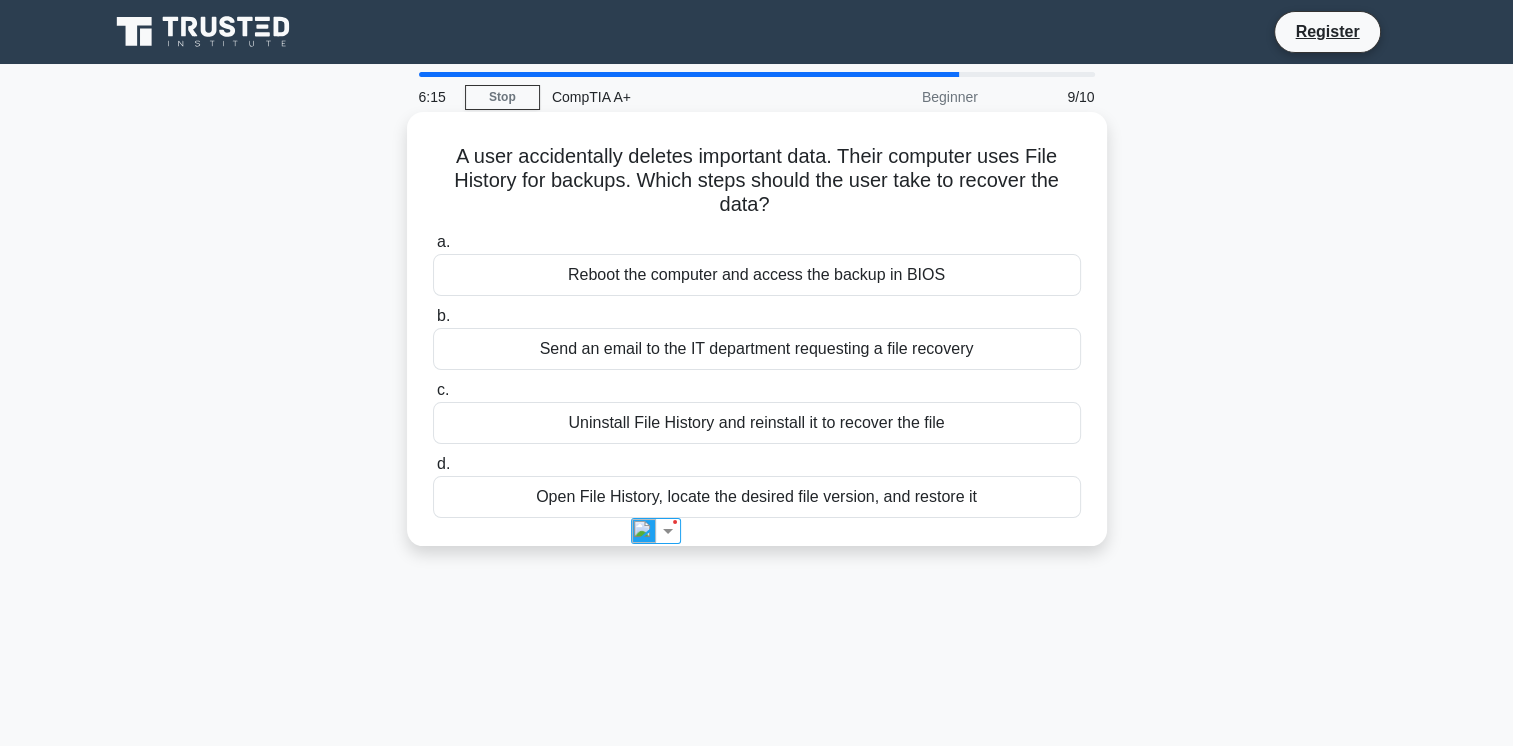 drag, startPoint x: 658, startPoint y: 492, endPoint x: 620, endPoint y: 481, distance: 39.56008 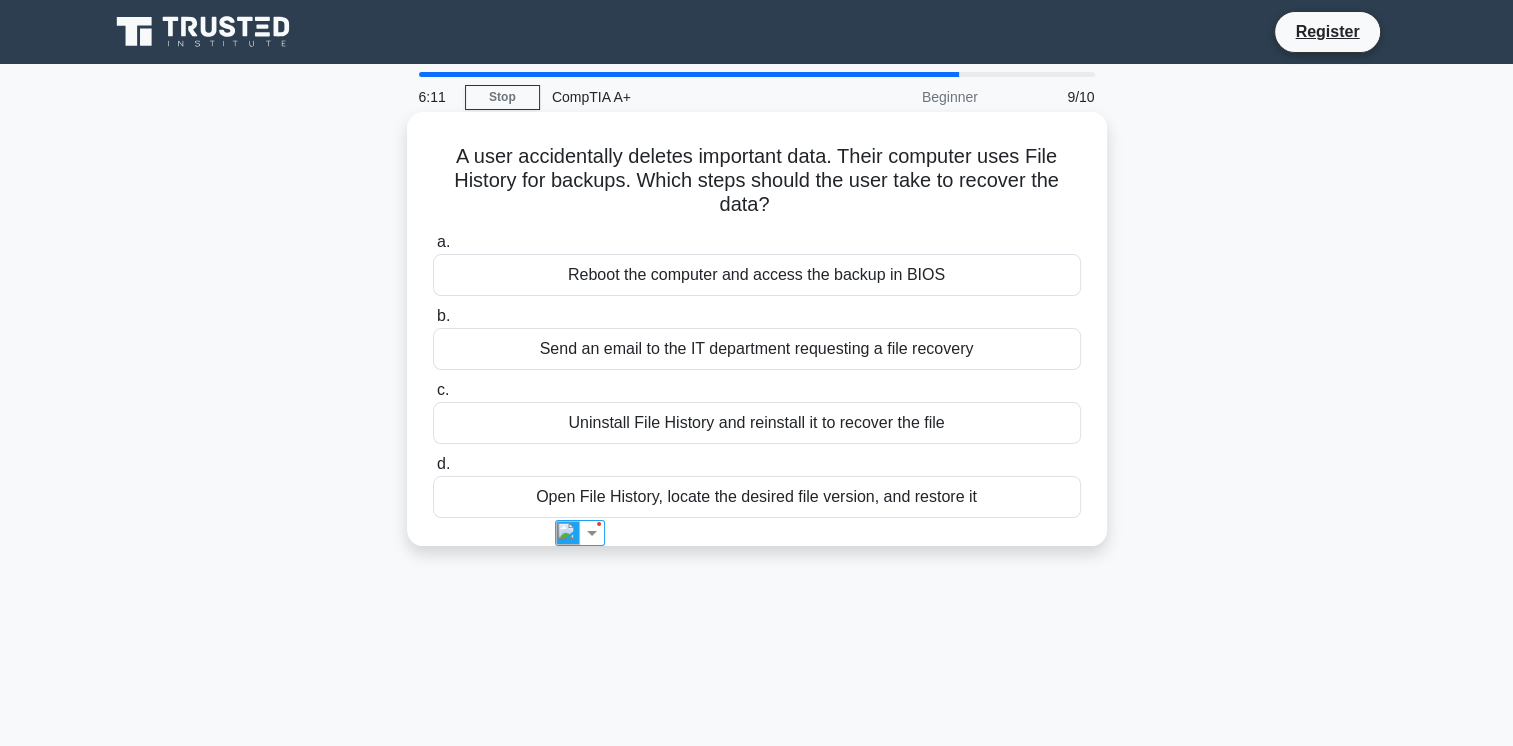 click on "A user accidentally deletes important data. Their computer uses File History for backups. Which steps should the user take to recover the data?
.spinner_0XTQ{transform-origin:center;animation:spinner_y6GP .75s linear infinite}@keyframes spinner_y6GP{100%{transform:rotate(360deg)}}" at bounding box center (757, 181) 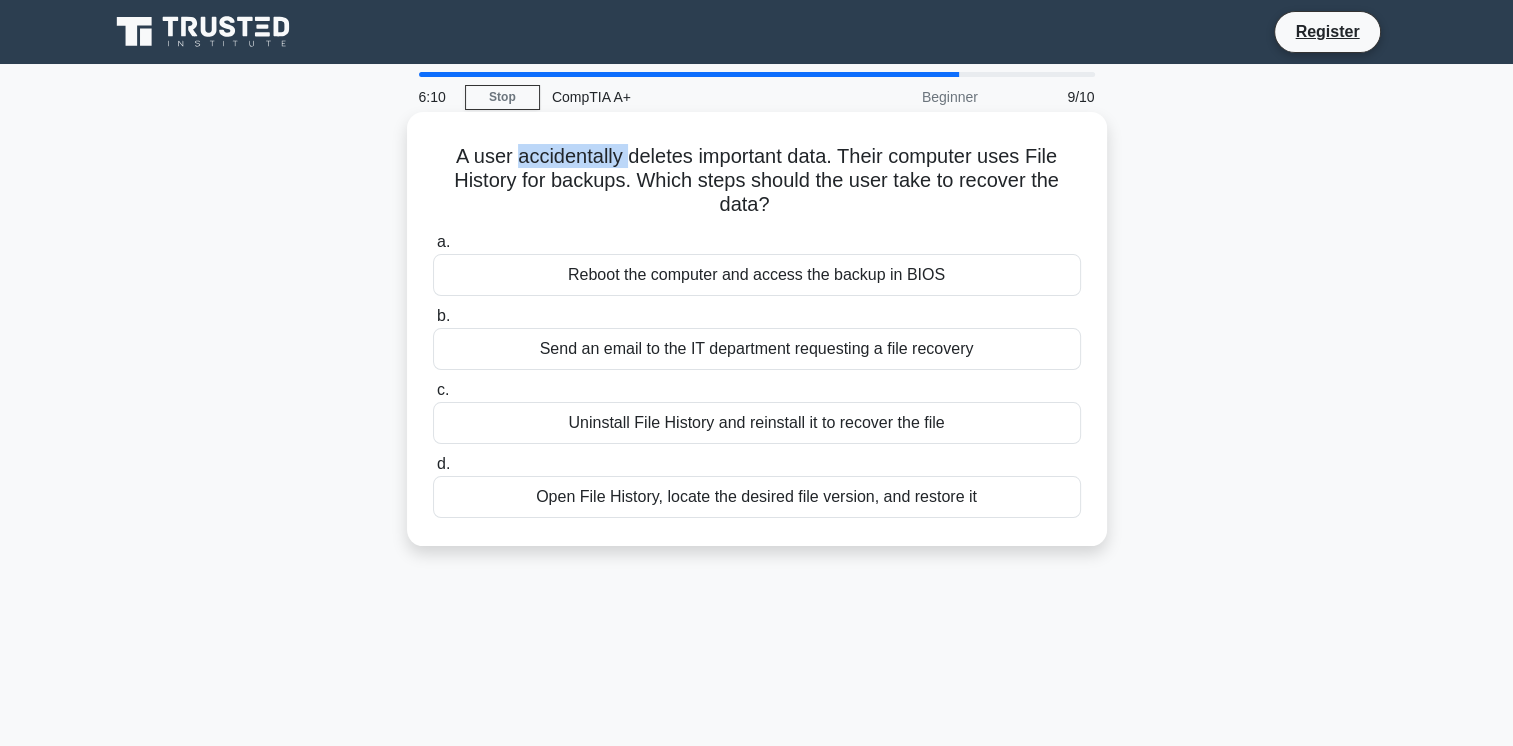 click on "A user accidentally deletes important data. Their computer uses File History for backups. Which steps should the user take to recover the data?
.spinner_0XTQ{transform-origin:center;animation:spinner_y6GP .75s linear infinite}@keyframes spinner_y6GP{100%{transform:rotate(360deg)}}" at bounding box center [757, 181] 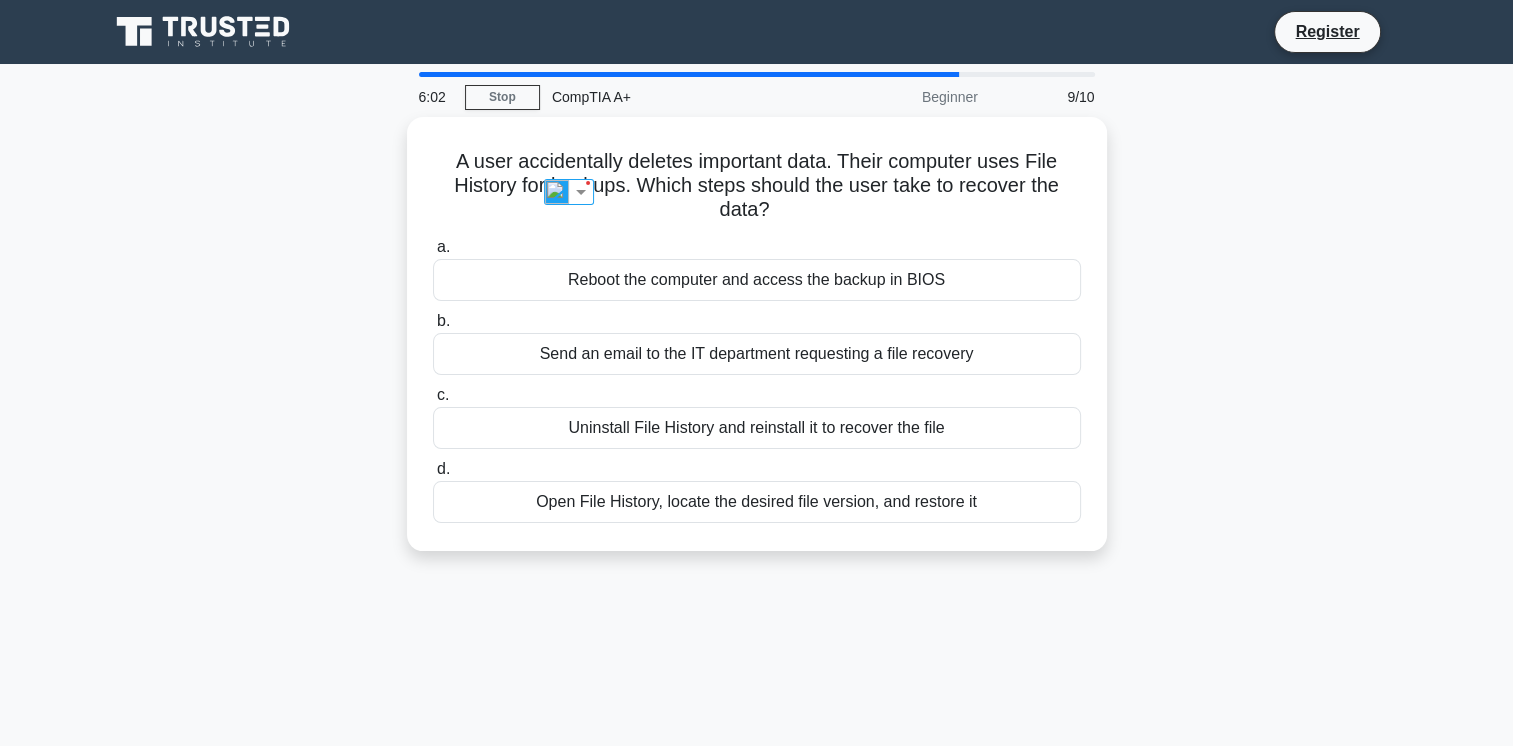 click on "A user accidentally deletes important data. Their computer uses File History for backups. Which steps should the user take to recover the data?
.spinner_0XTQ{transform-origin:center;animation:spinner_y6GP .75s linear infinite}@keyframes spinner_y6GP{100%{transform:rotate(360deg)}}
a.
Reboot the computer and access the backup in BIOS
b. c. d." at bounding box center [757, 346] 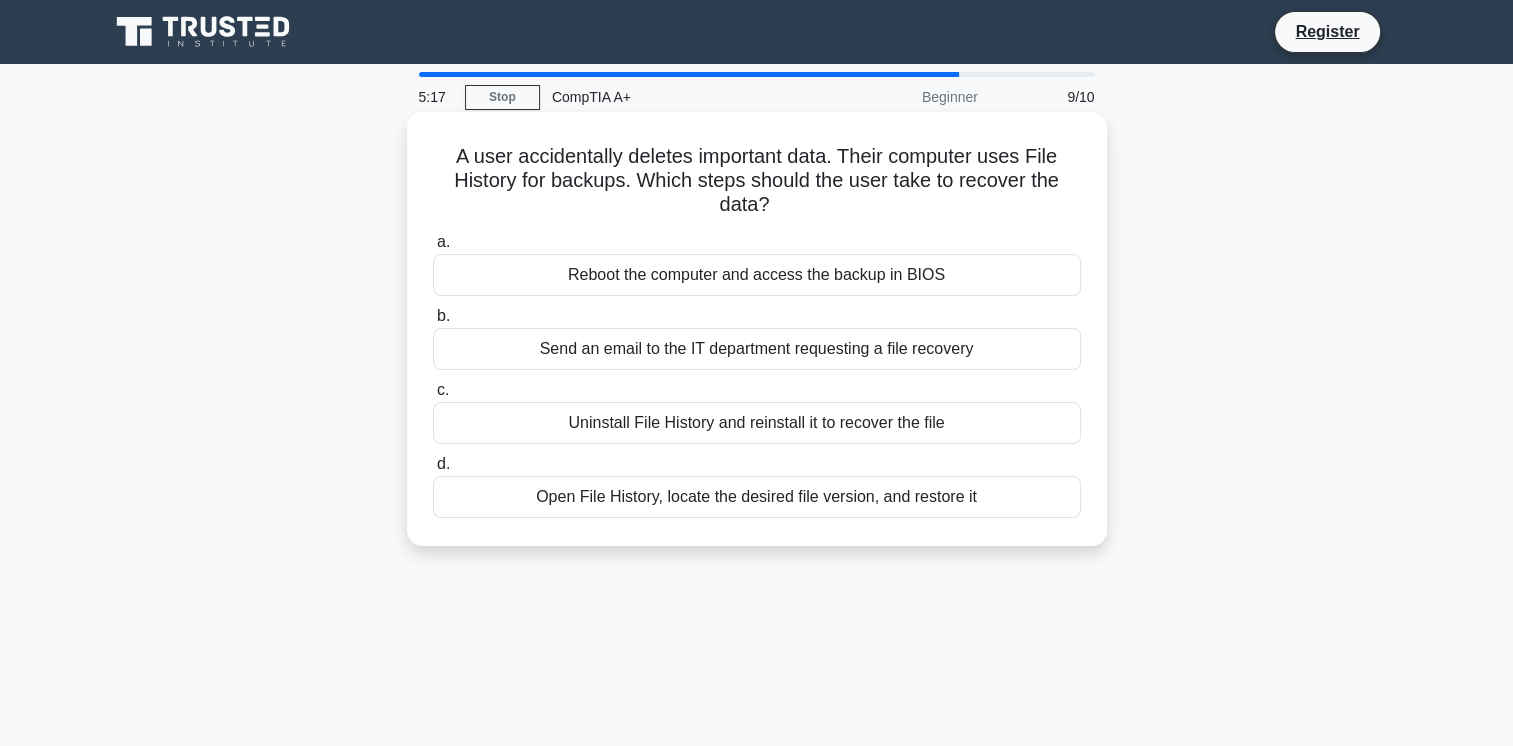 click on "Open File History, locate the desired file version, and restore it" at bounding box center [757, 497] 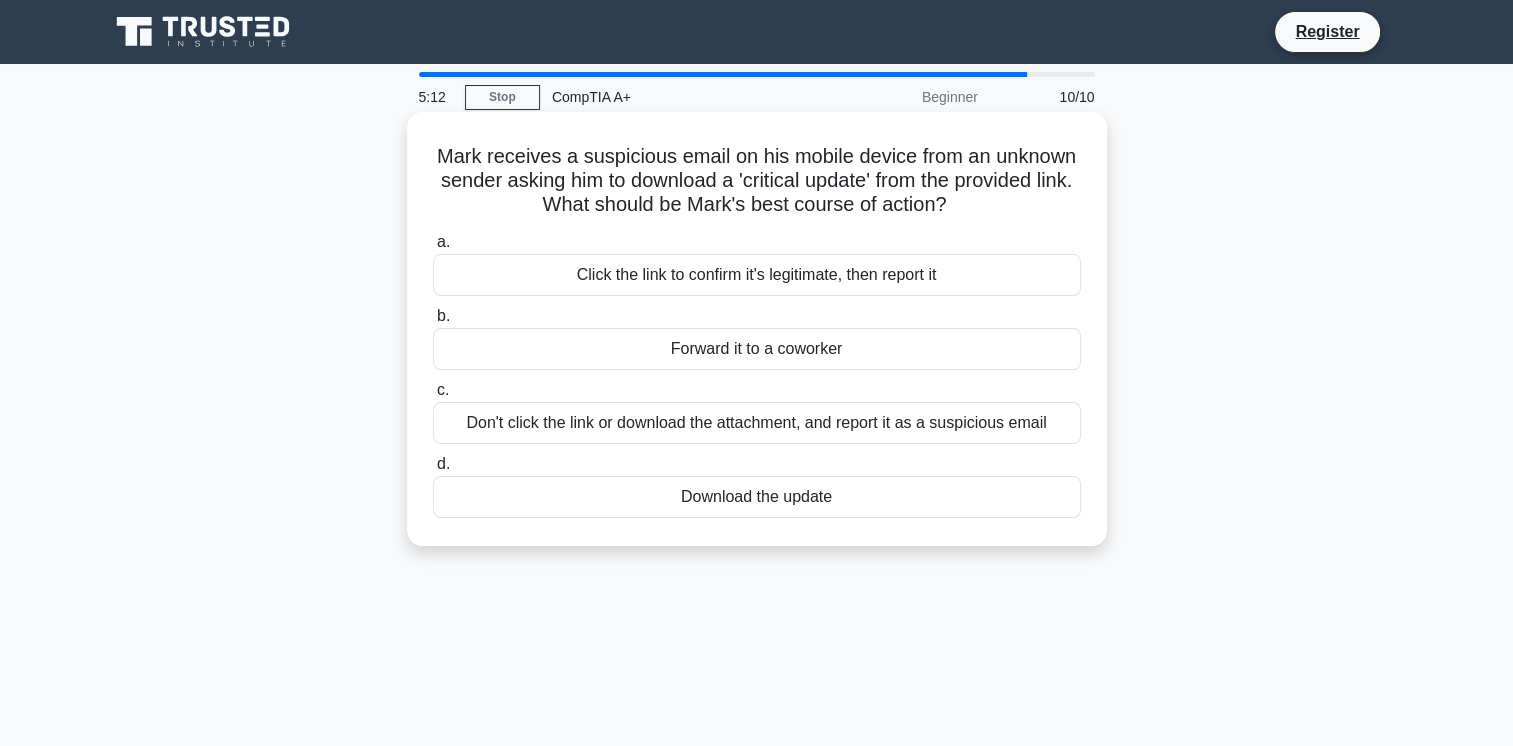 click on "Mark receives a suspicious email on his mobile device from an unknown sender asking him to download a 'critical update' from the provided link. What should be Mark's best course of action?
.spinner_0XTQ{transform-origin:center;animation:spinner_y6GP .75s linear infinite}@keyframes spinner_y6GP{100%{transform:rotate(360deg)}}" at bounding box center (757, 181) 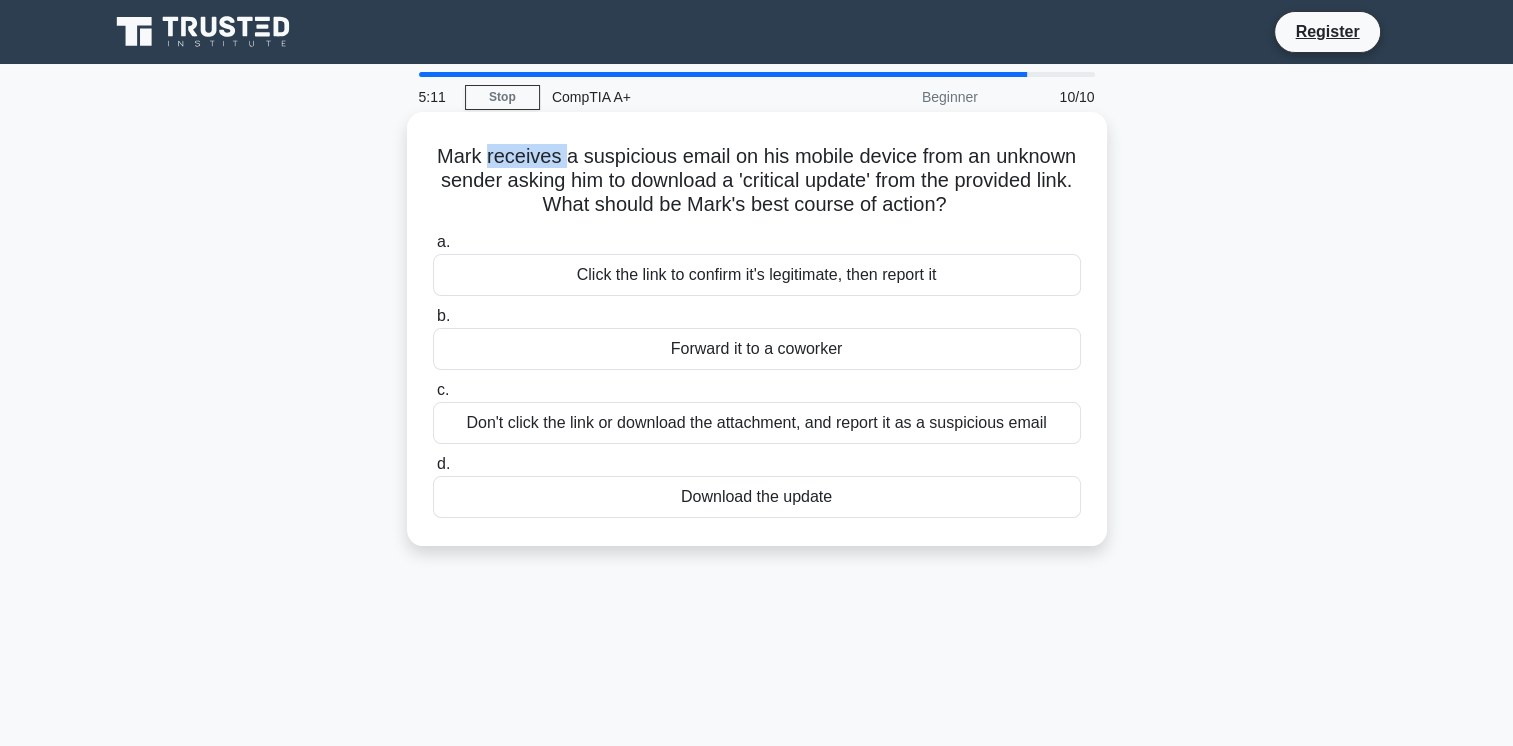 click on "Mark receives a suspicious email on his mobile device from an unknown sender asking him to download a 'critical update' from the provided link. What should be Mark's best course of action?
.spinner_0XTQ{transform-origin:center;animation:spinner_y6GP .75s linear infinite}@keyframes spinner_y6GP{100%{transform:rotate(360deg)}}" at bounding box center (757, 181) 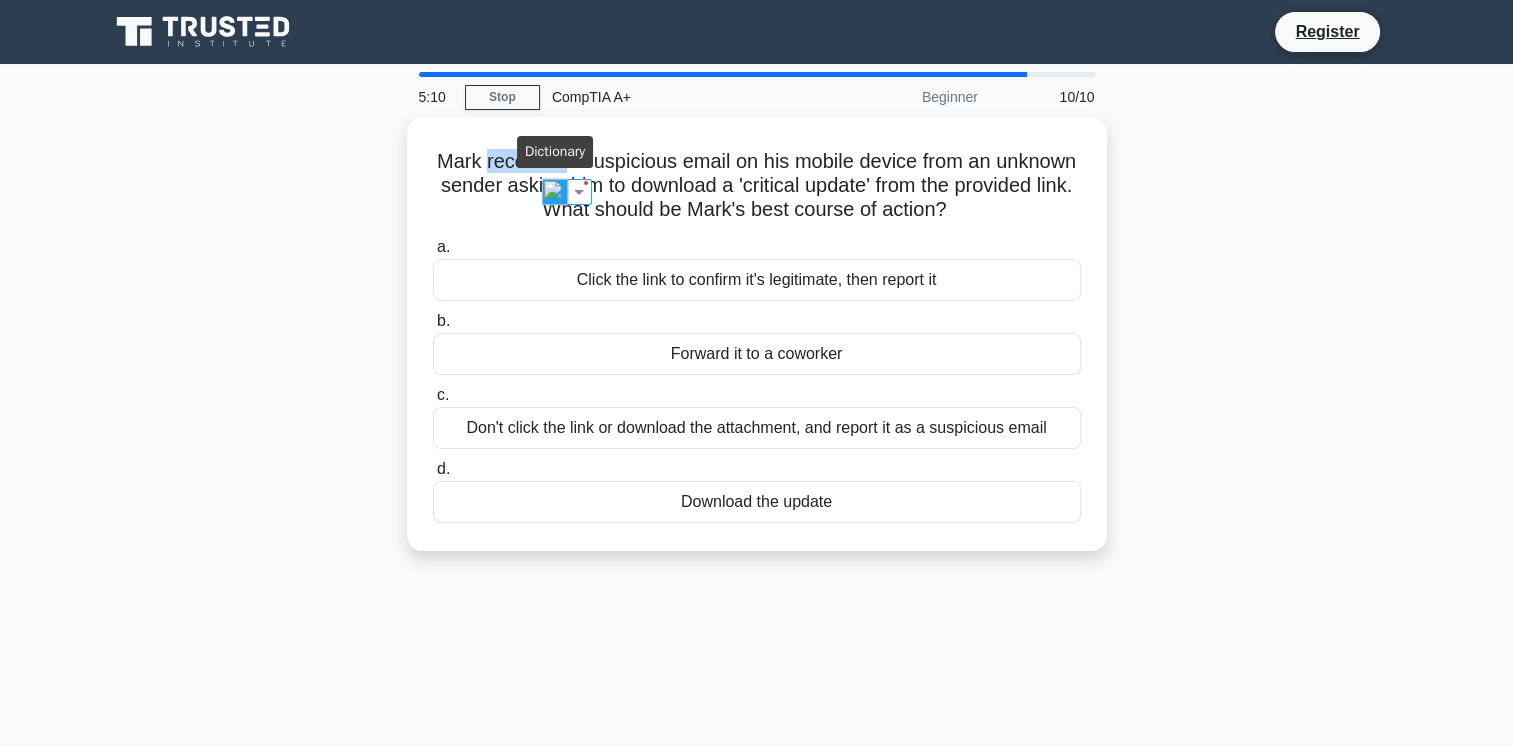 drag, startPoint x: 555, startPoint y: 161, endPoint x: 558, endPoint y: 184, distance: 23.194826 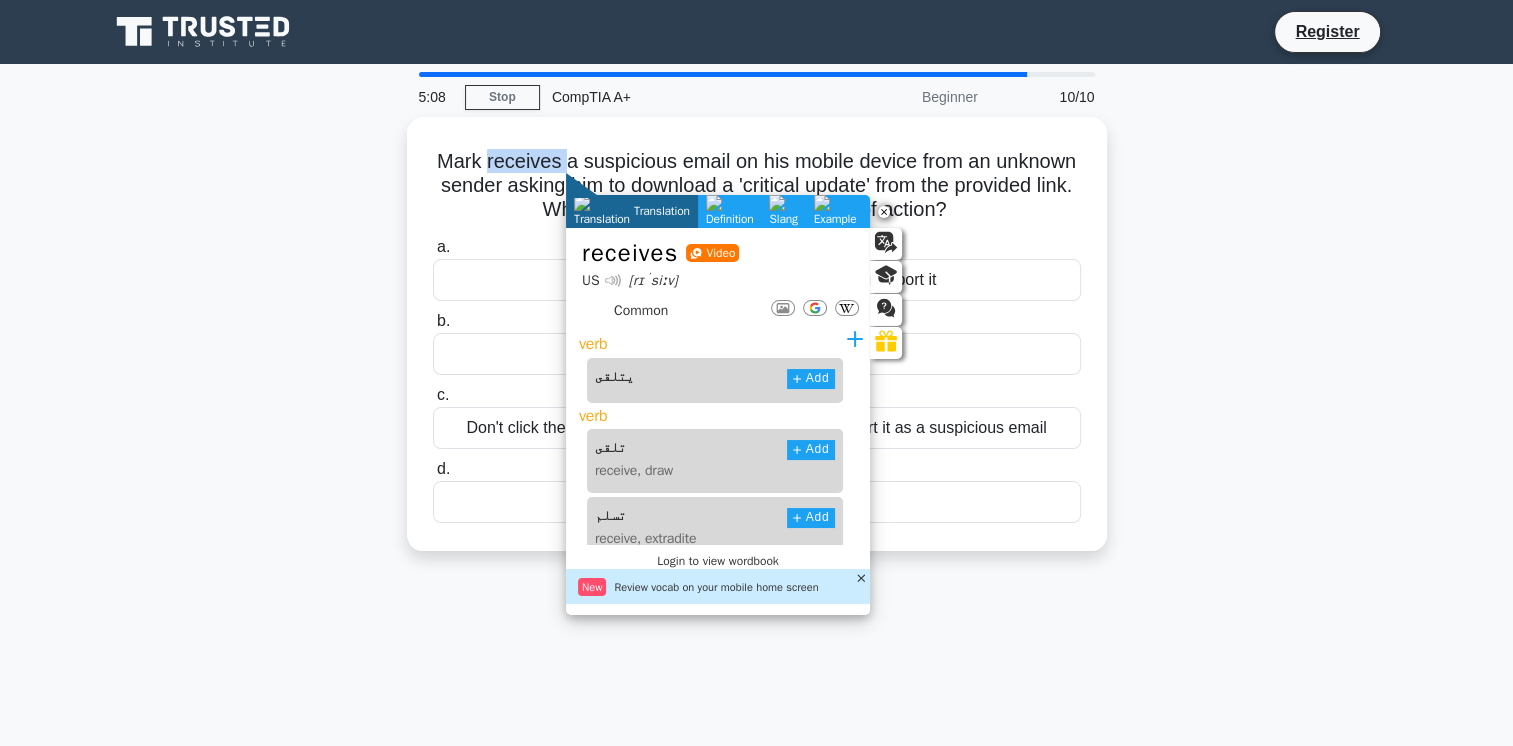 click on "receives" at bounding box center (630, 253) 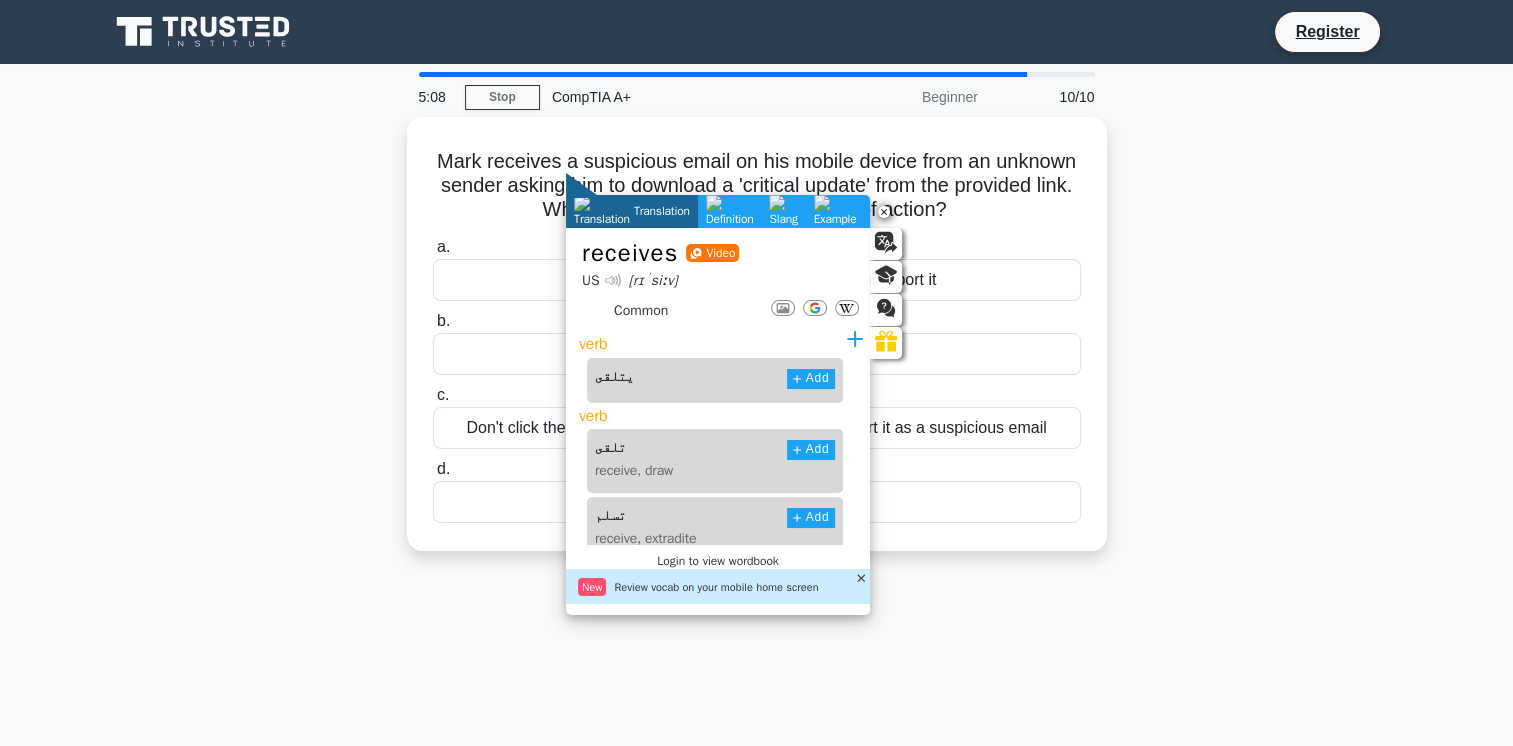 click 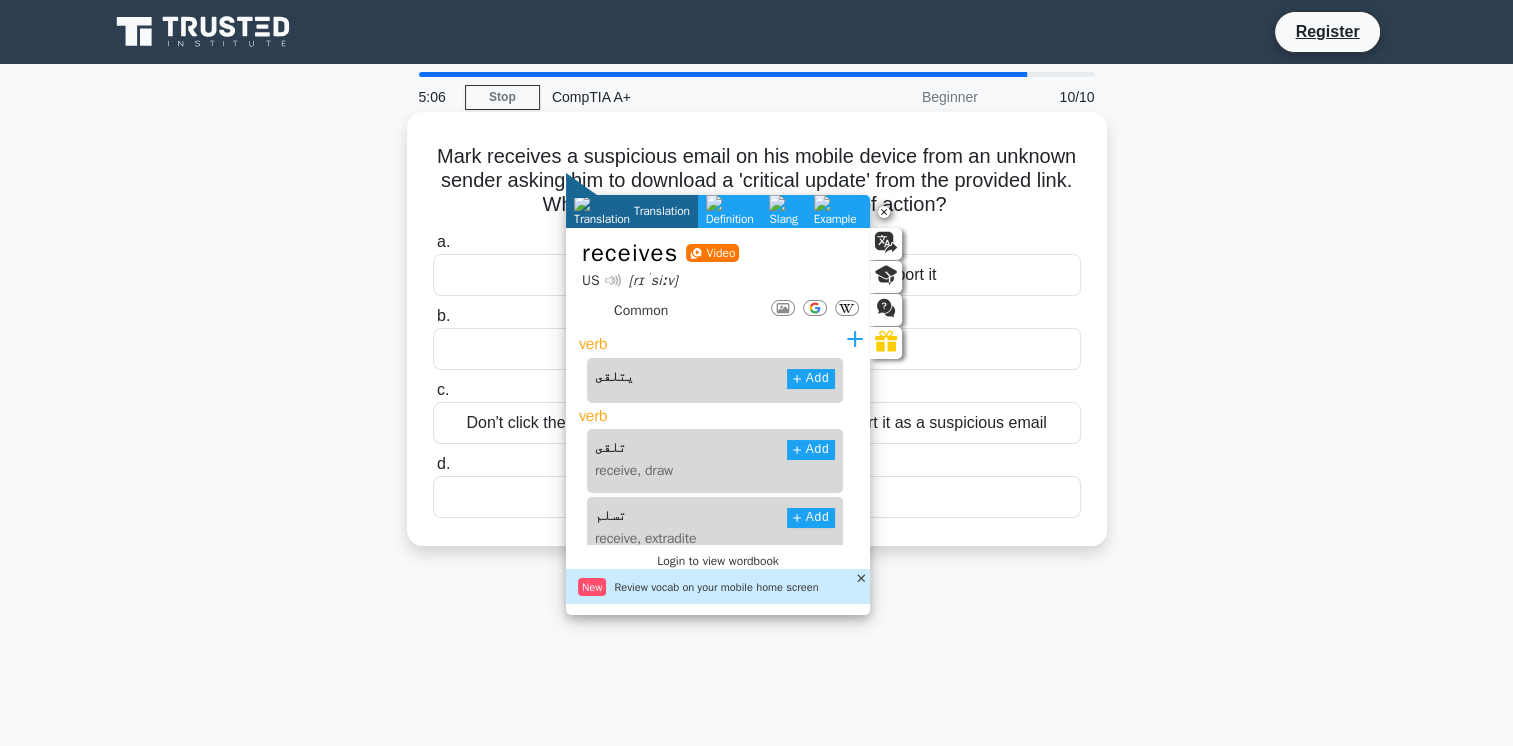 click on "a.
Click the link to confirm it's legitimate, then report it" at bounding box center [757, 263] 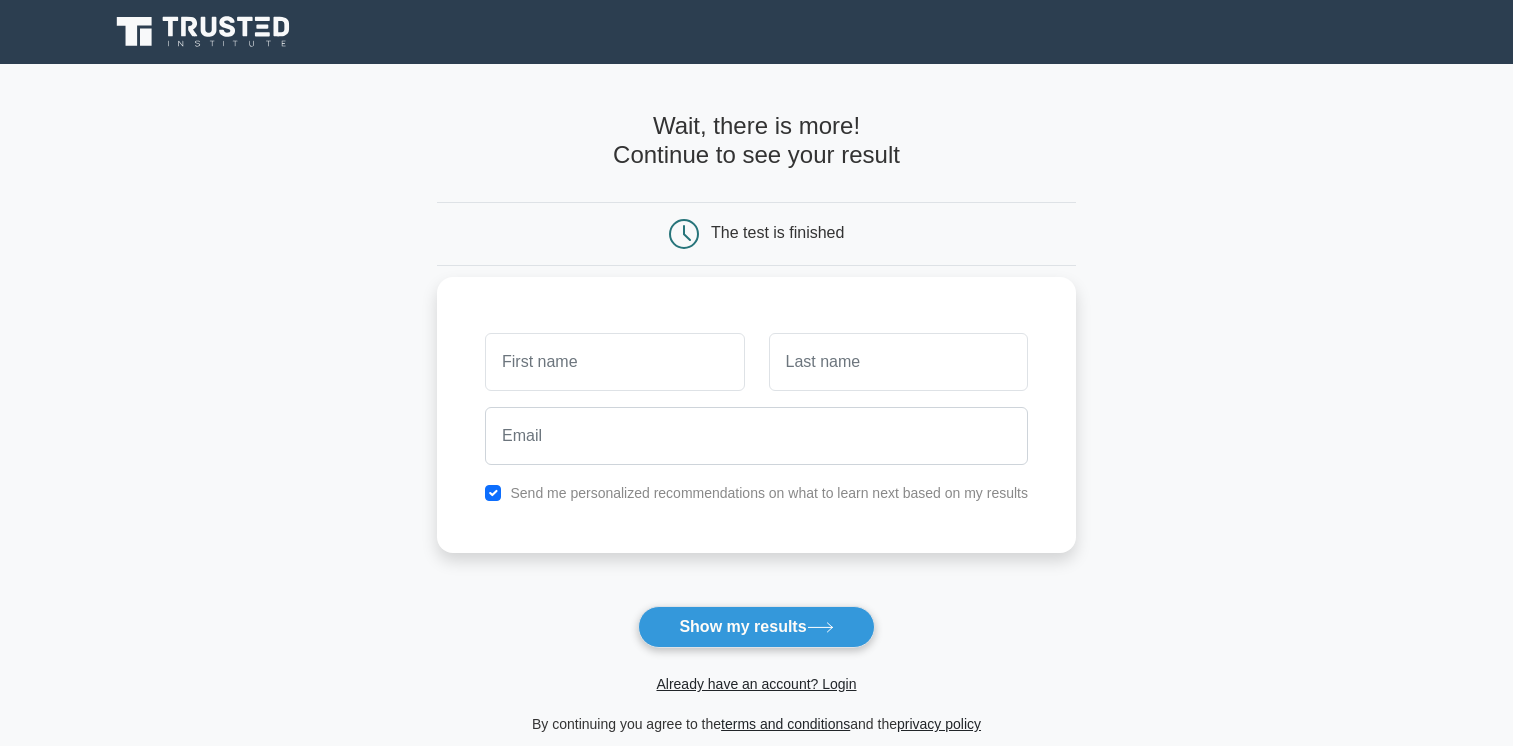 scroll, scrollTop: 0, scrollLeft: 0, axis: both 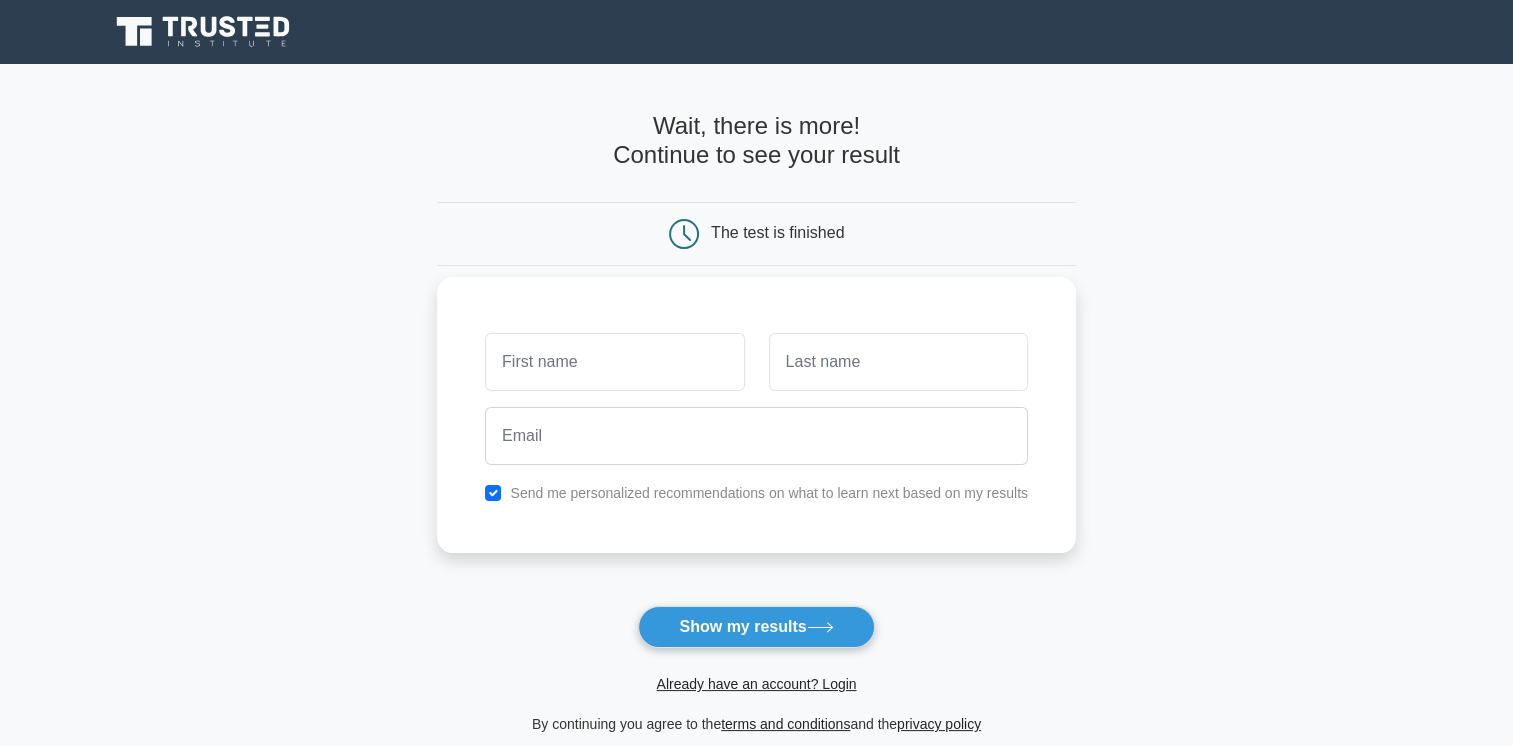 click at bounding box center (614, 362) 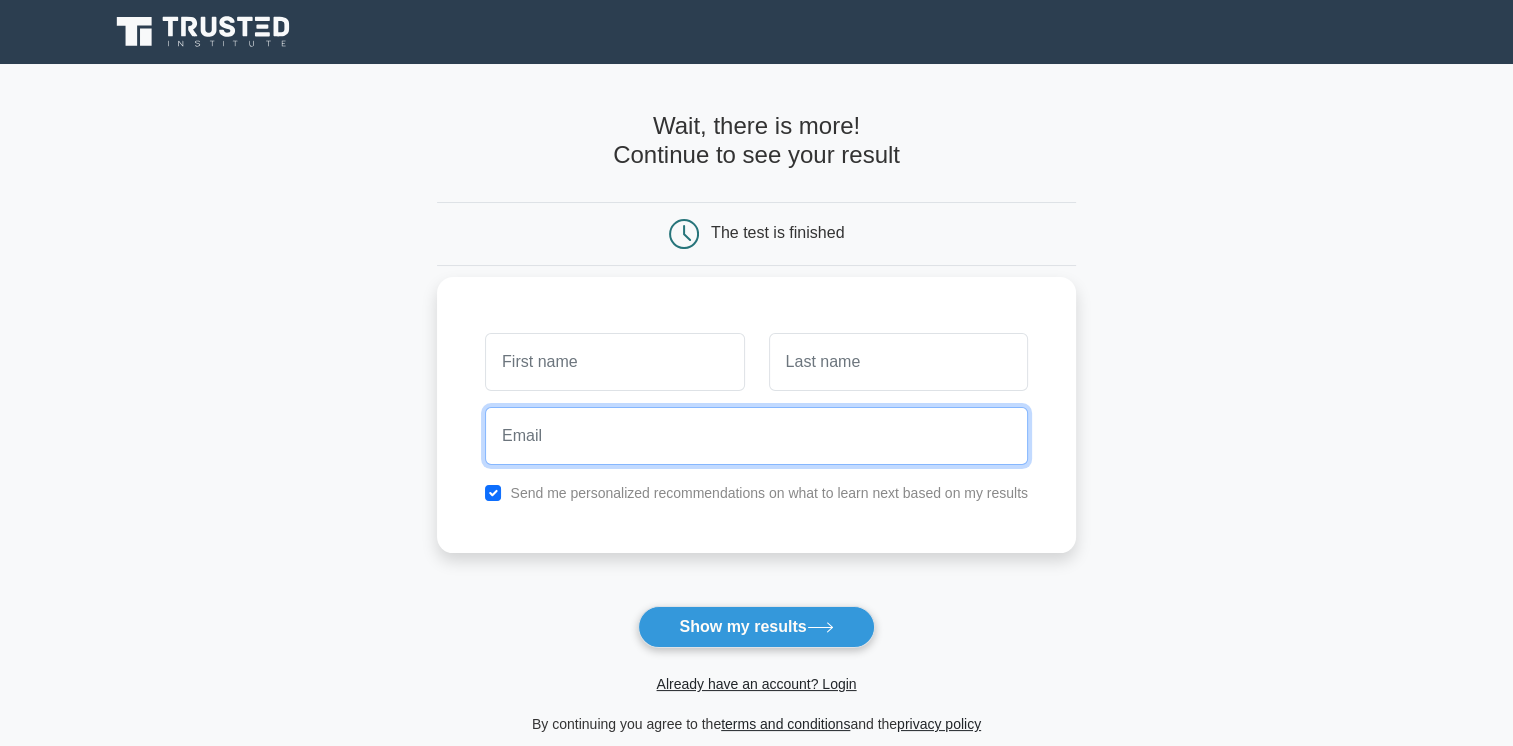 click at bounding box center [756, 436] 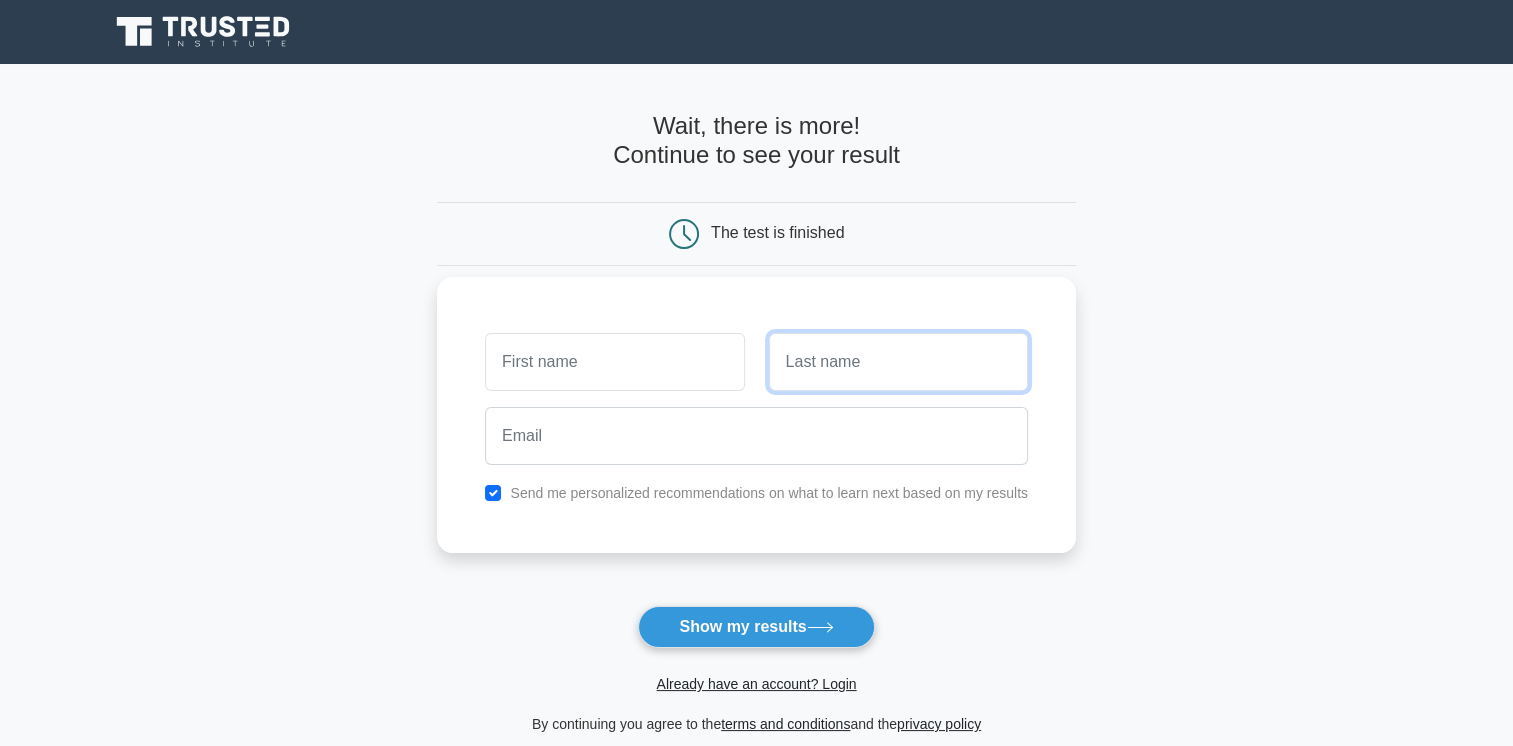 click at bounding box center [898, 362] 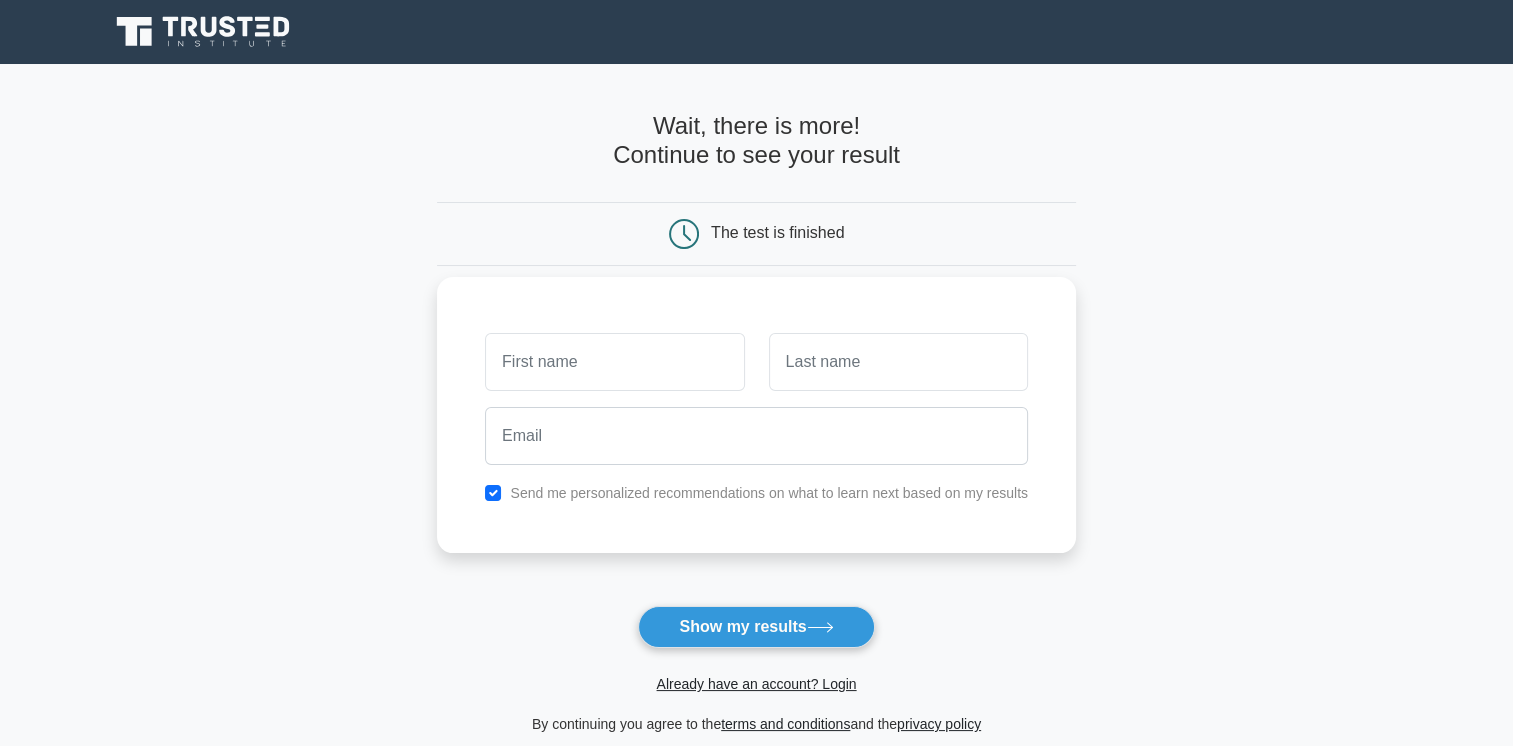 click at bounding box center [756, 436] 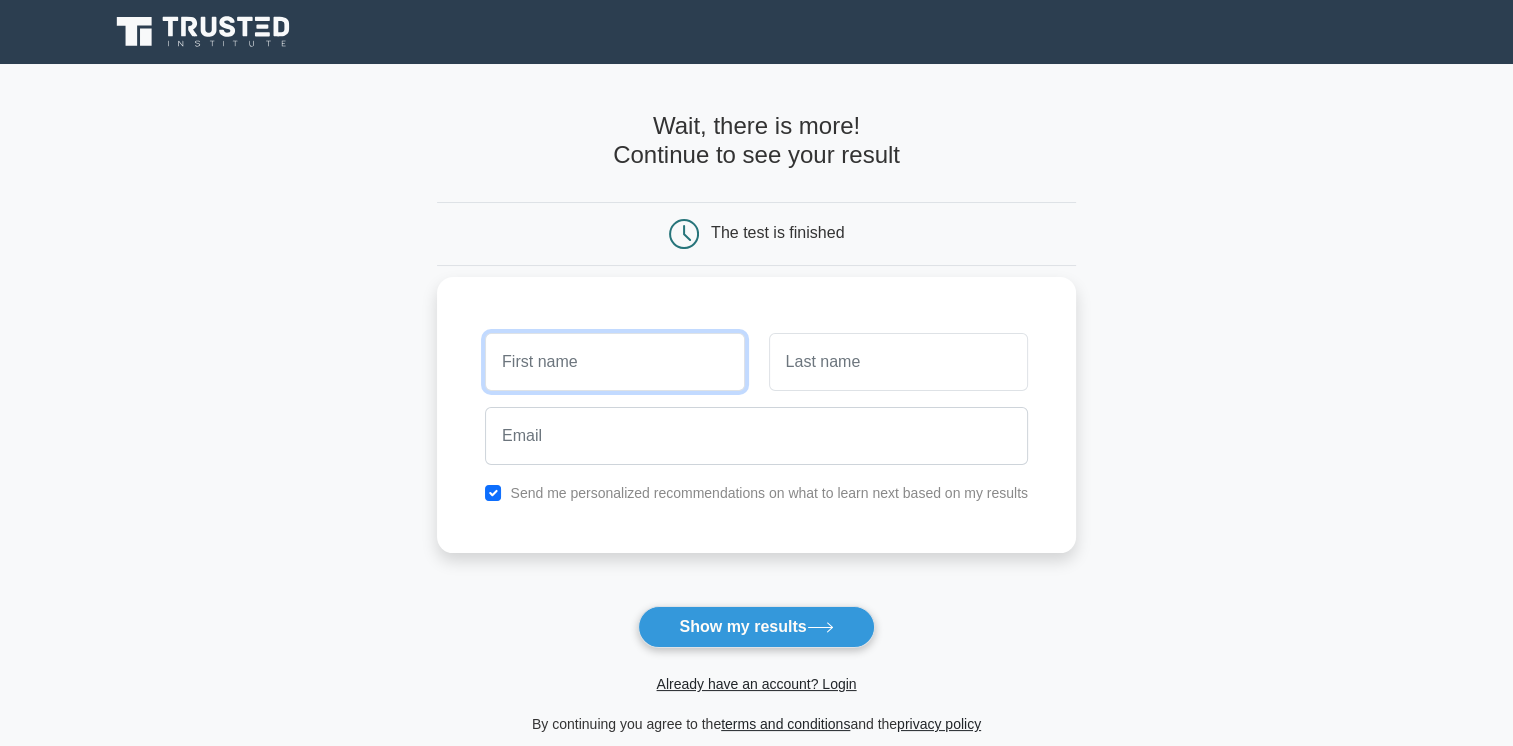 click at bounding box center [614, 362] 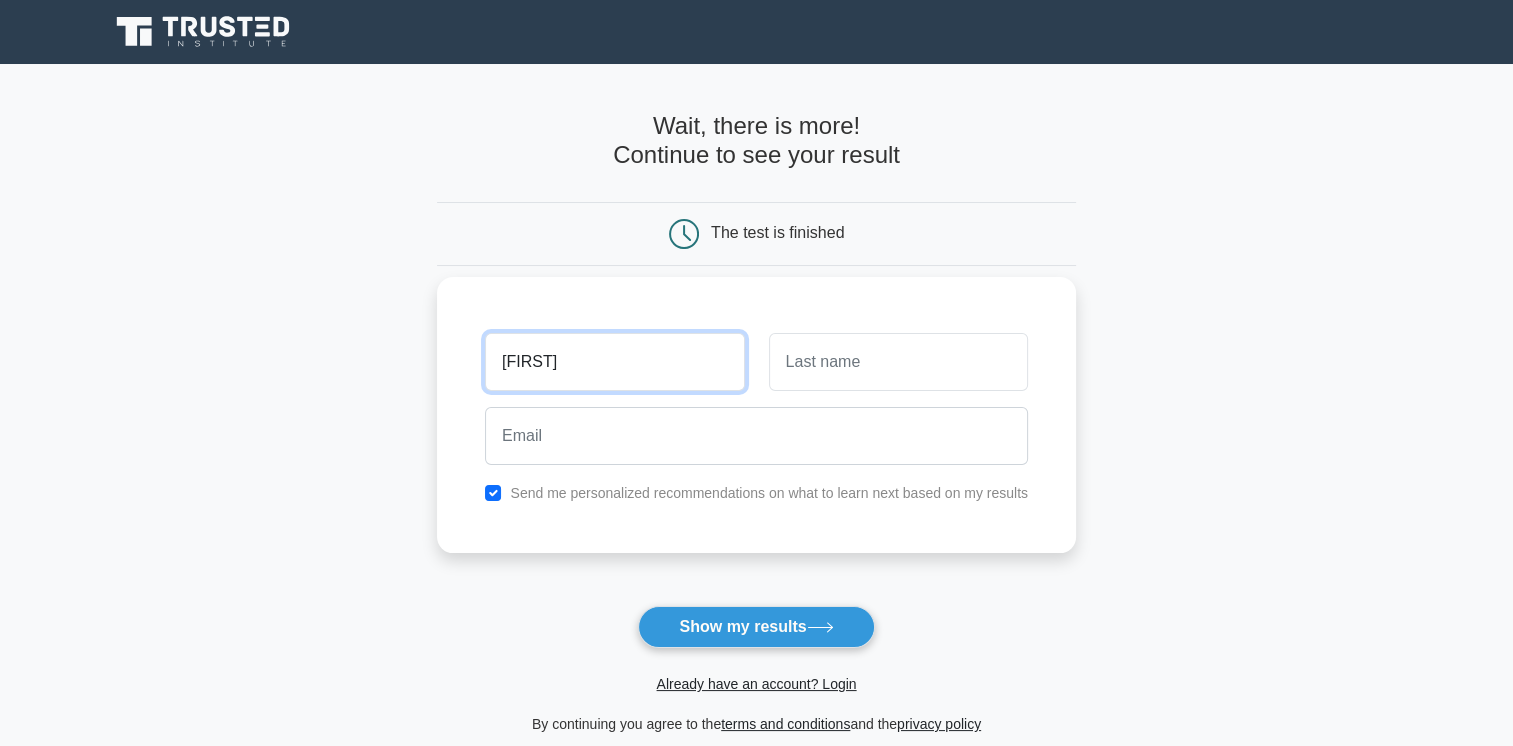 type on "MOHAMED" 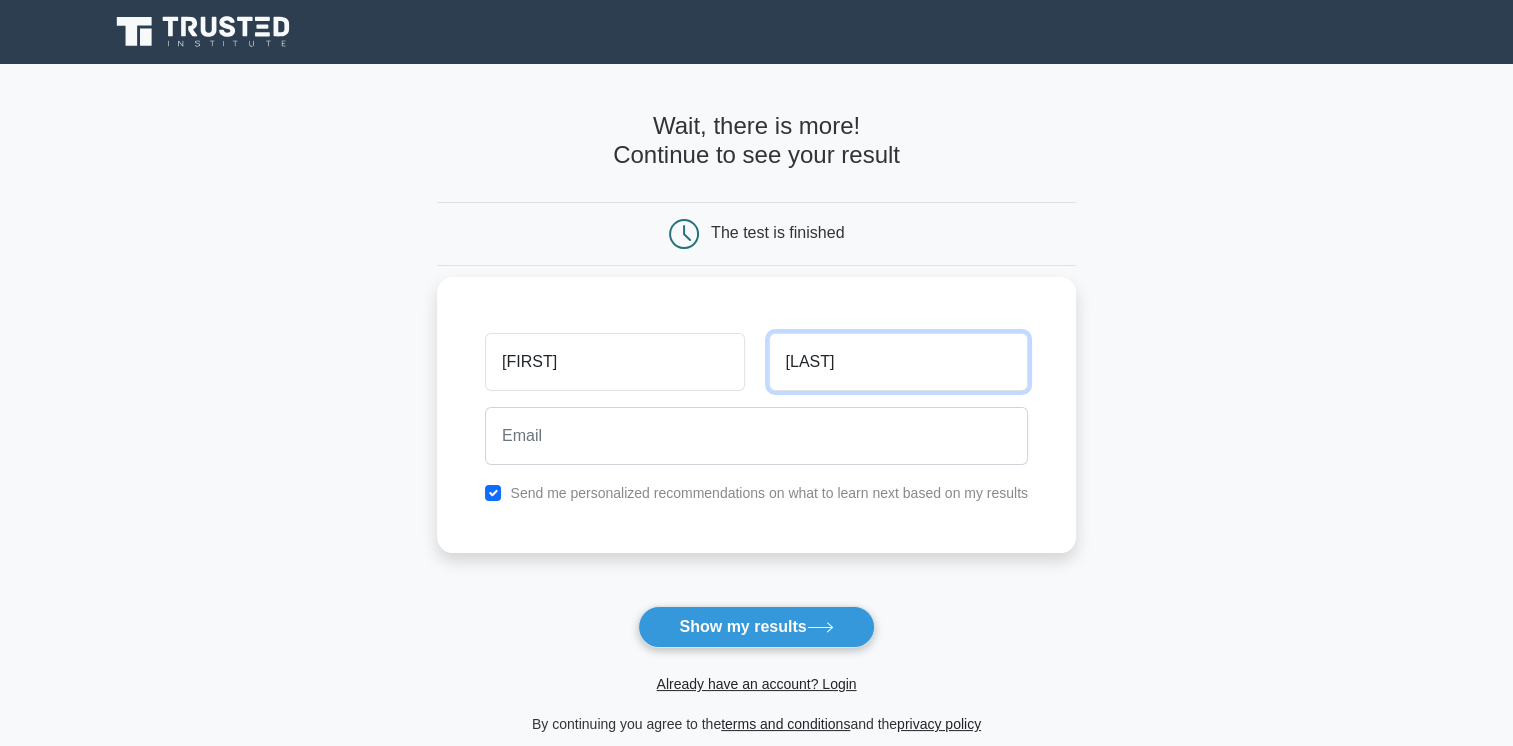 type on "SALAH" 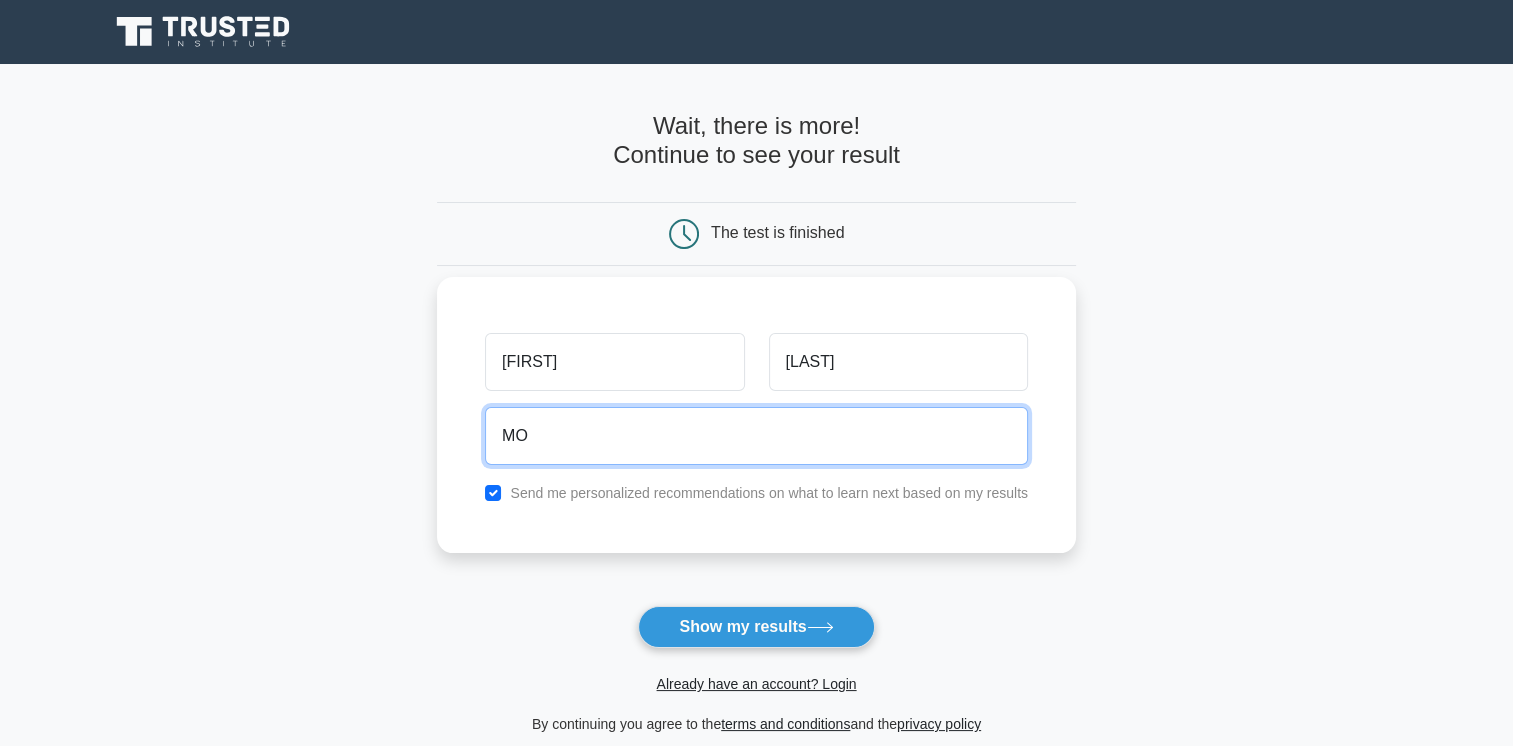 type on "M" 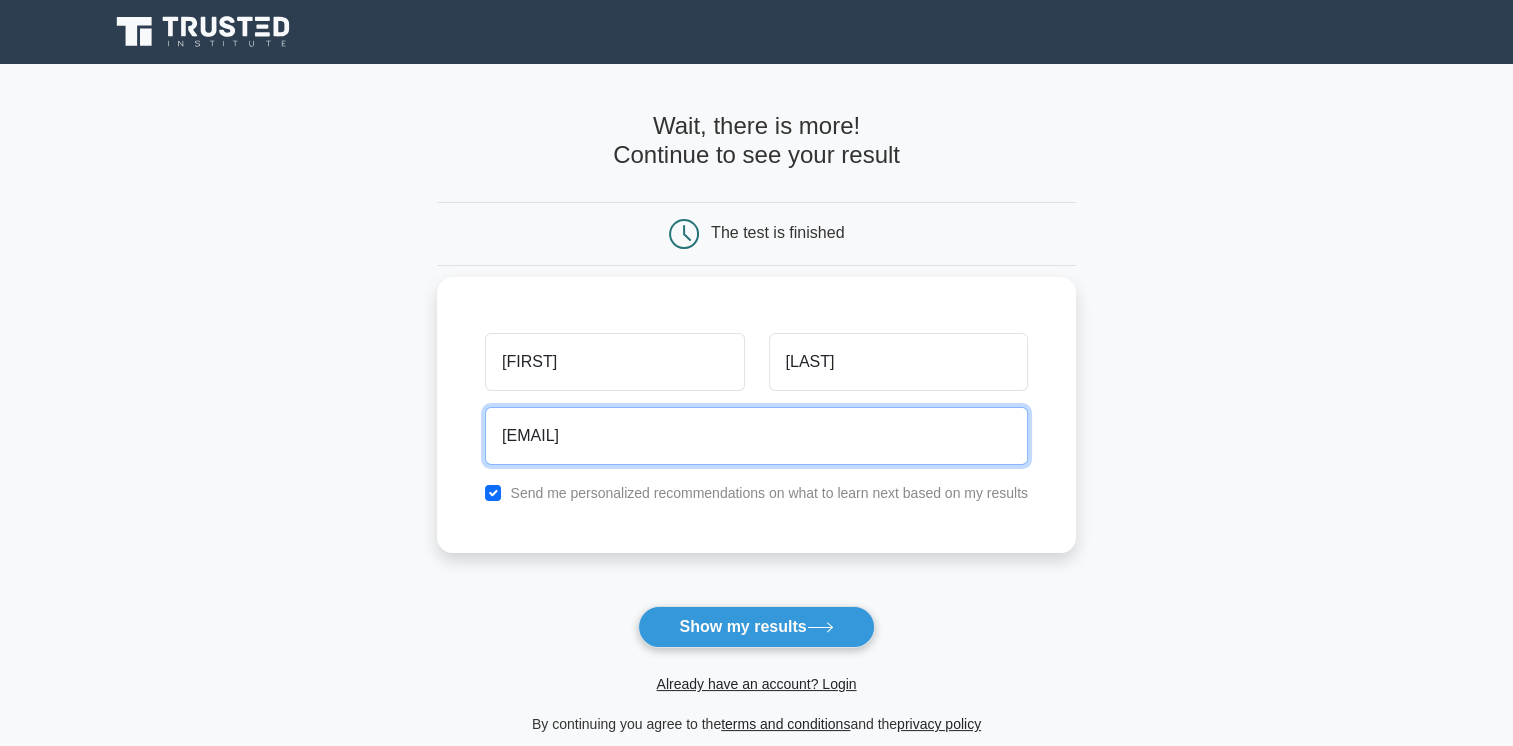 type on "modysalahn20001@gmail.com" 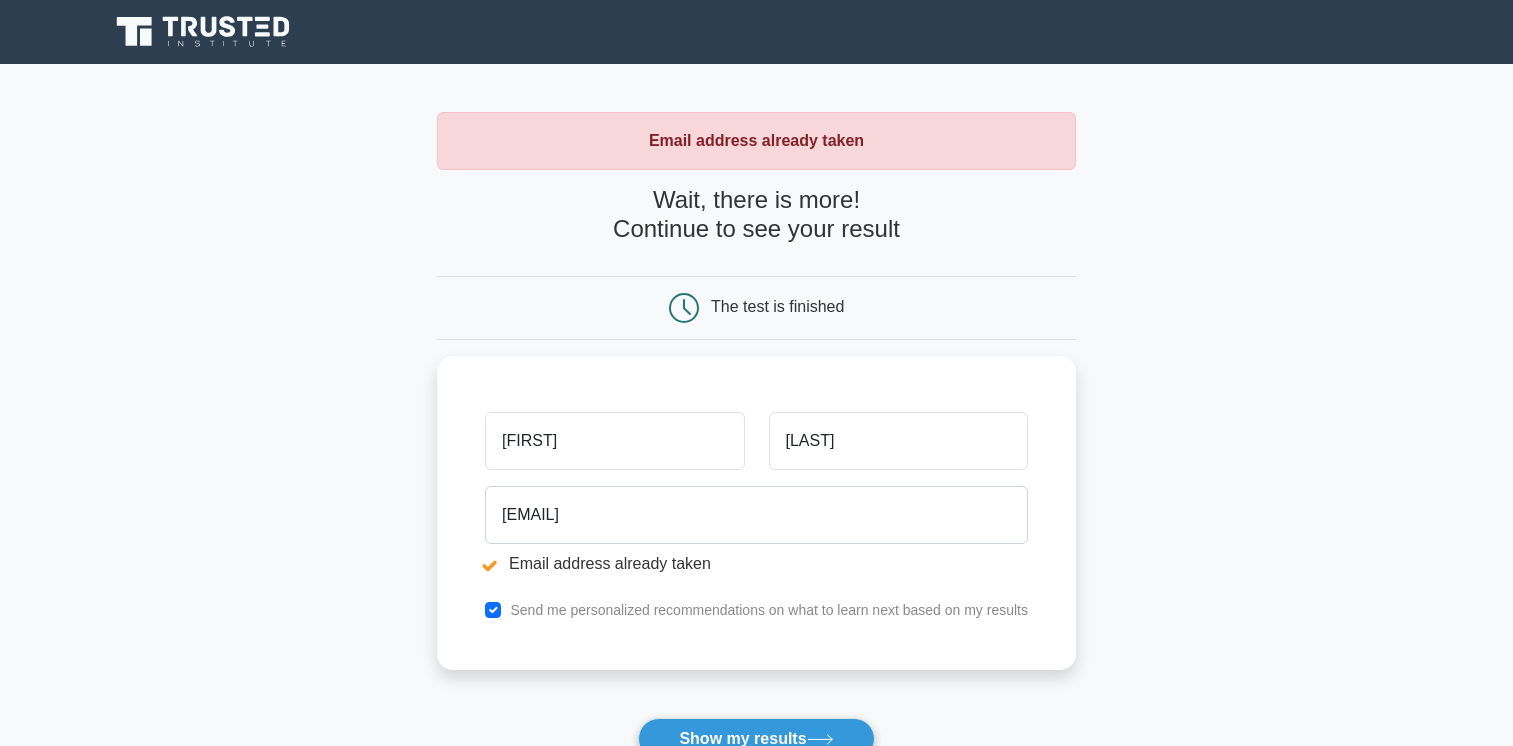 scroll, scrollTop: 0, scrollLeft: 0, axis: both 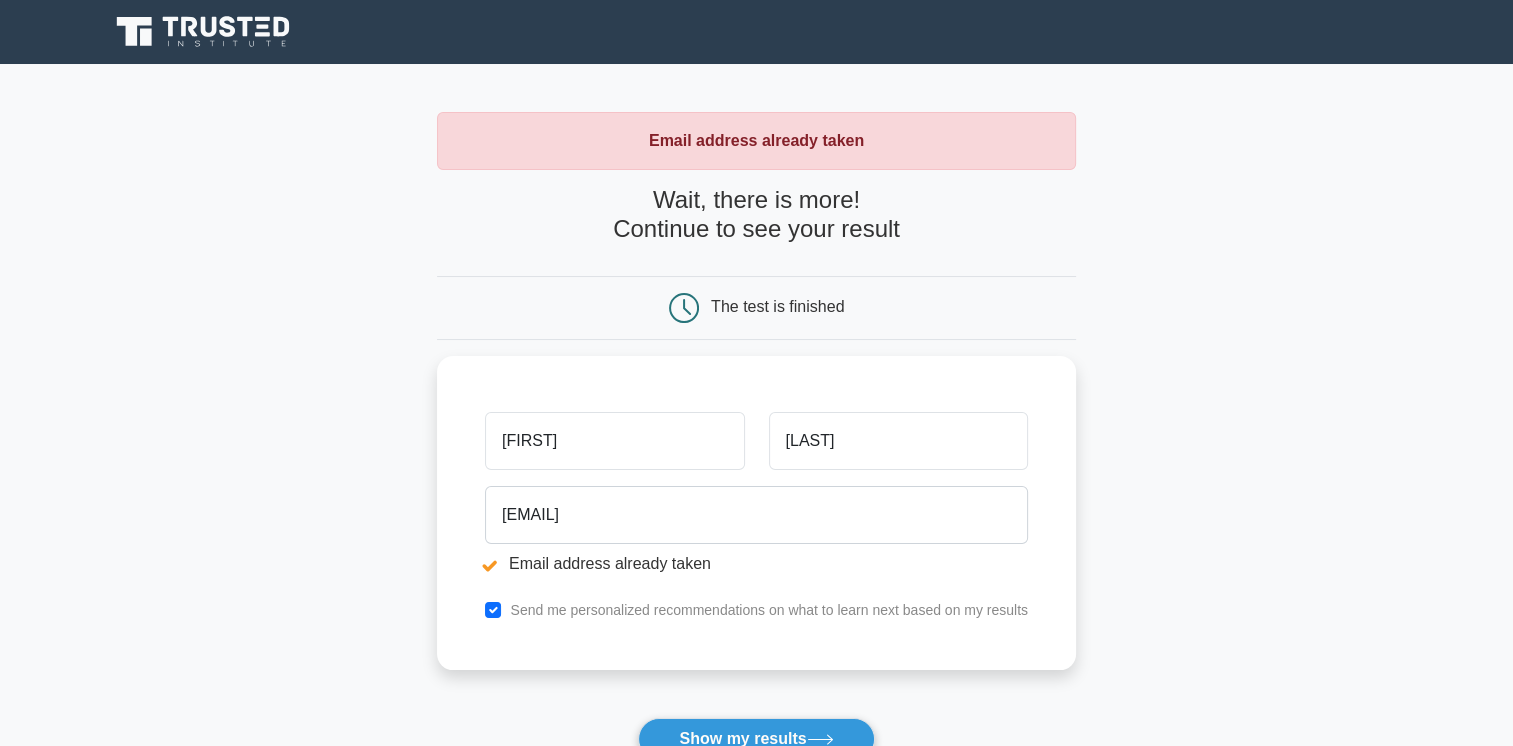 click 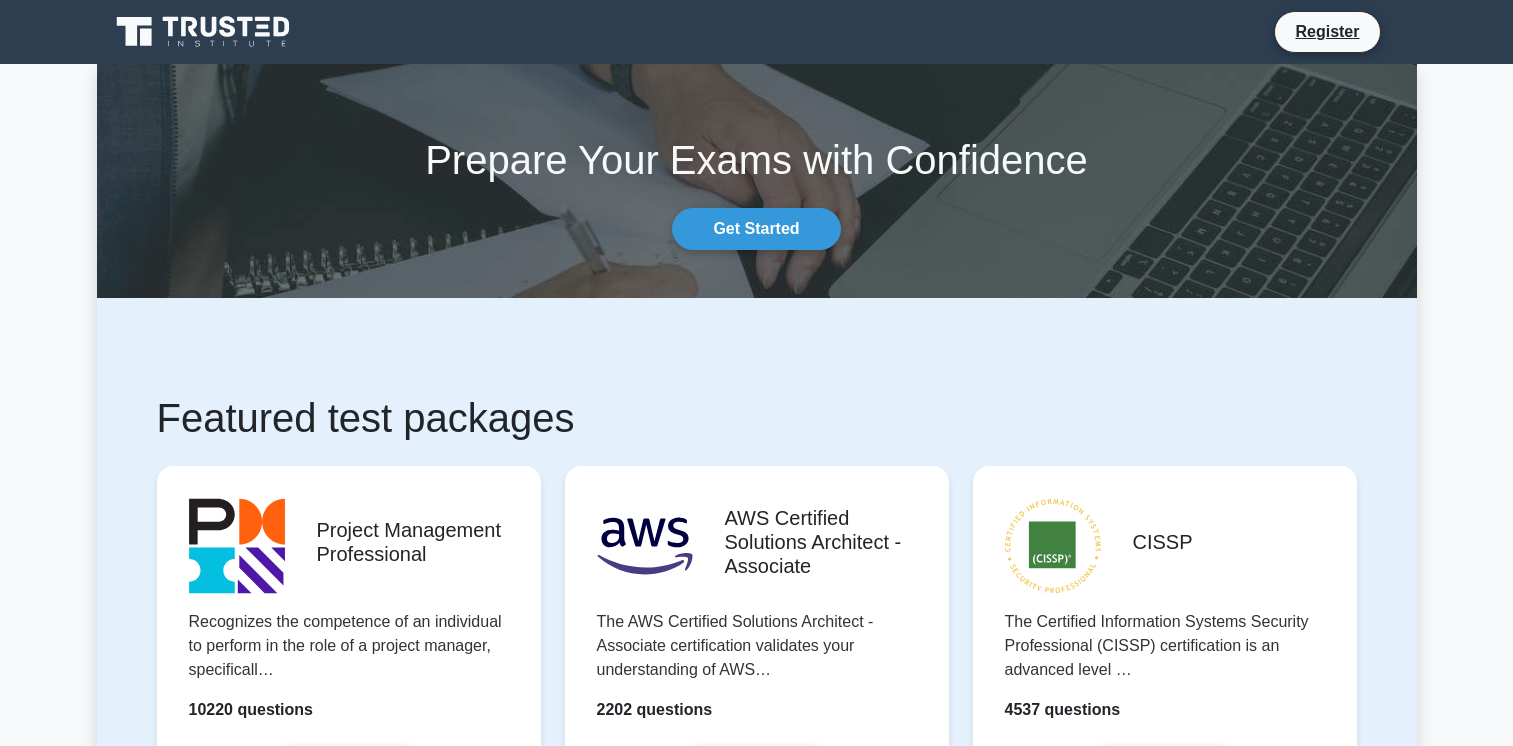 scroll, scrollTop: 0, scrollLeft: 0, axis: both 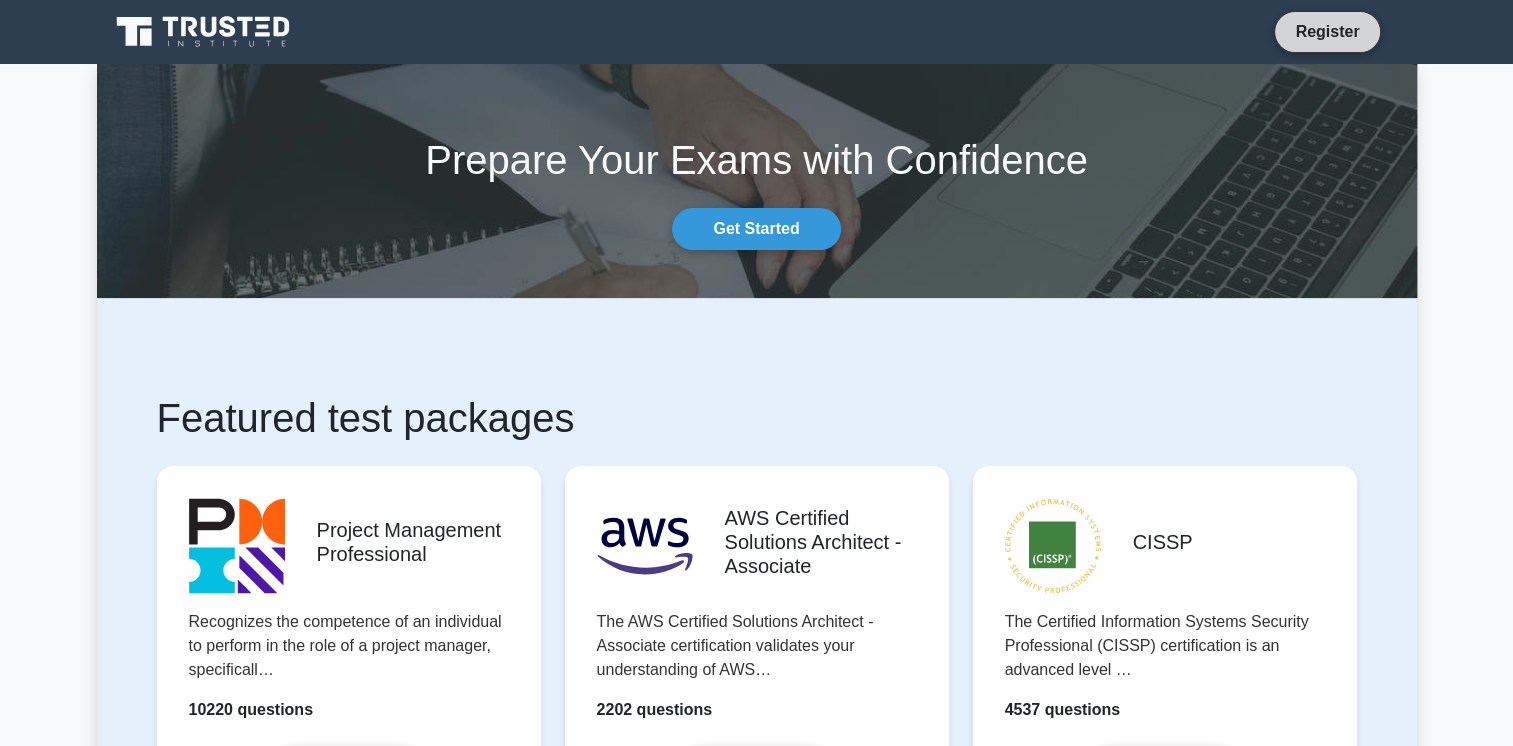 click on "Register" at bounding box center (1327, 31) 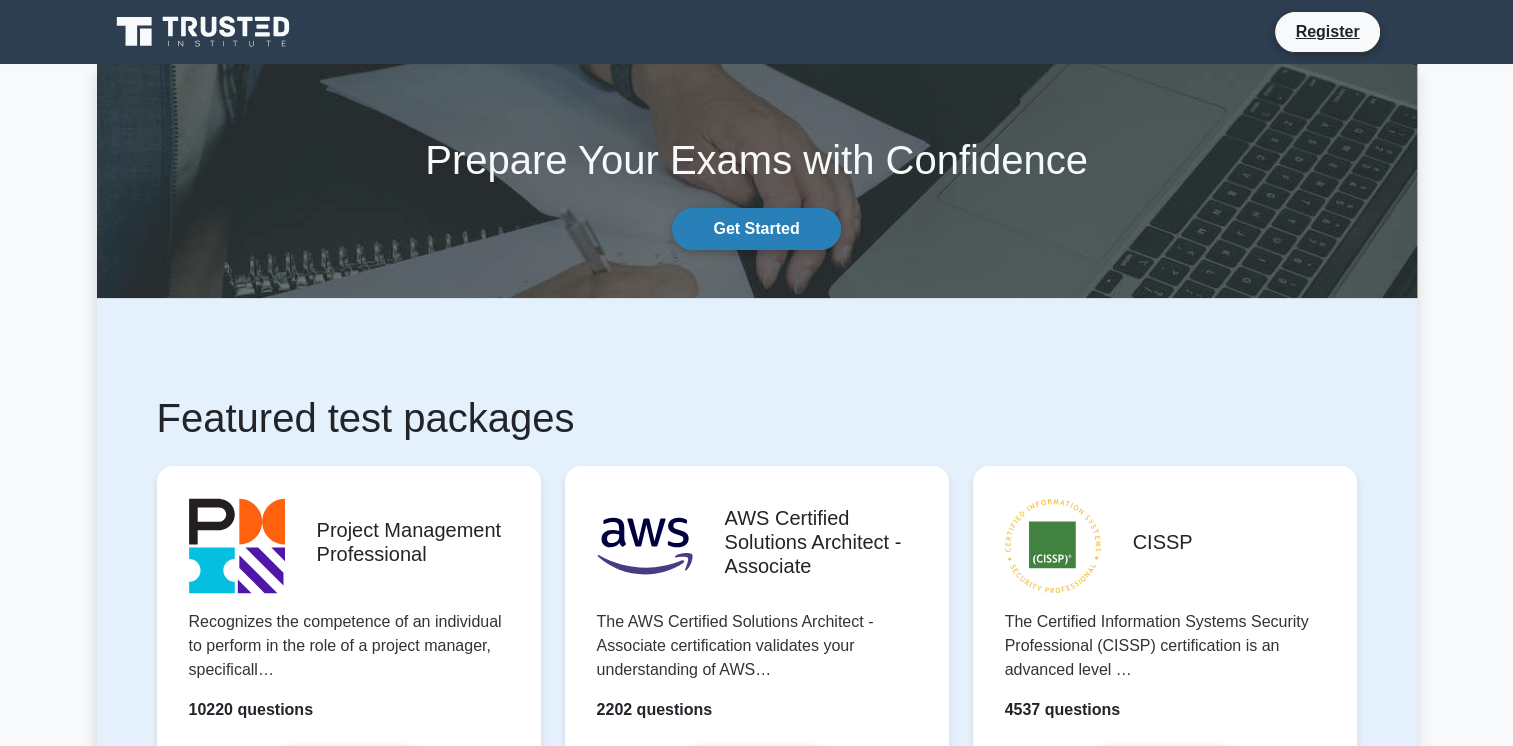 click on "Get Started" at bounding box center (756, 229) 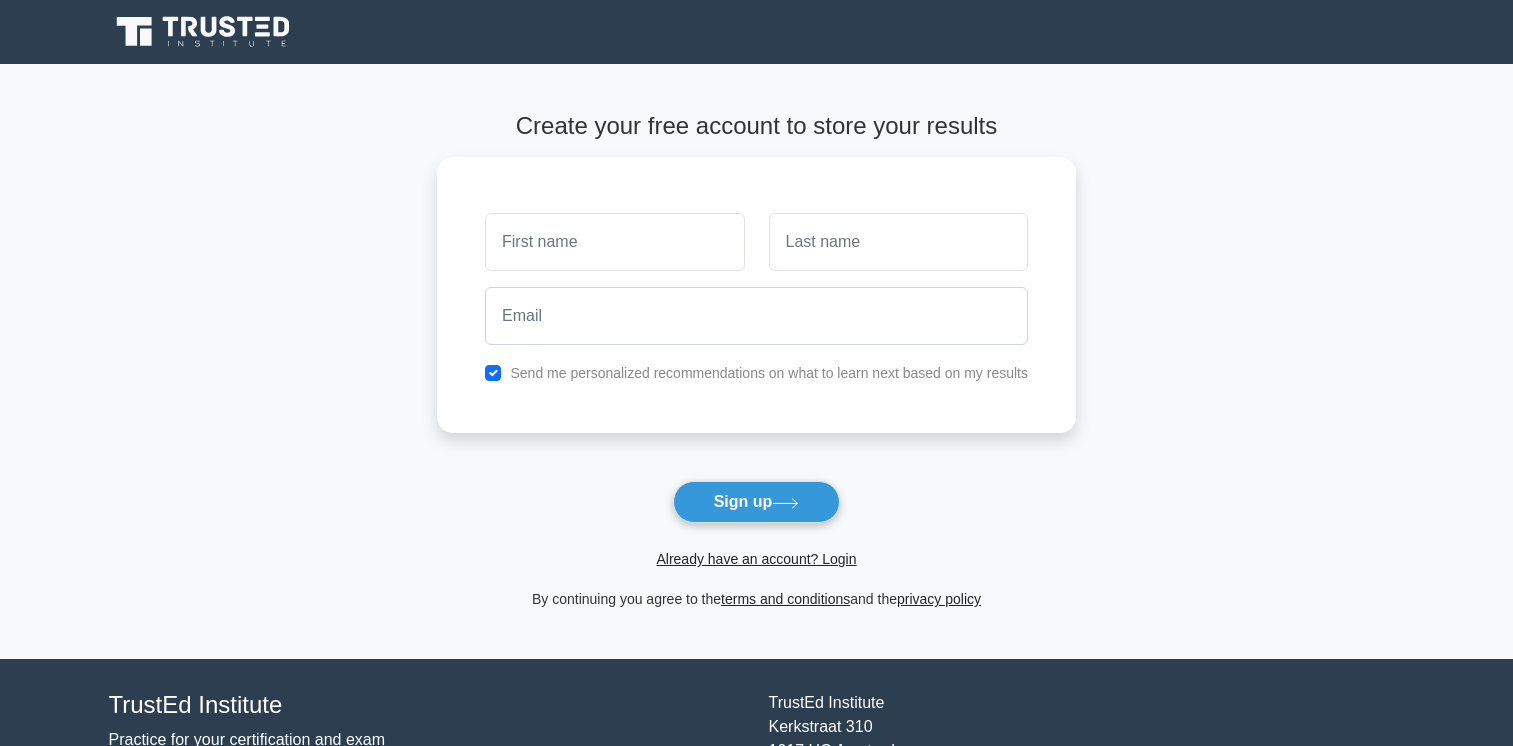 scroll, scrollTop: 0, scrollLeft: 0, axis: both 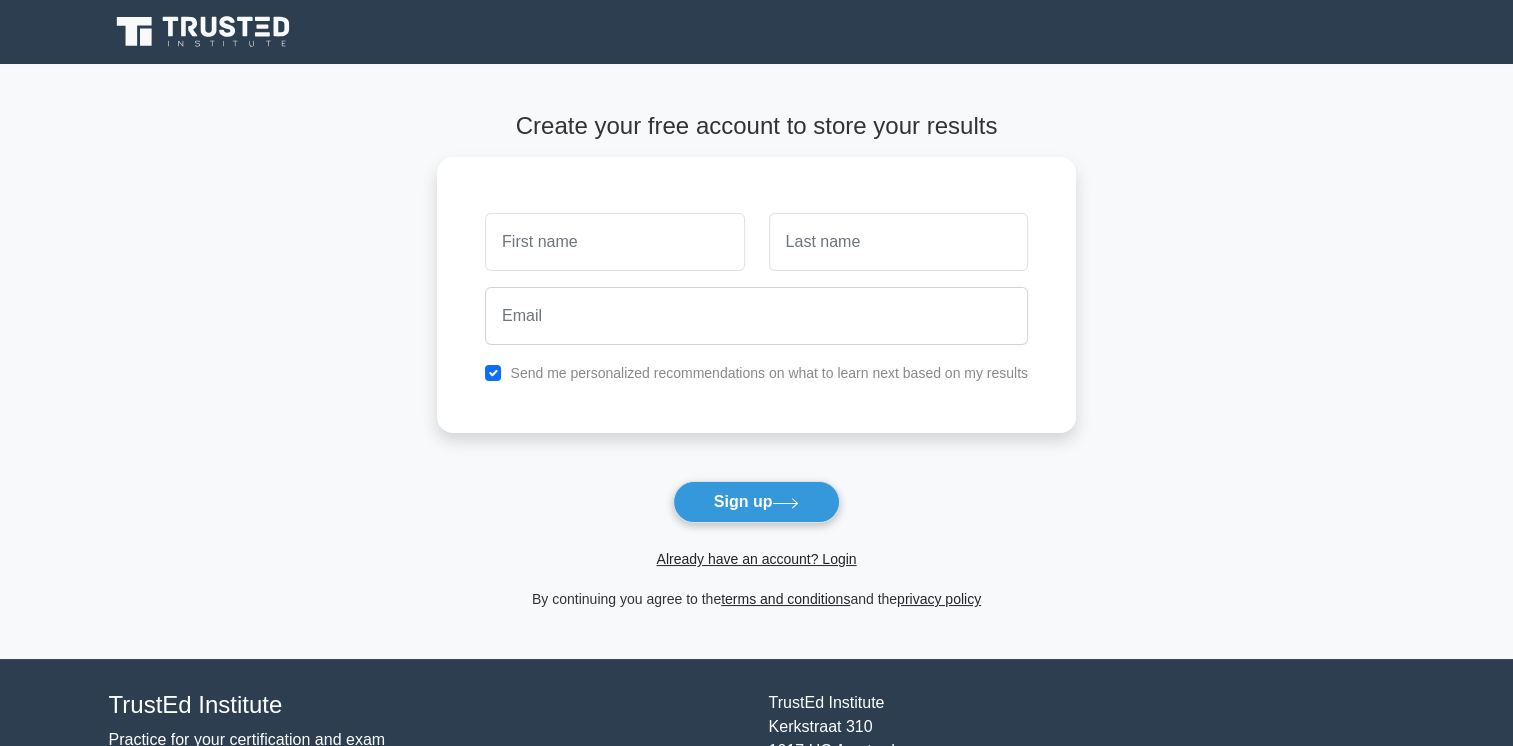 click 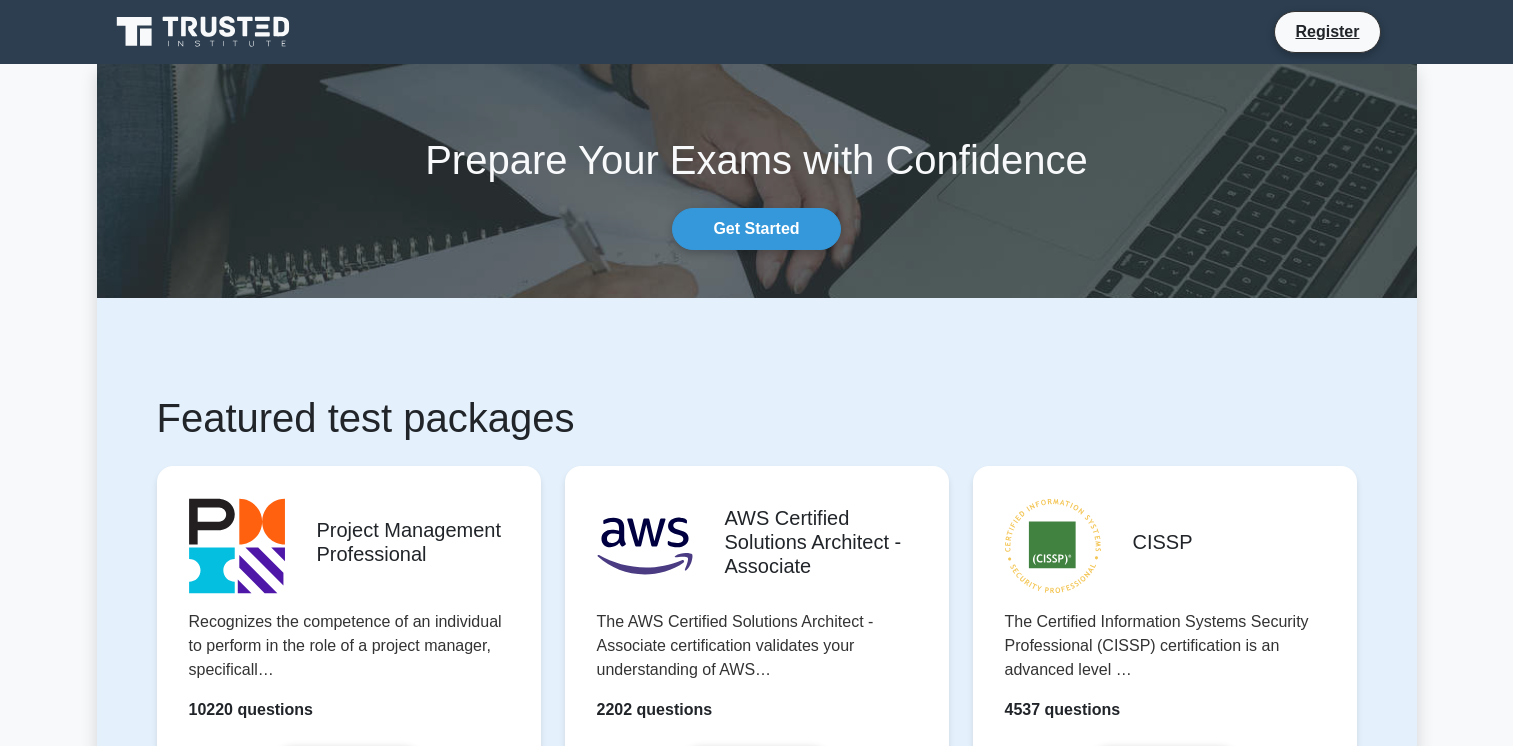 scroll, scrollTop: 0, scrollLeft: 0, axis: both 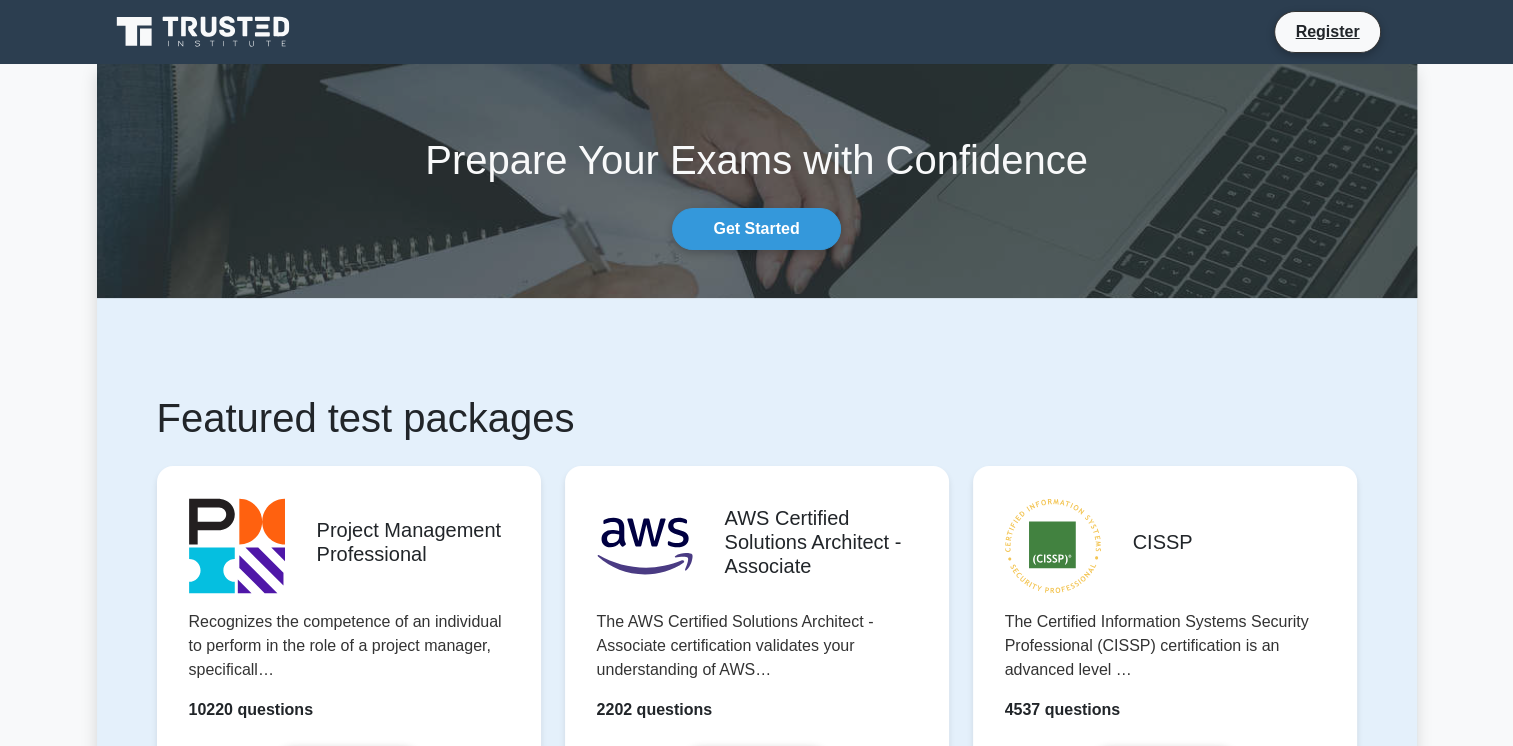 click 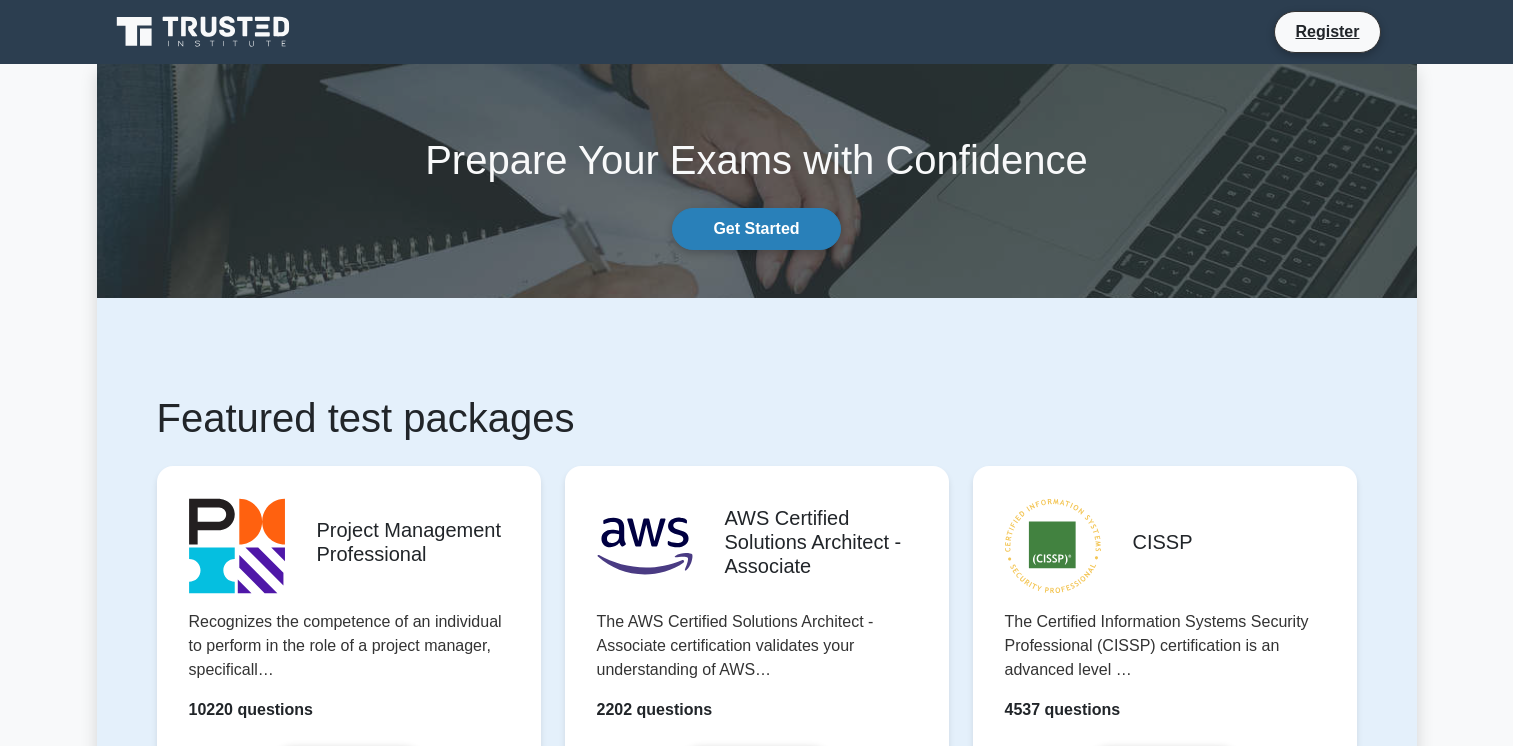 scroll, scrollTop: 0, scrollLeft: 0, axis: both 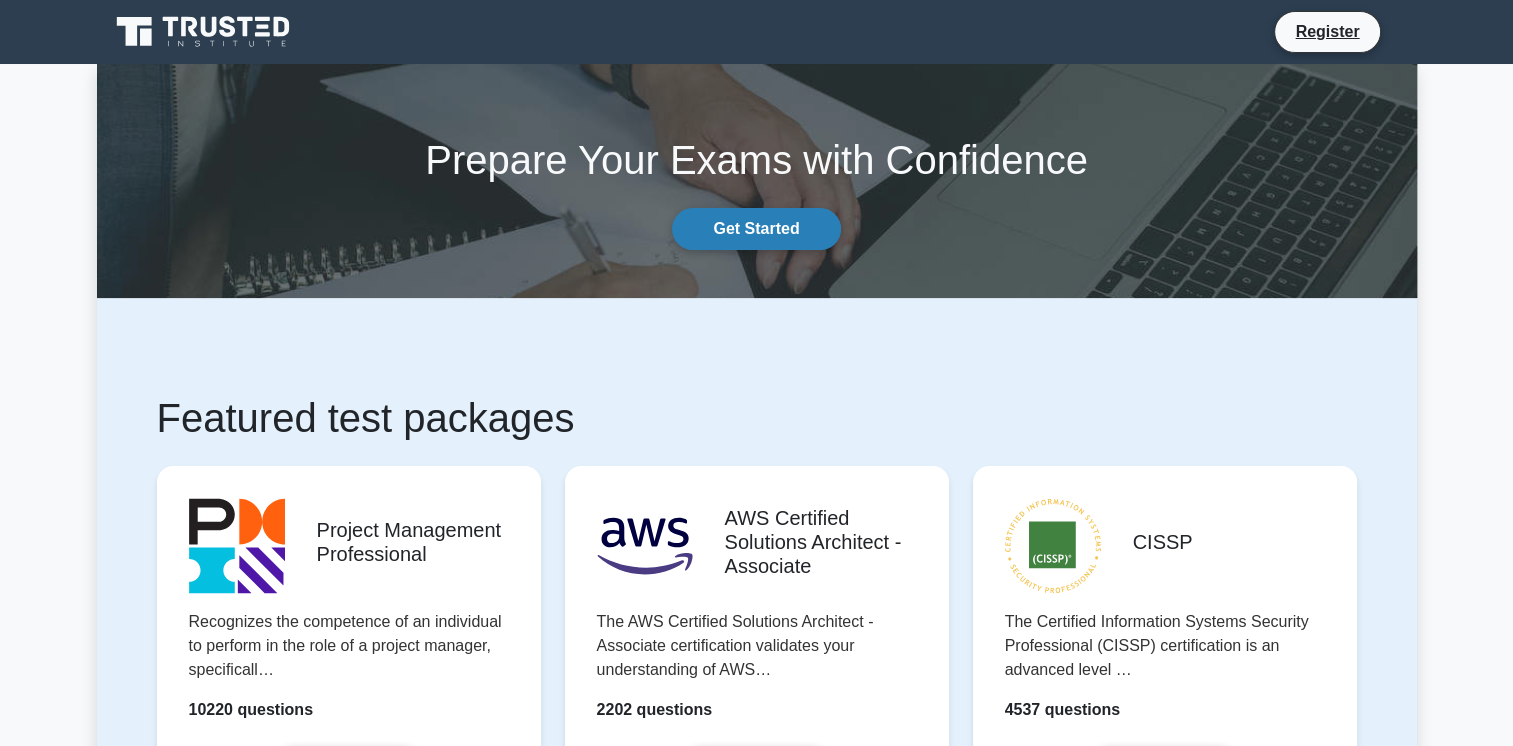 click on "Get Started" at bounding box center (756, 229) 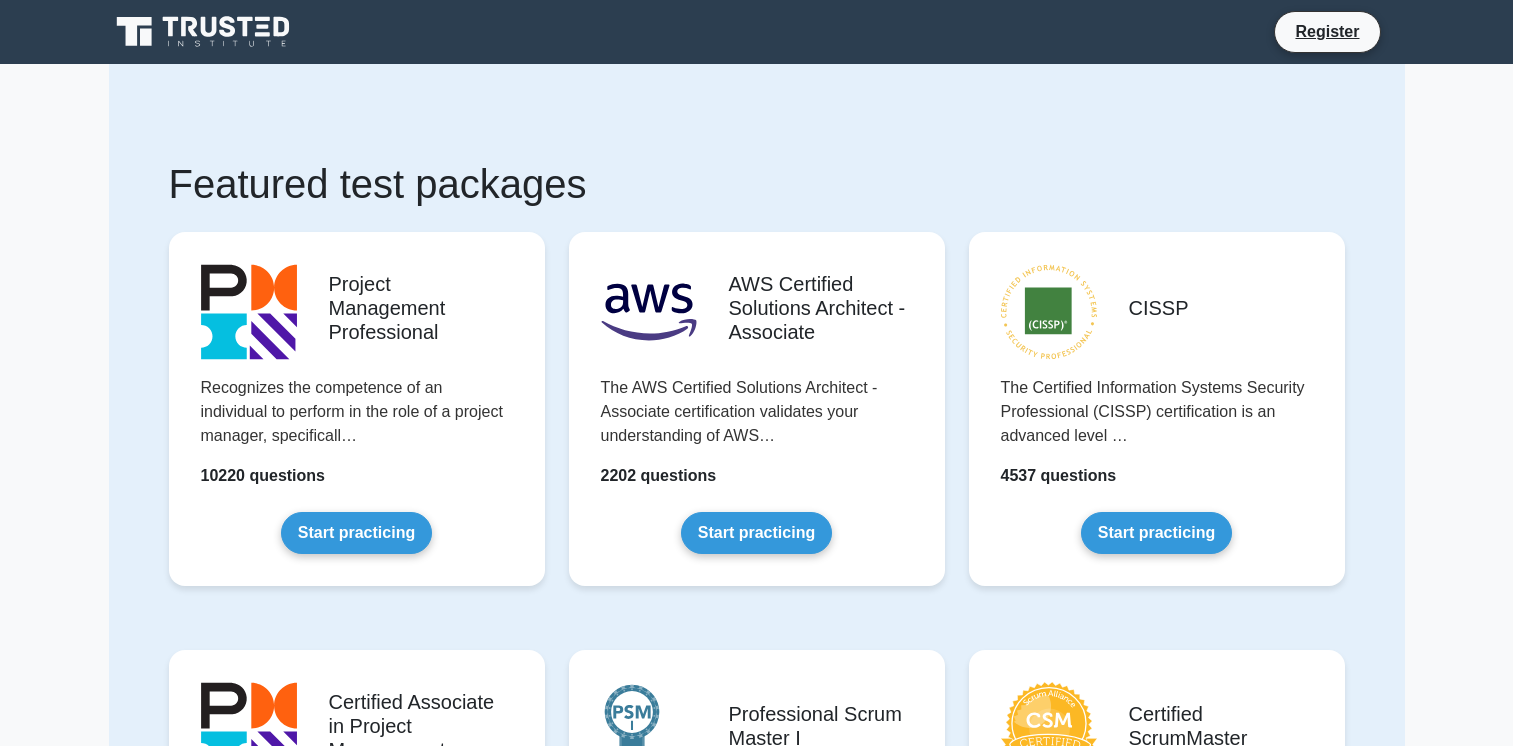 scroll, scrollTop: 0, scrollLeft: 0, axis: both 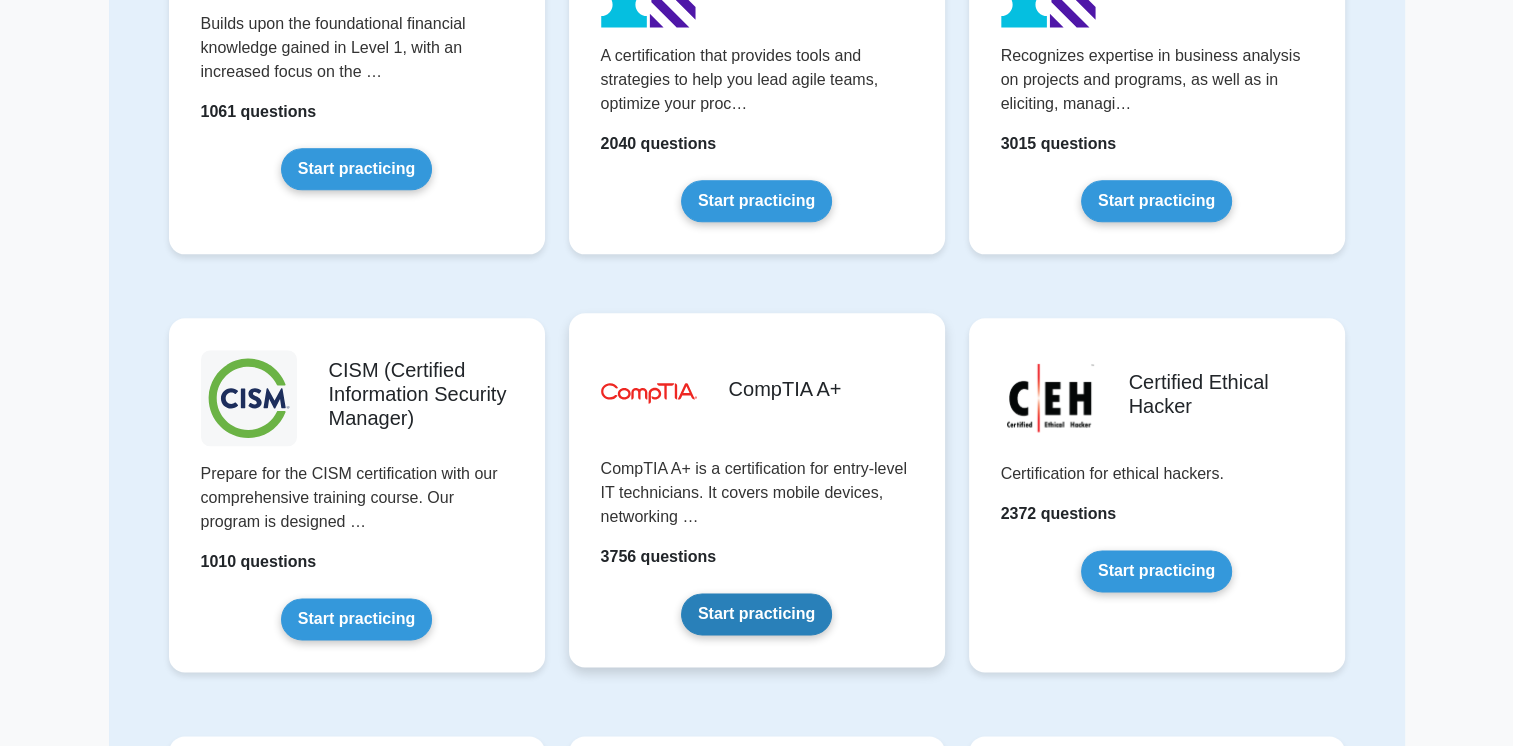 click on "Start practicing" at bounding box center (756, 614) 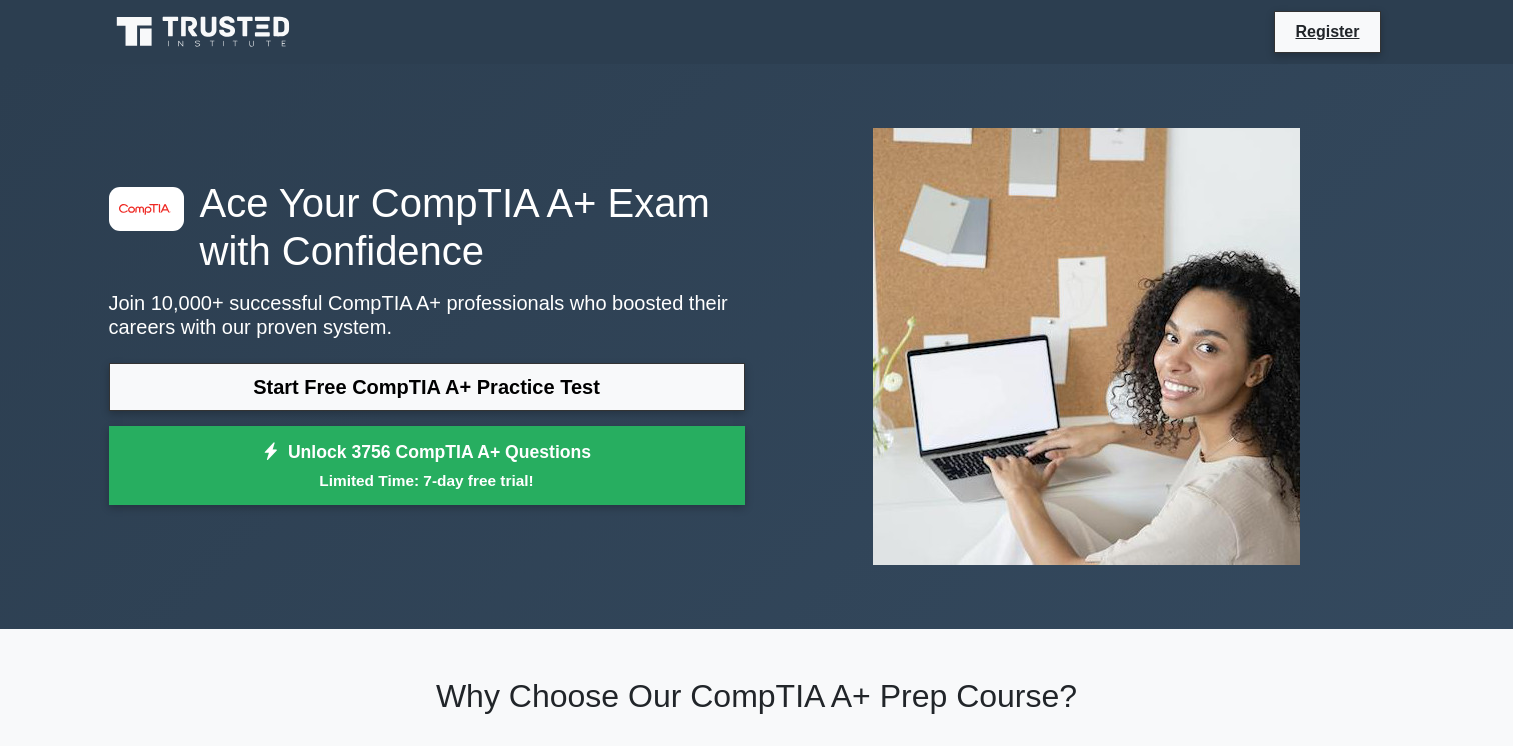 scroll, scrollTop: 0, scrollLeft: 0, axis: both 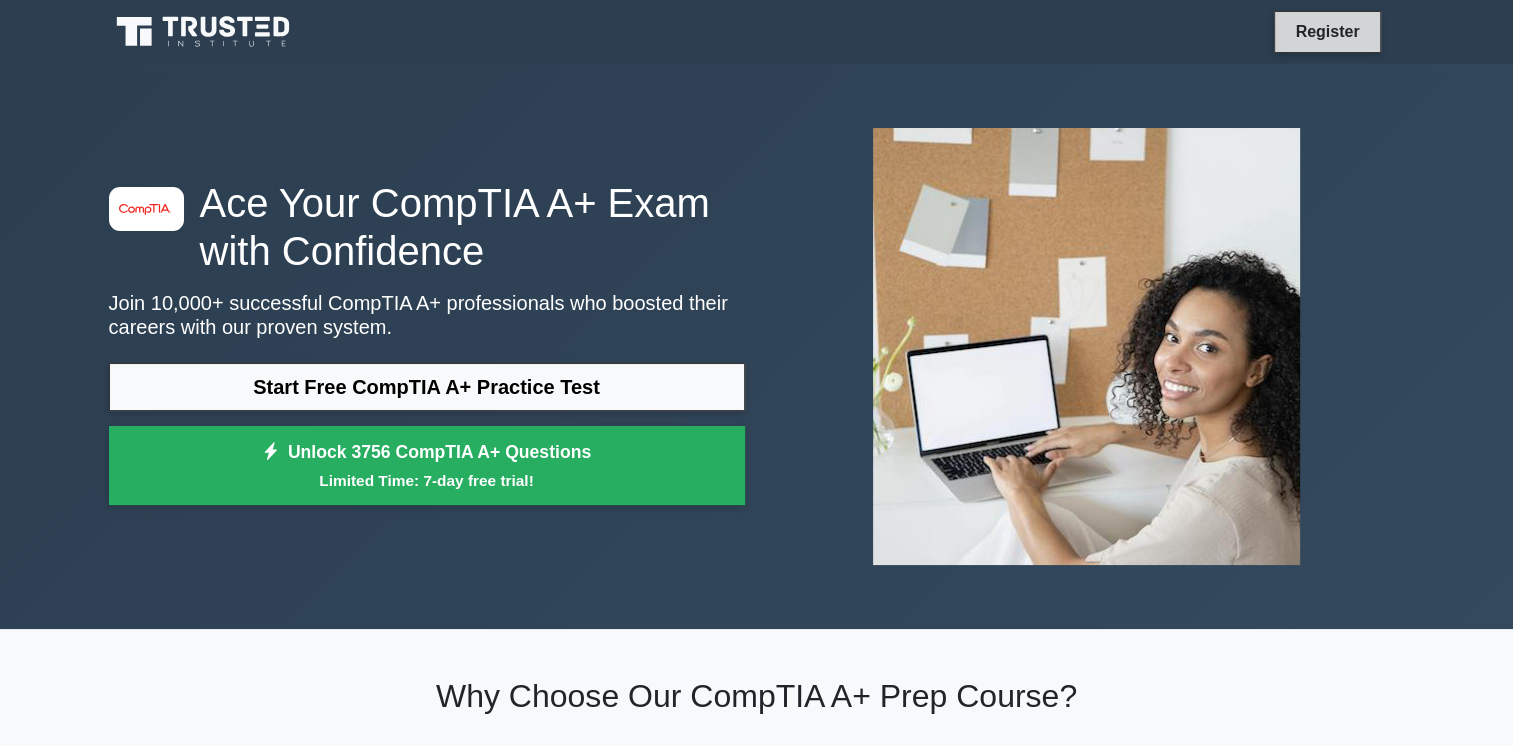 click on "Register" at bounding box center [1327, 31] 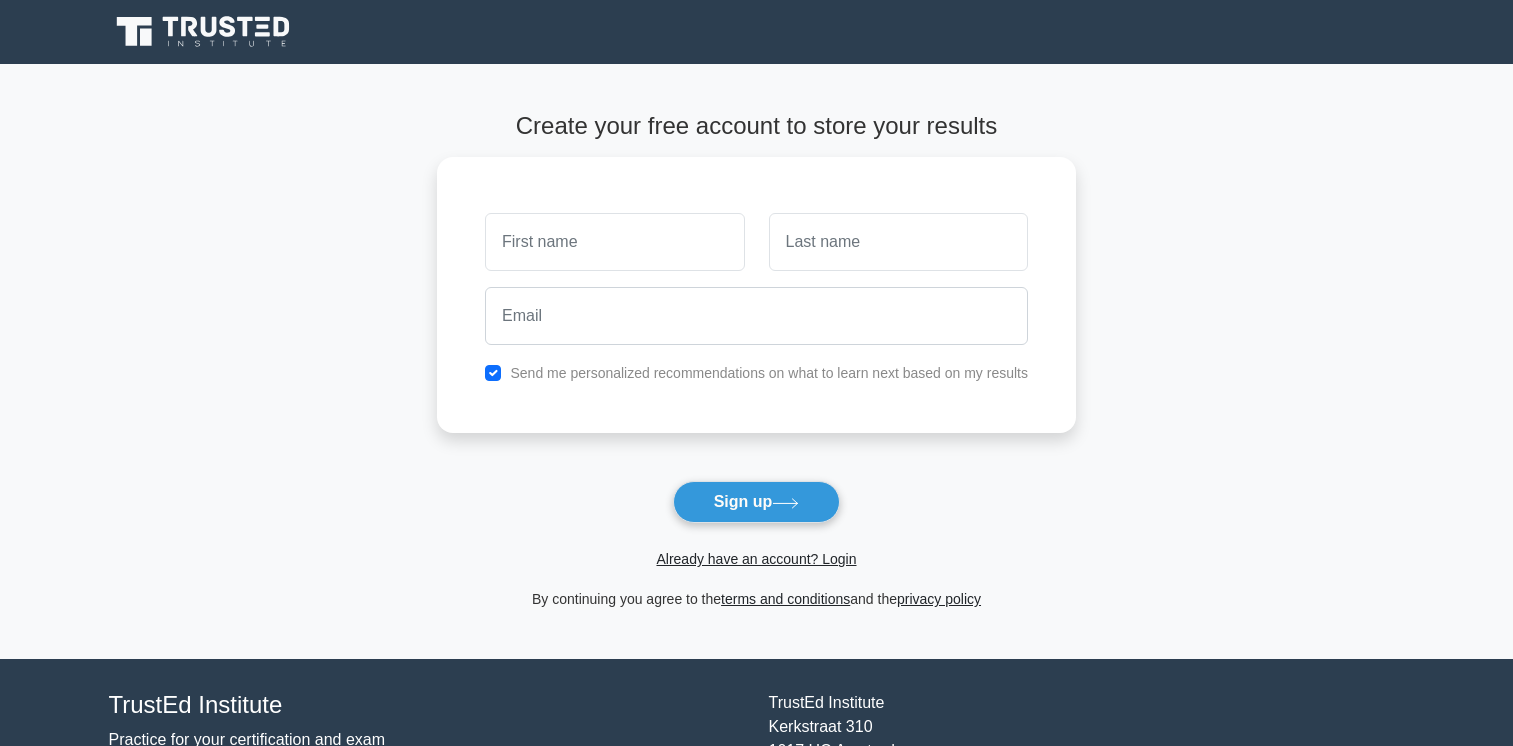 scroll, scrollTop: 0, scrollLeft: 0, axis: both 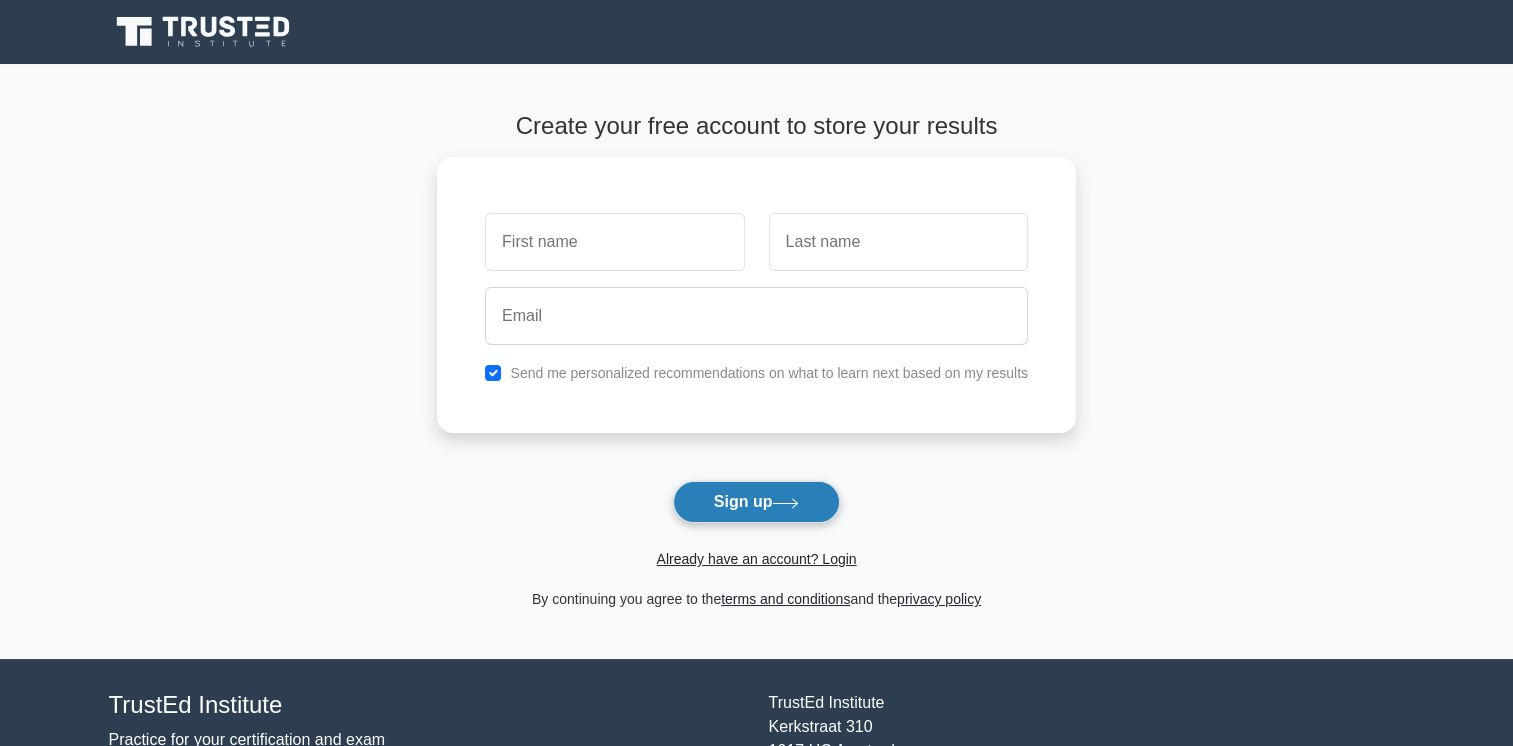 click on "Sign up" at bounding box center [757, 502] 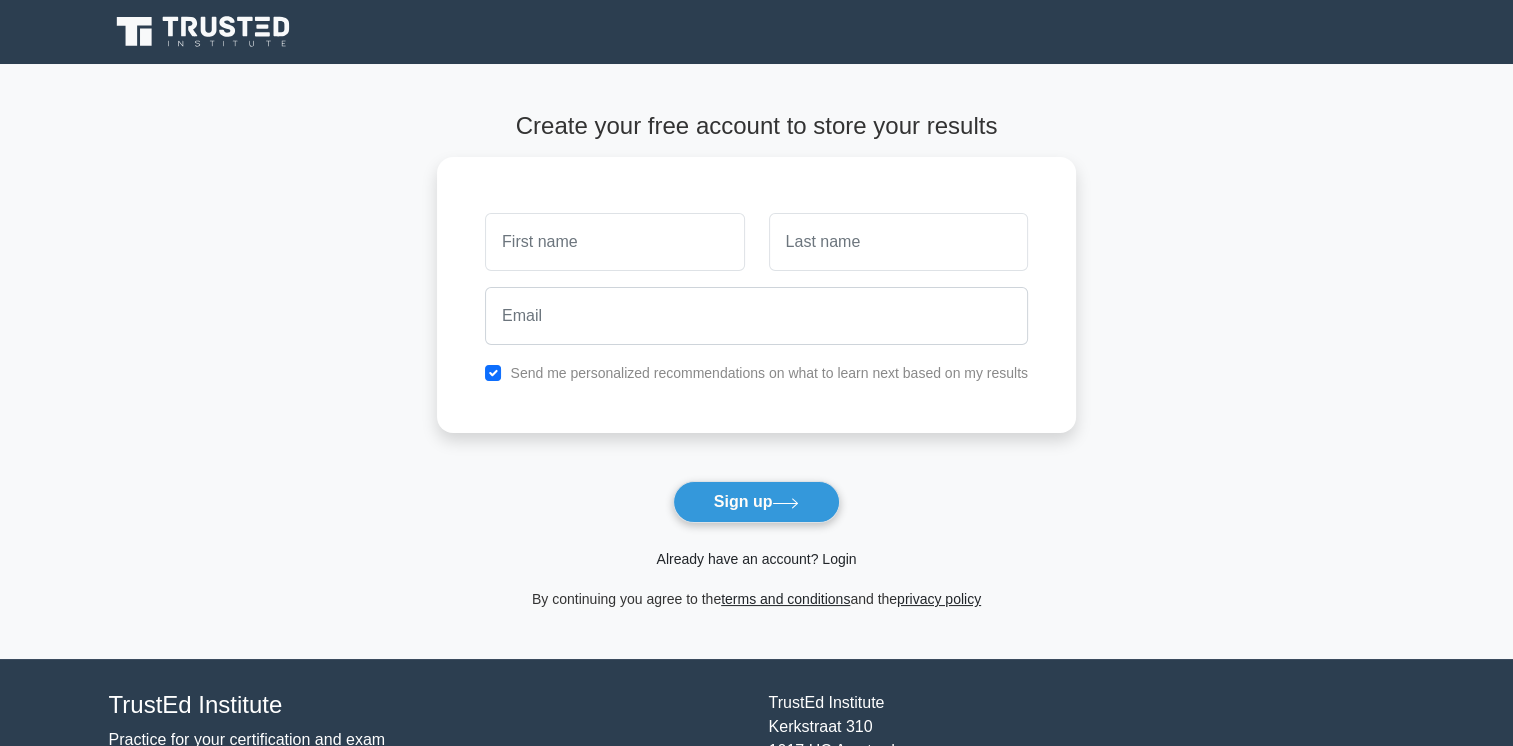 click on "Already have an account? Login" at bounding box center [756, 559] 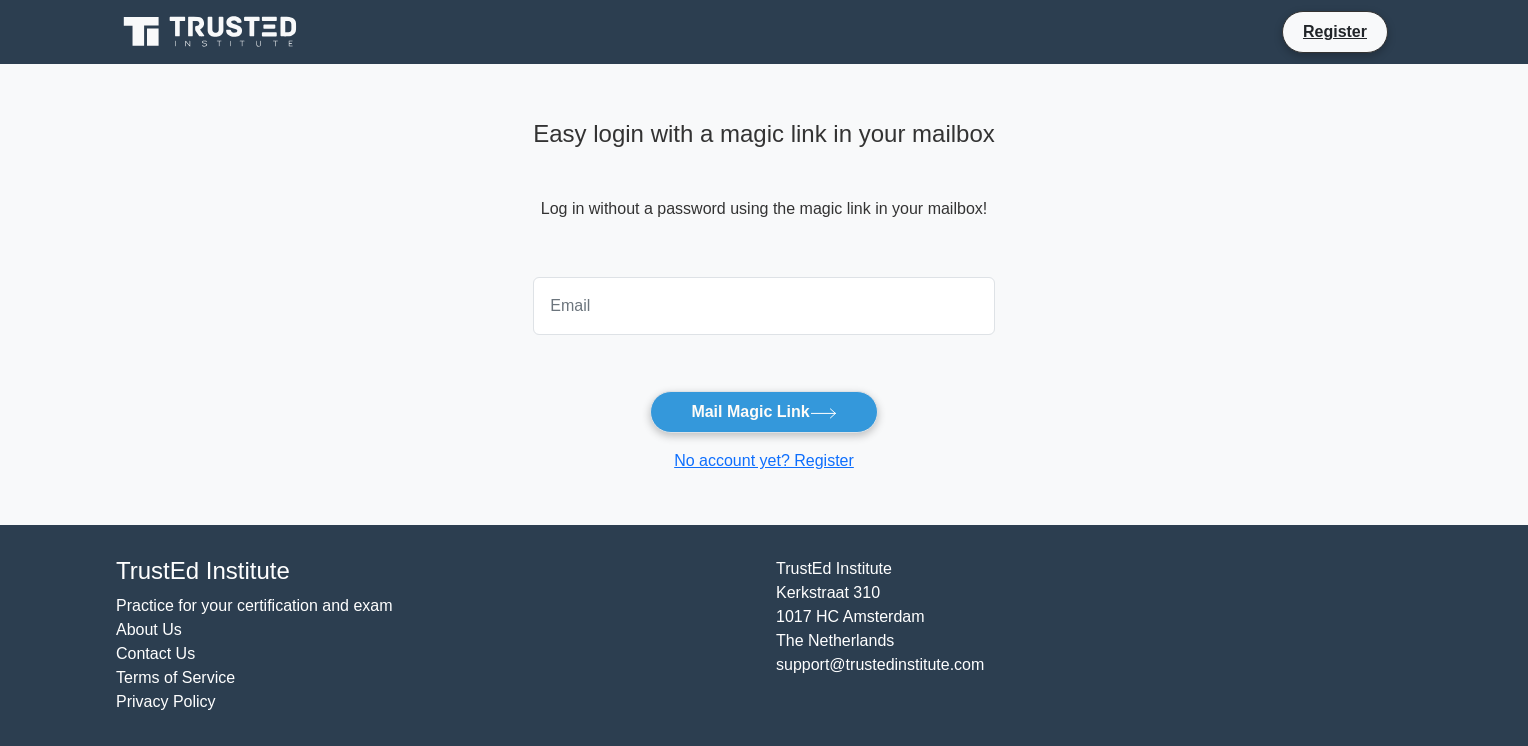 scroll, scrollTop: 0, scrollLeft: 0, axis: both 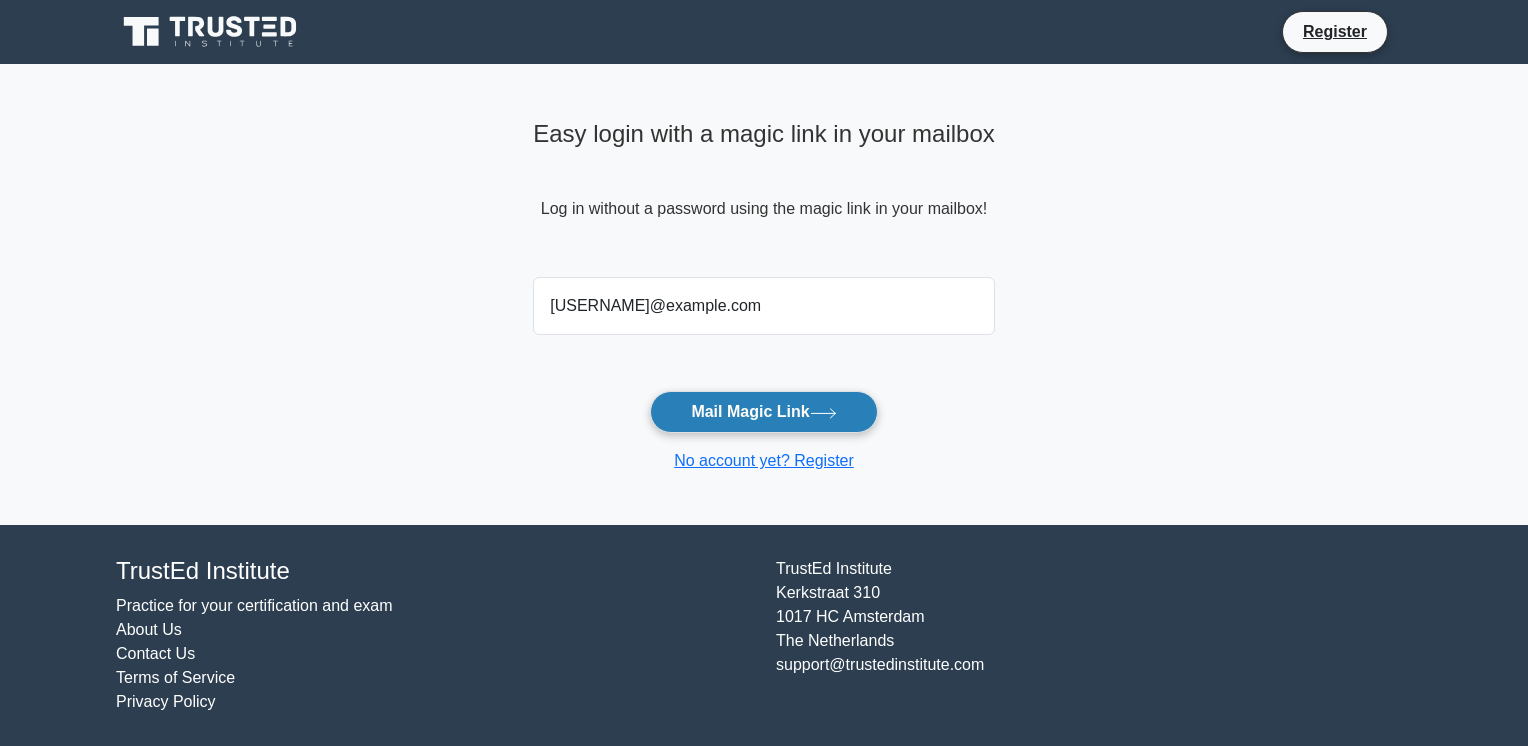 click on "Mail Magic Link" at bounding box center (763, 412) 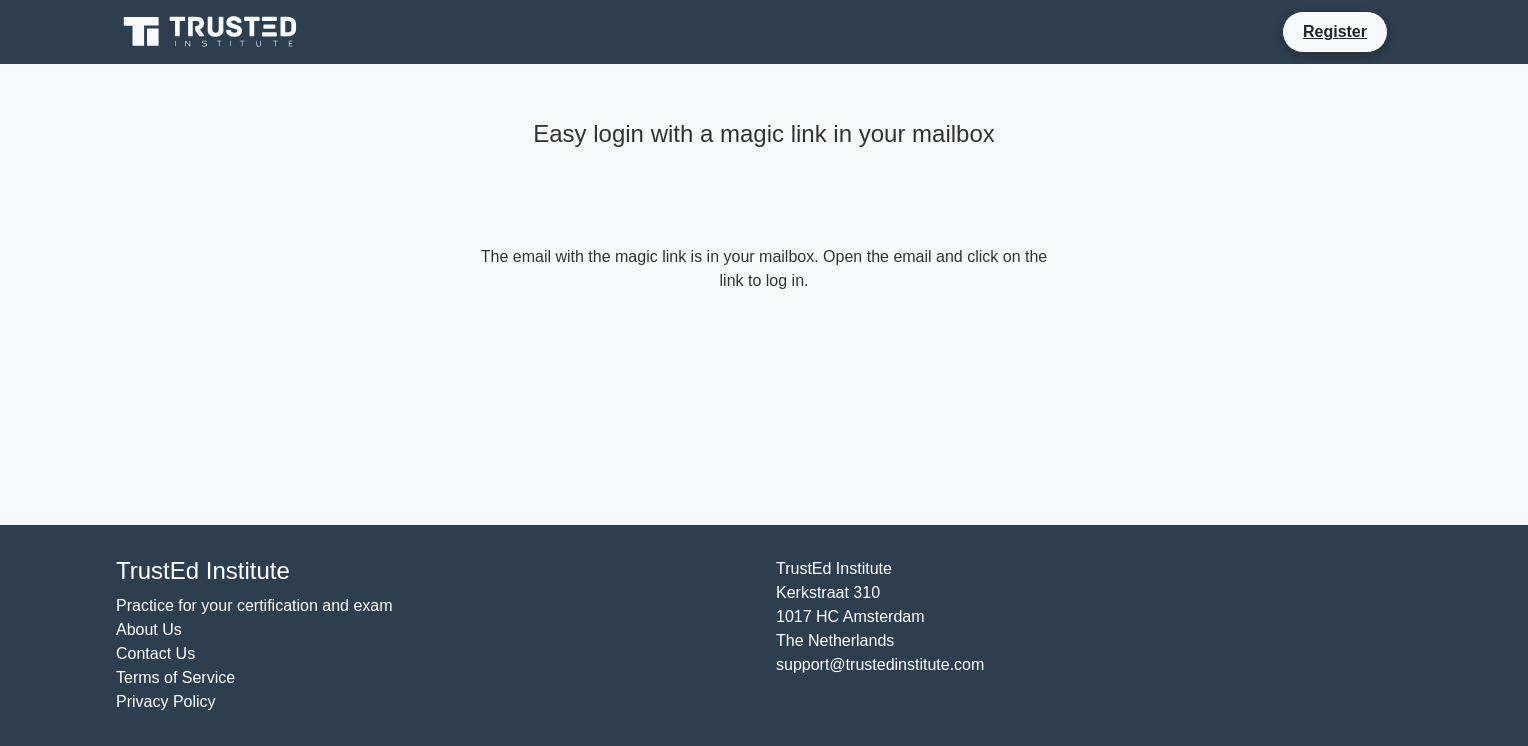 scroll, scrollTop: 0, scrollLeft: 0, axis: both 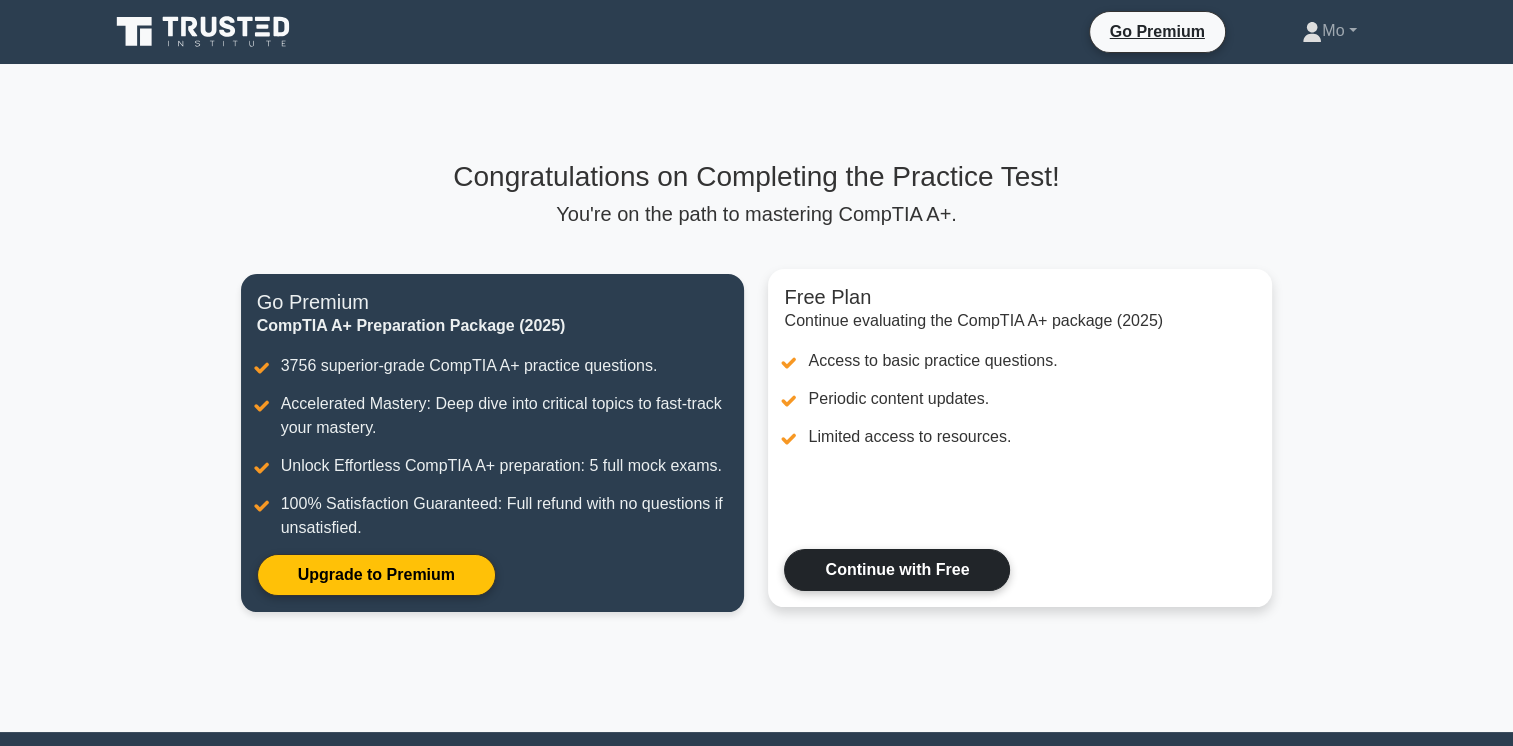 click on "Continue with Free" at bounding box center [897, 570] 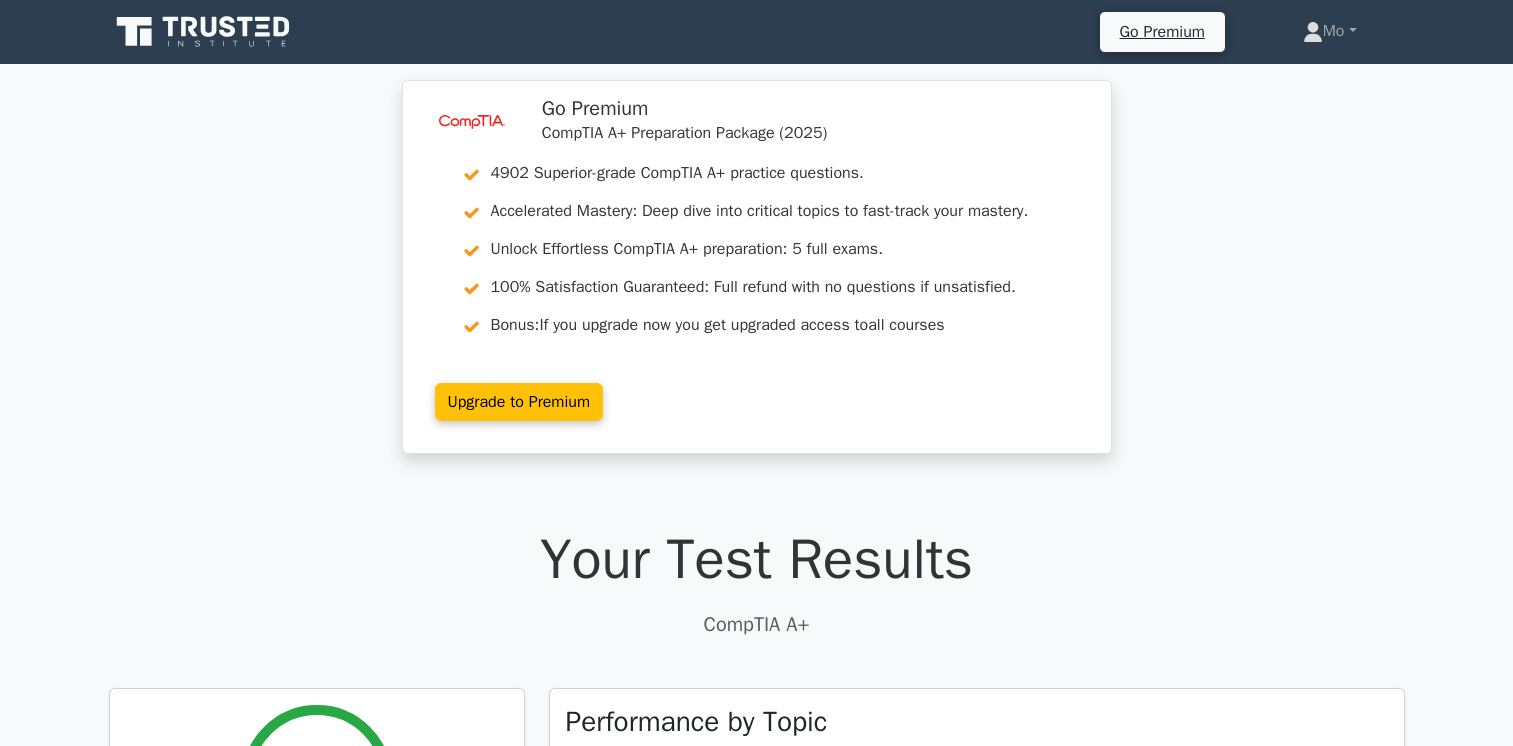 scroll, scrollTop: 0, scrollLeft: 0, axis: both 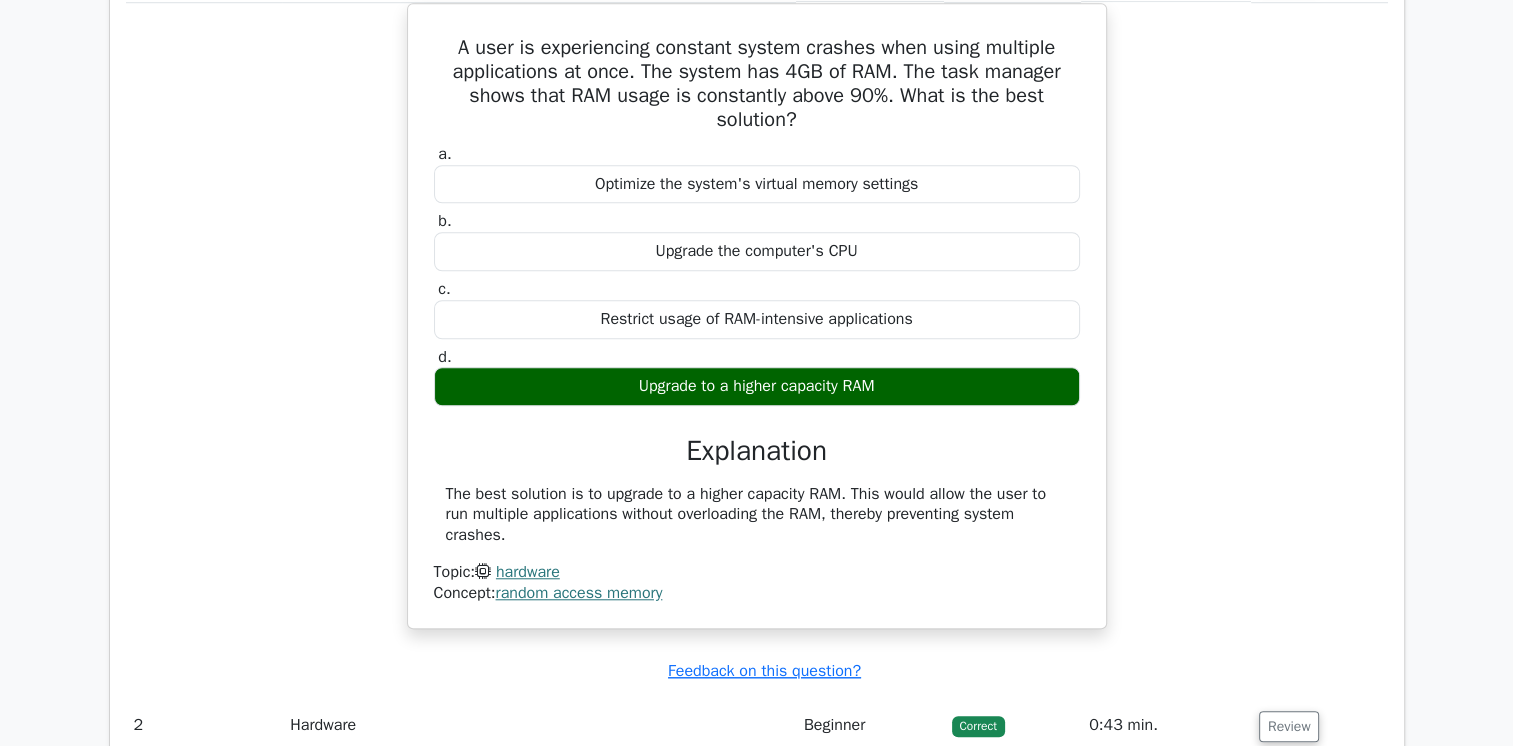 click on "A user is experiencing constant system crashes when using multiple applications at once. The system has 4GB of RAM. The task manager shows that RAM usage is constantly above 90%. What is the best solution?
a.
Optimize the system's virtual memory settings
b.
c. d." at bounding box center [757, 328] 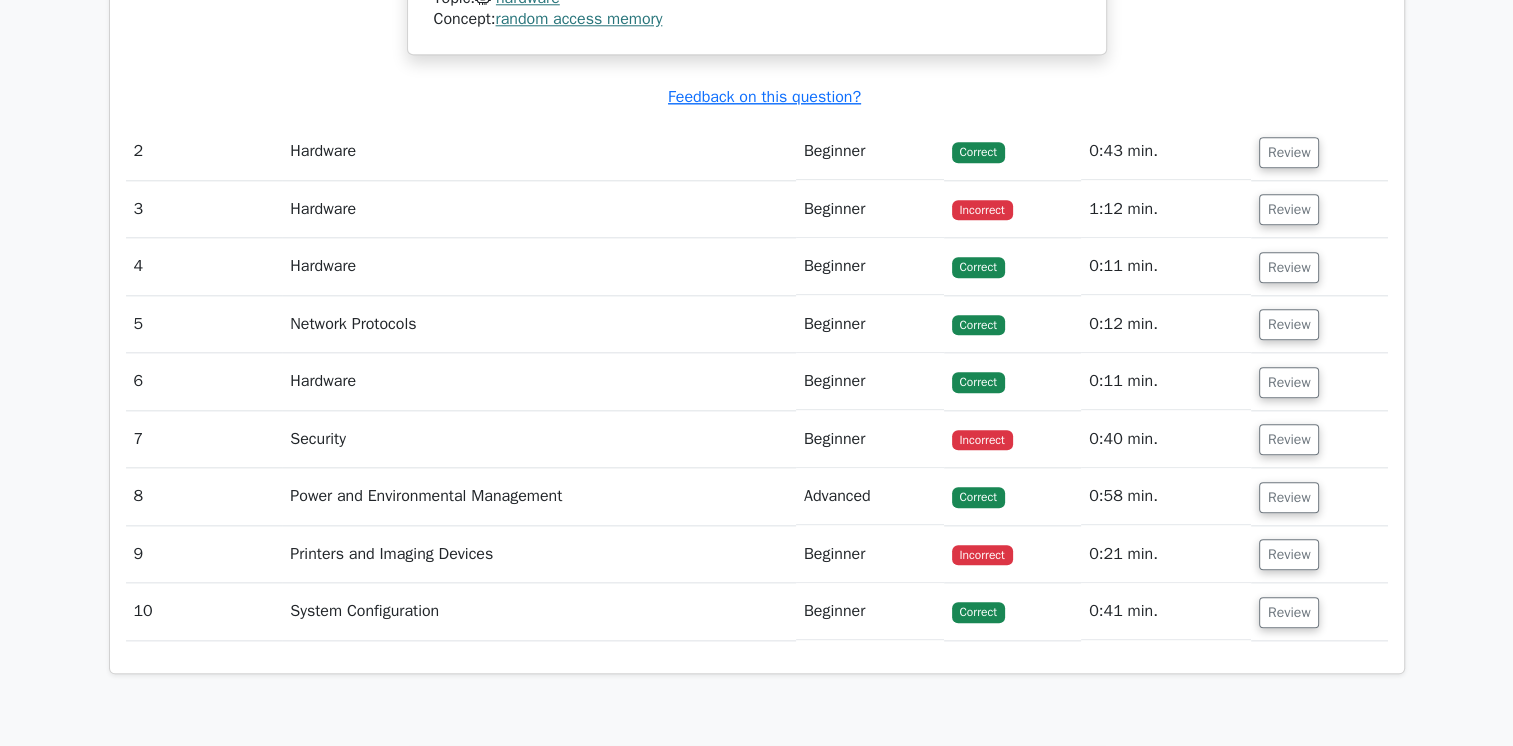 scroll, scrollTop: 2215, scrollLeft: 0, axis: vertical 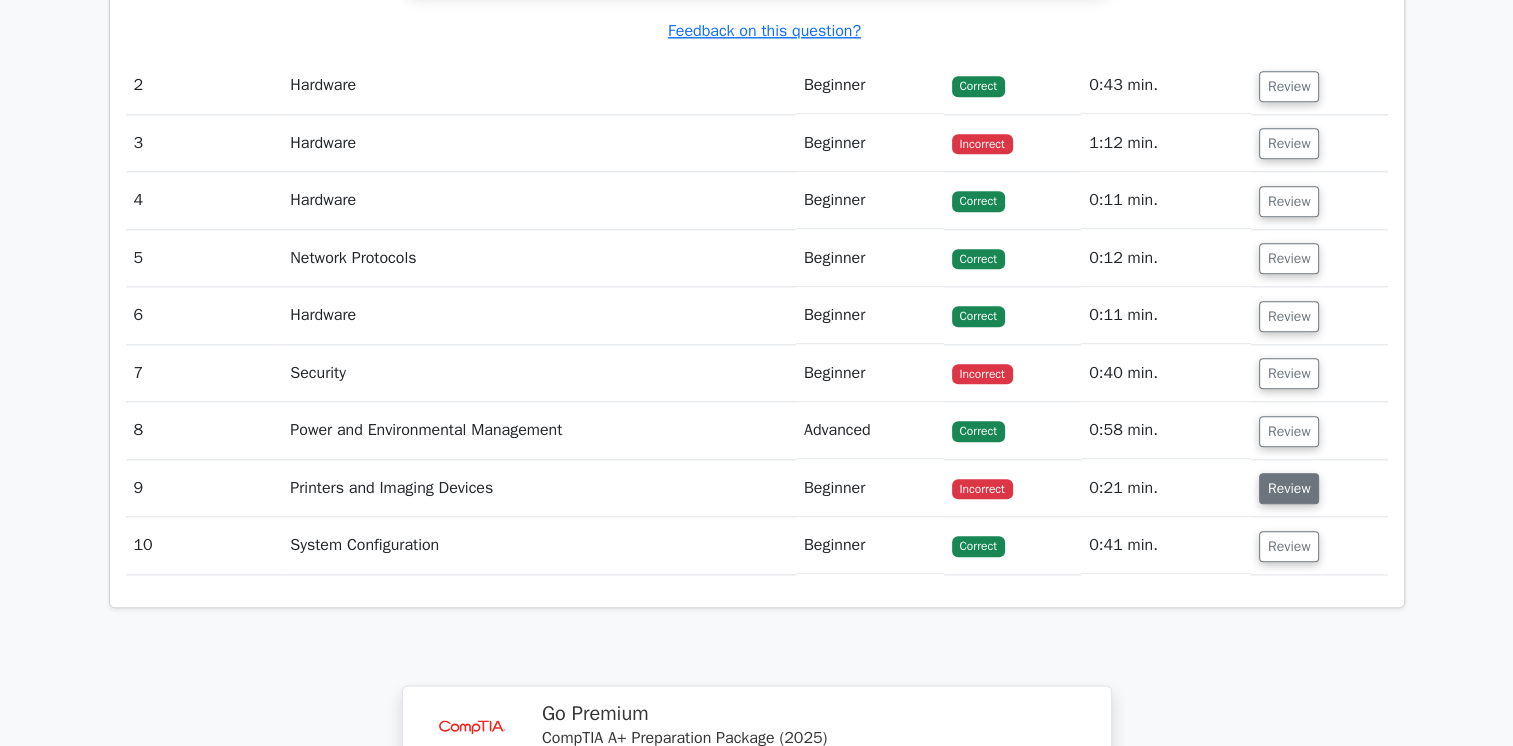 click on "Review" at bounding box center (1289, 488) 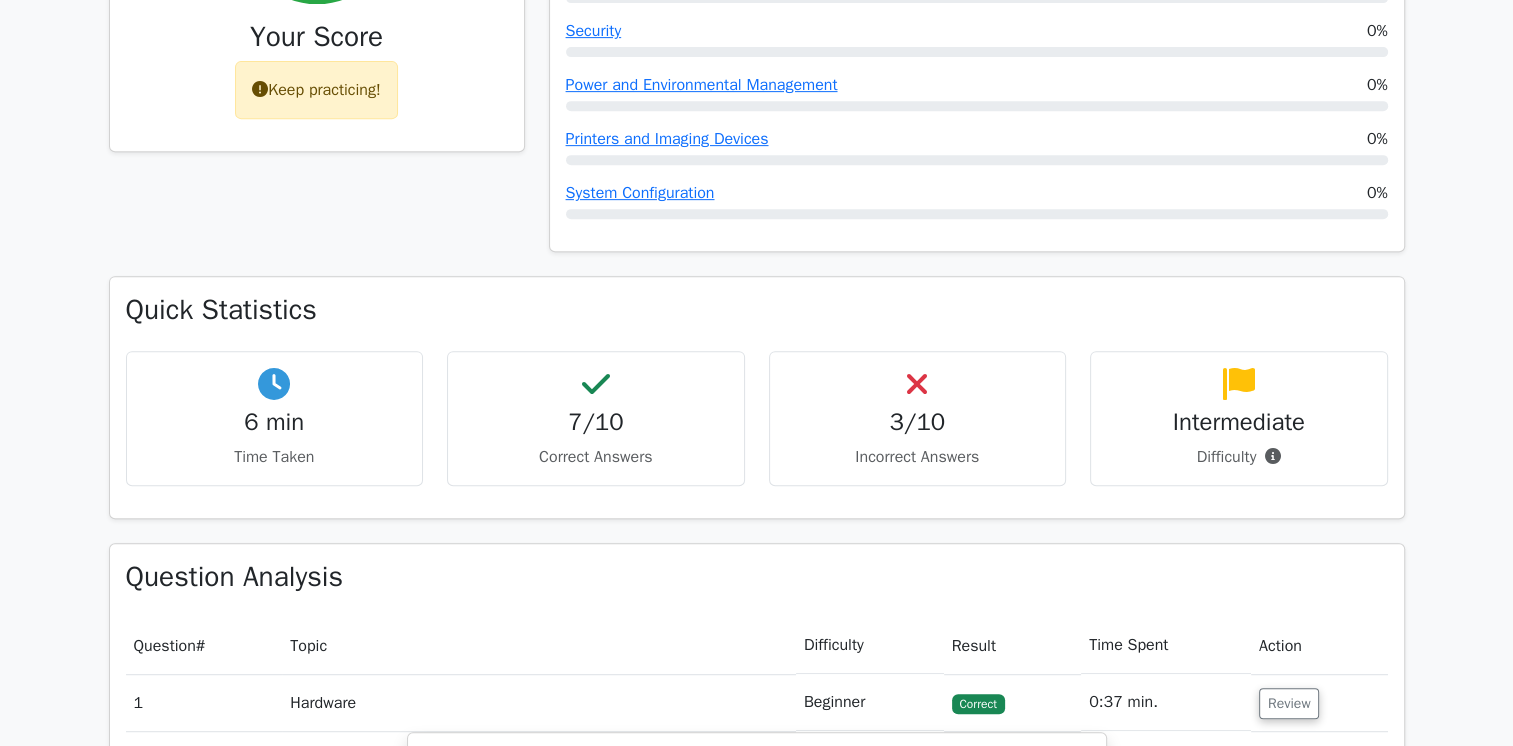 scroll, scrollTop: 867, scrollLeft: 0, axis: vertical 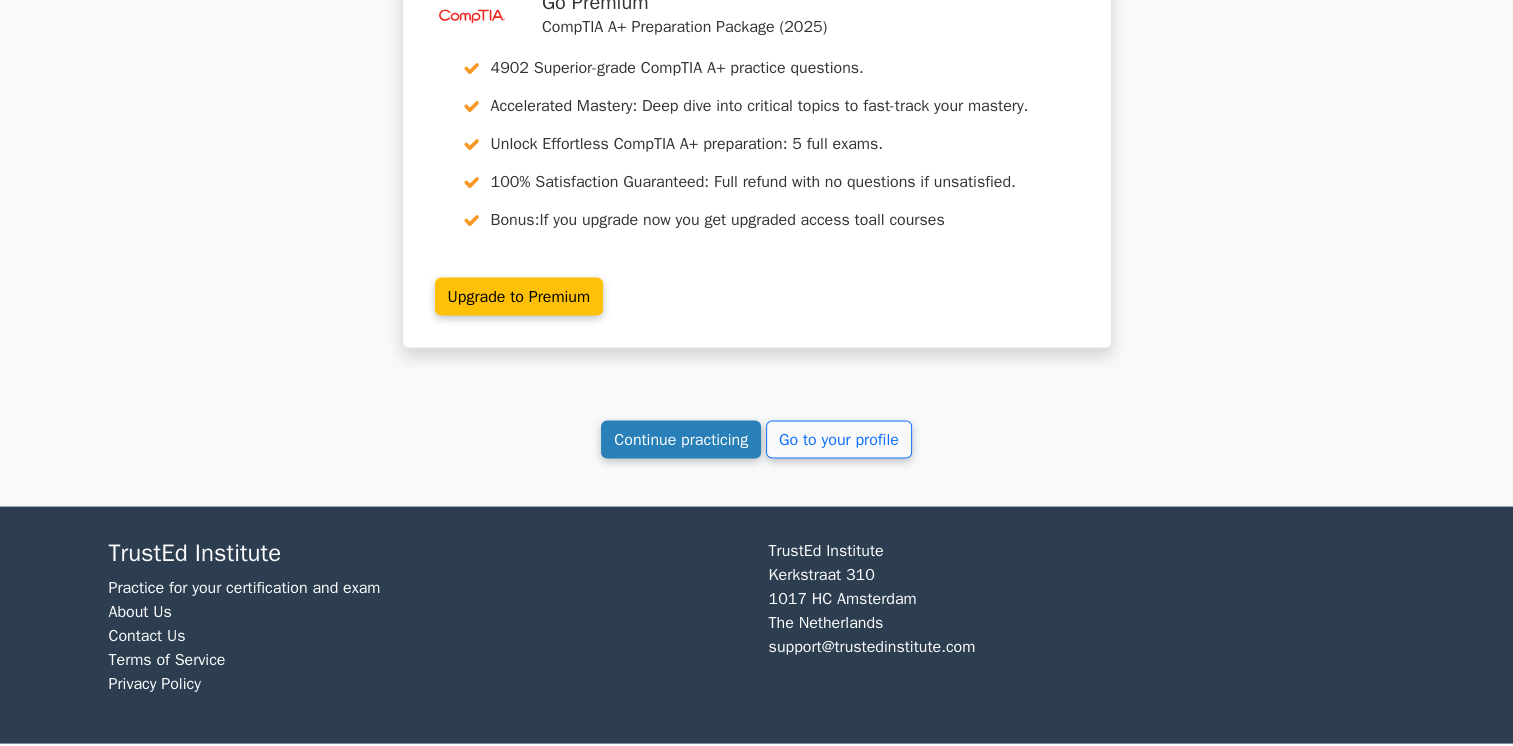 click on "Continue practicing" at bounding box center [681, 439] 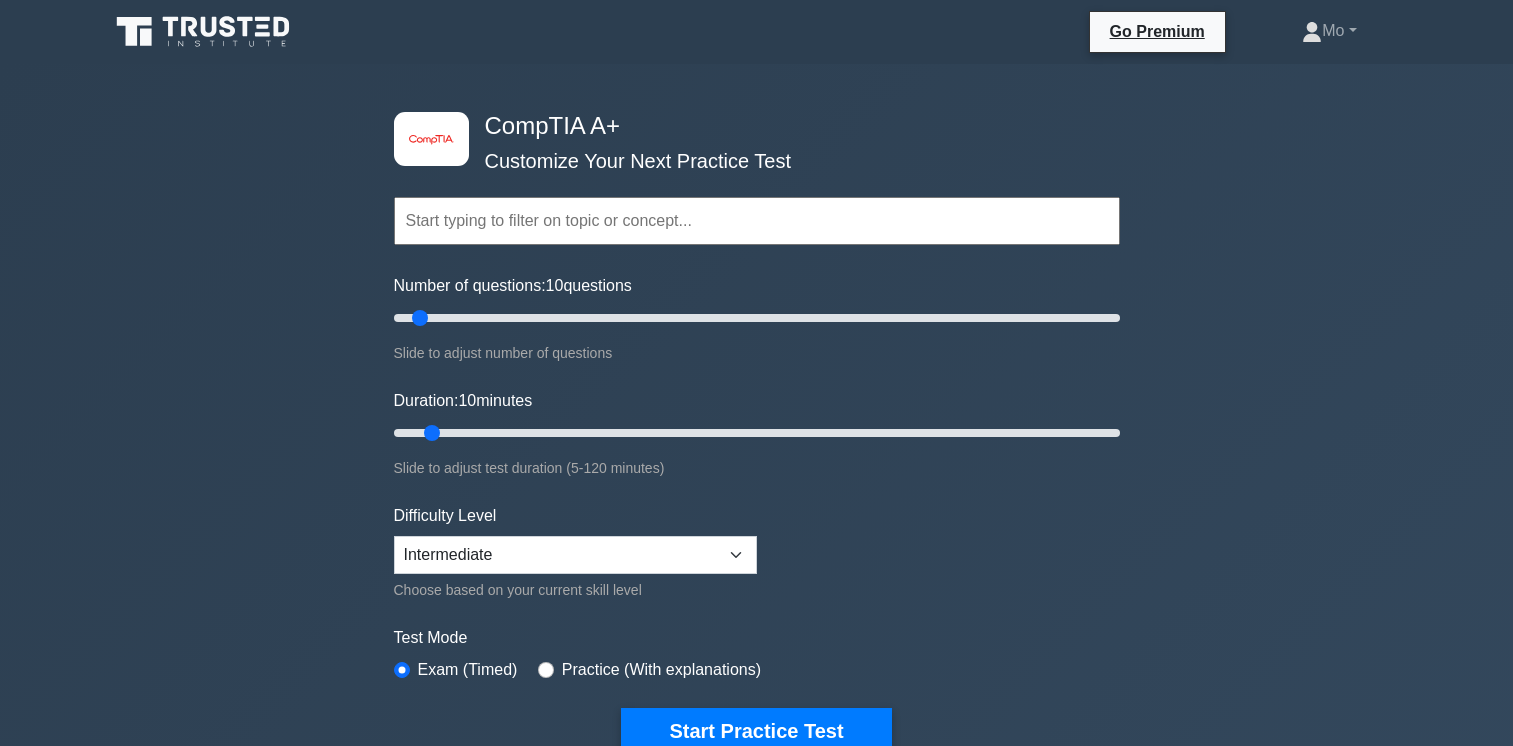 scroll, scrollTop: 0, scrollLeft: 0, axis: both 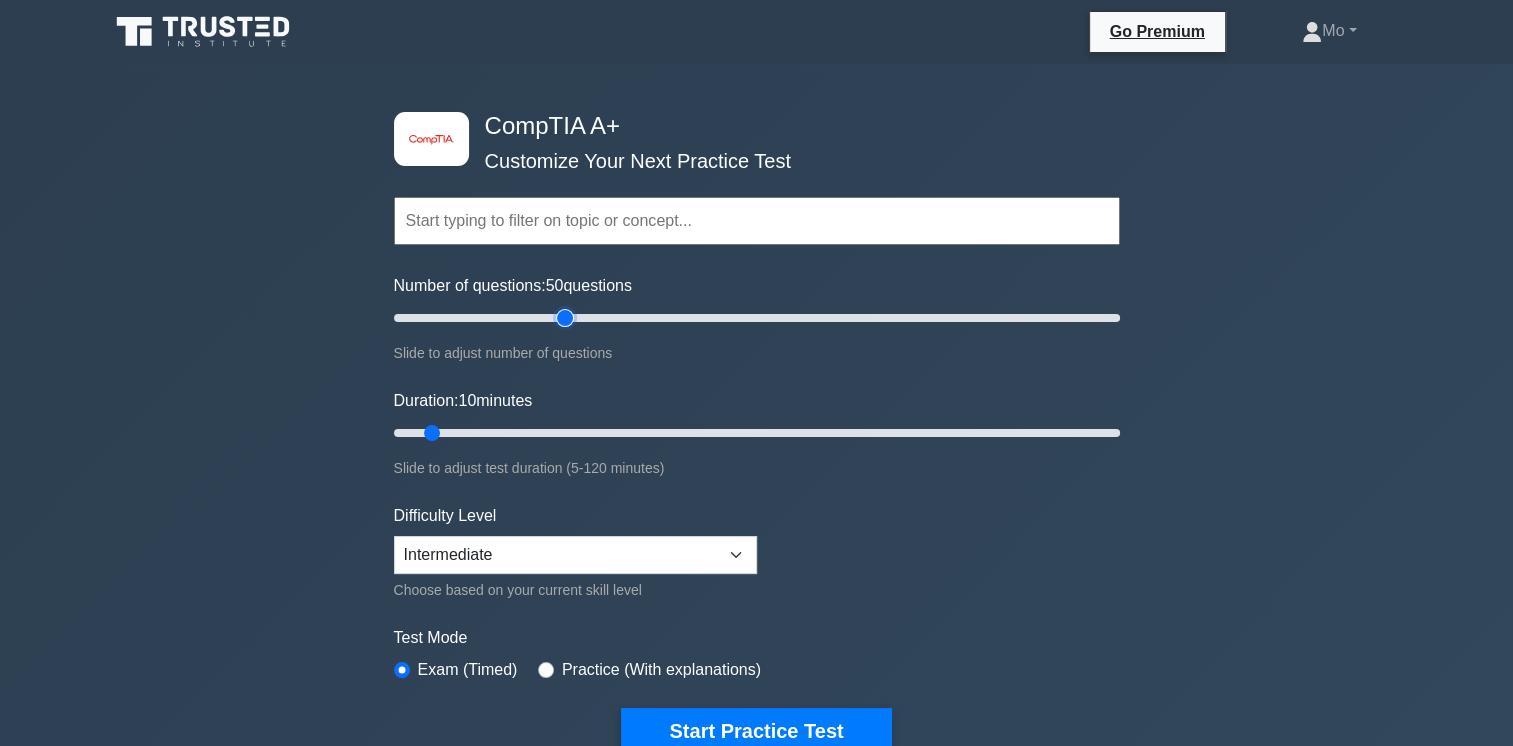 drag, startPoint x: 424, startPoint y: 316, endPoint x: 560, endPoint y: 337, distance: 137.61177 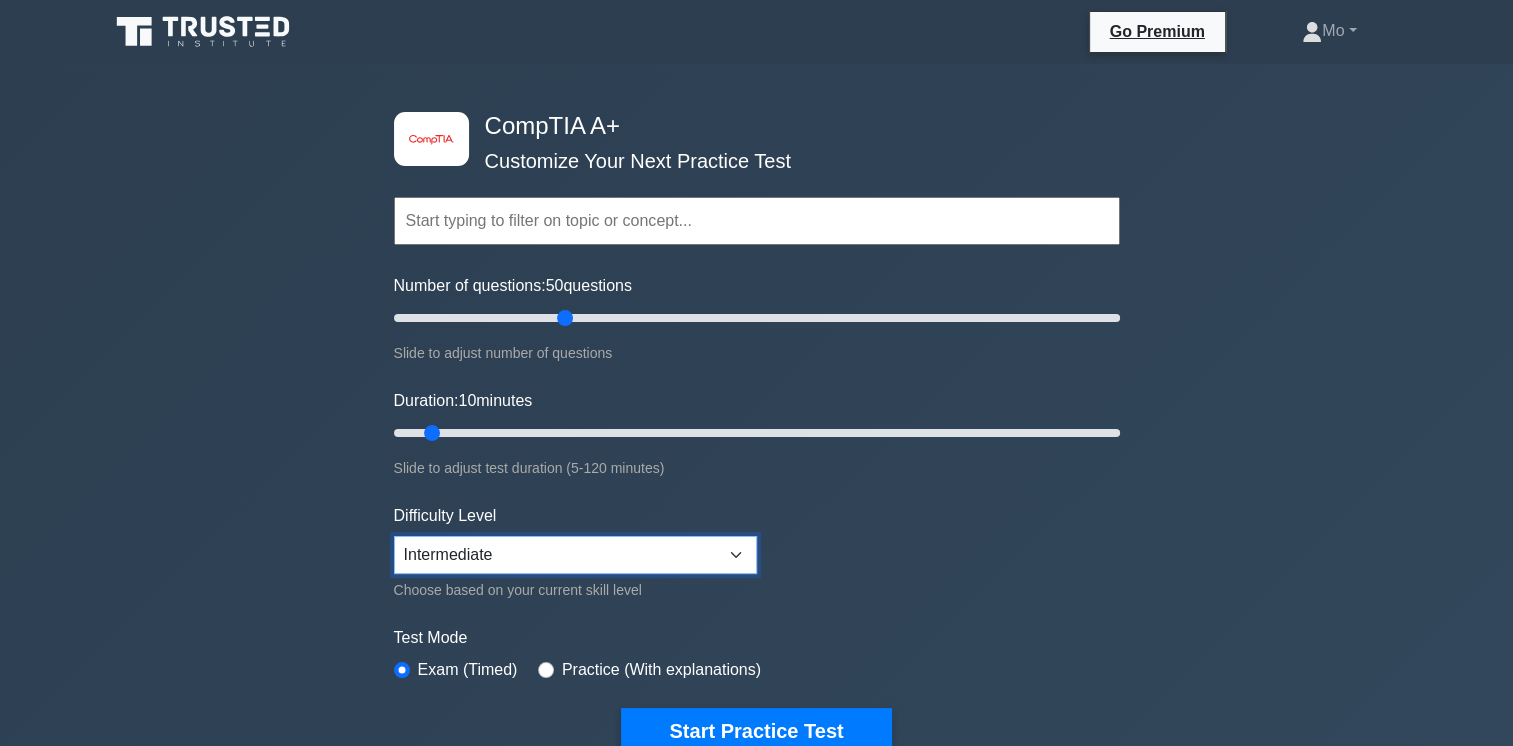 click on "Beginner
Intermediate
Expert" at bounding box center [575, 555] 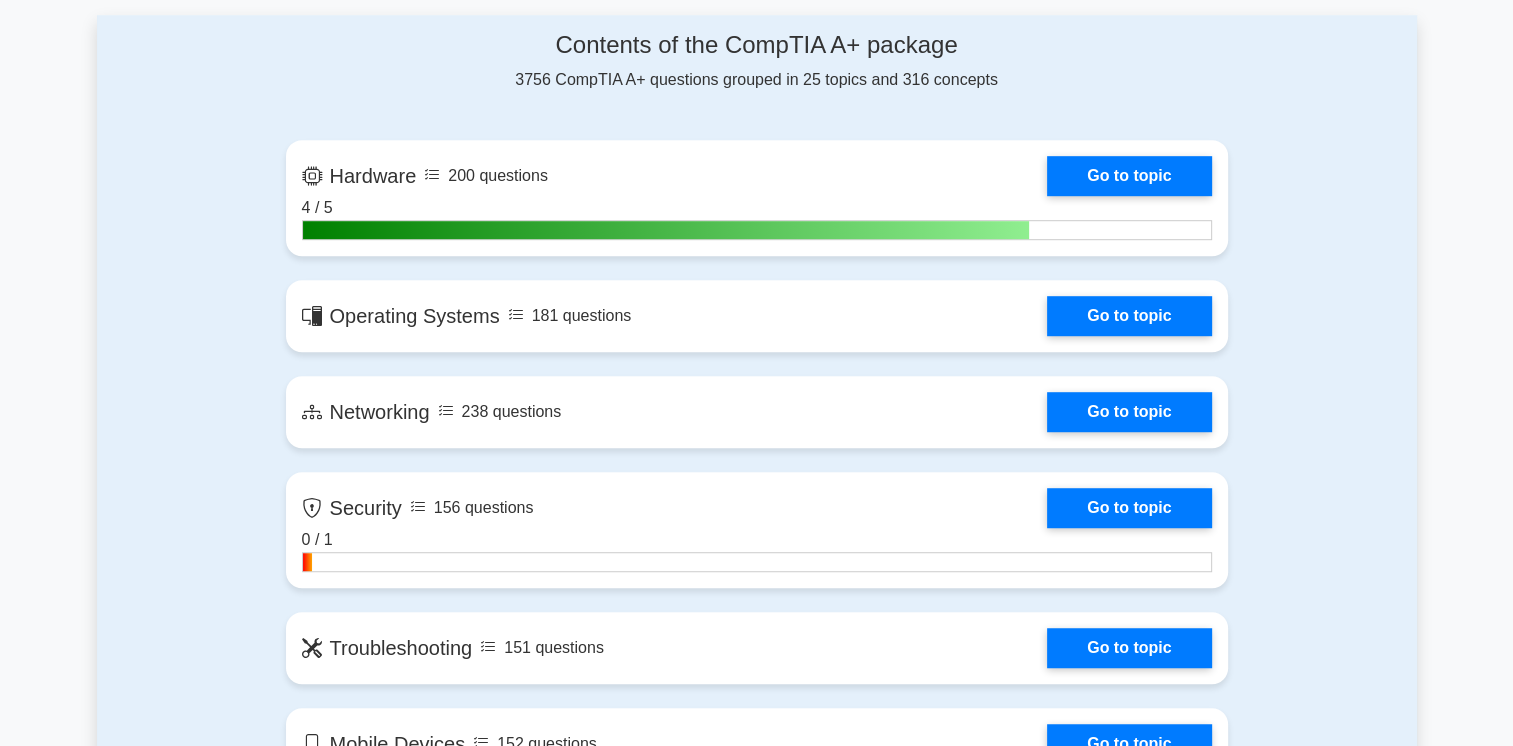 scroll, scrollTop: 1245, scrollLeft: 0, axis: vertical 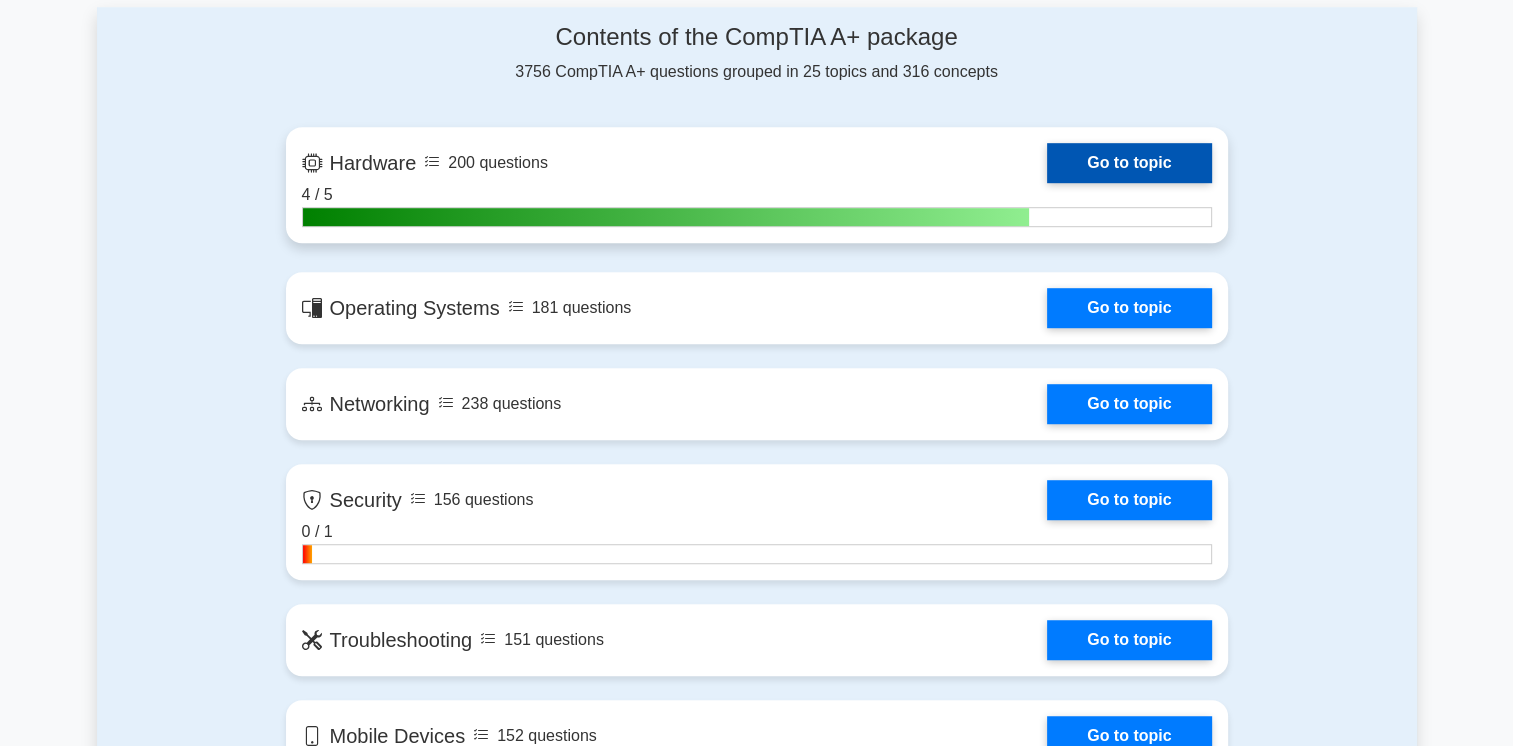 click on "Go to topic" at bounding box center [1129, 163] 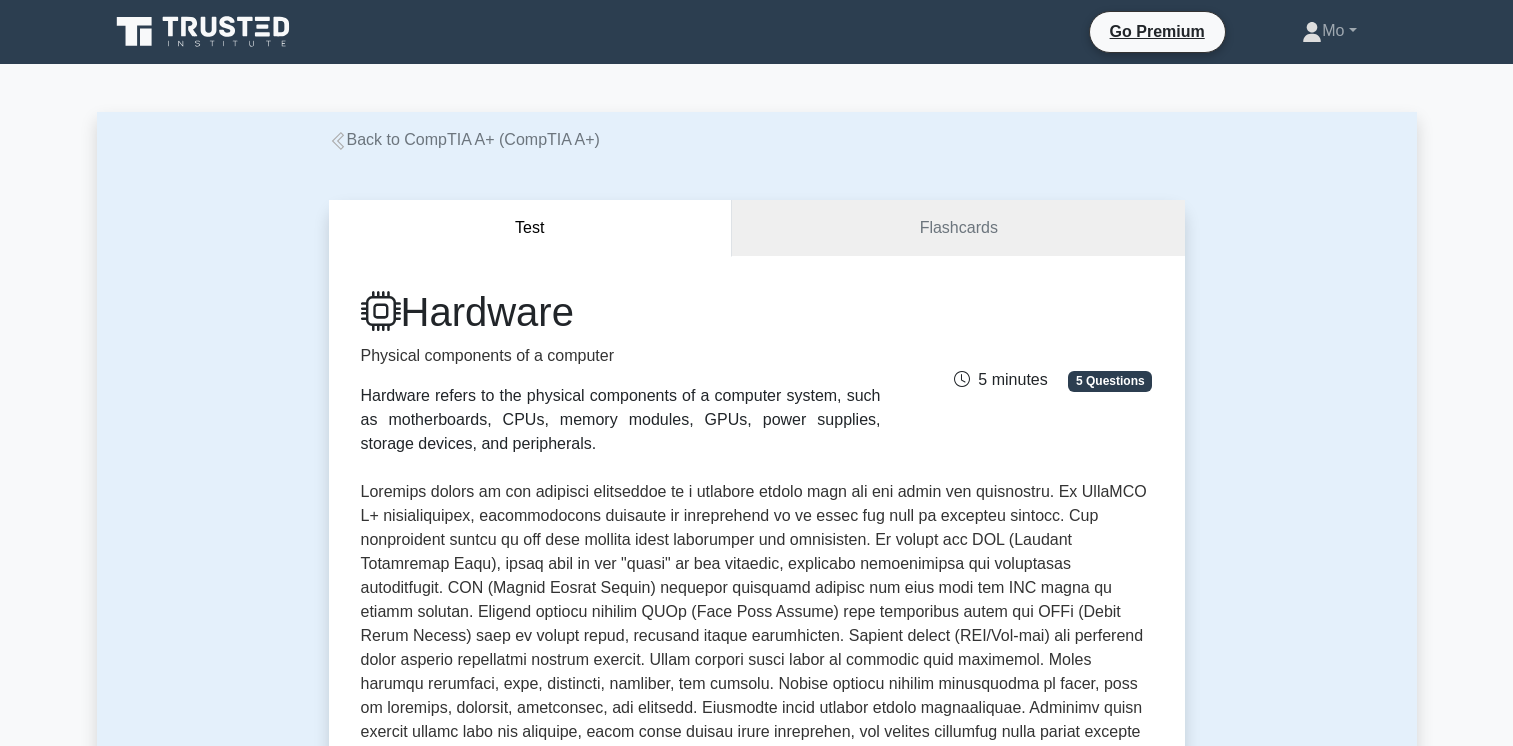 scroll, scrollTop: 0, scrollLeft: 0, axis: both 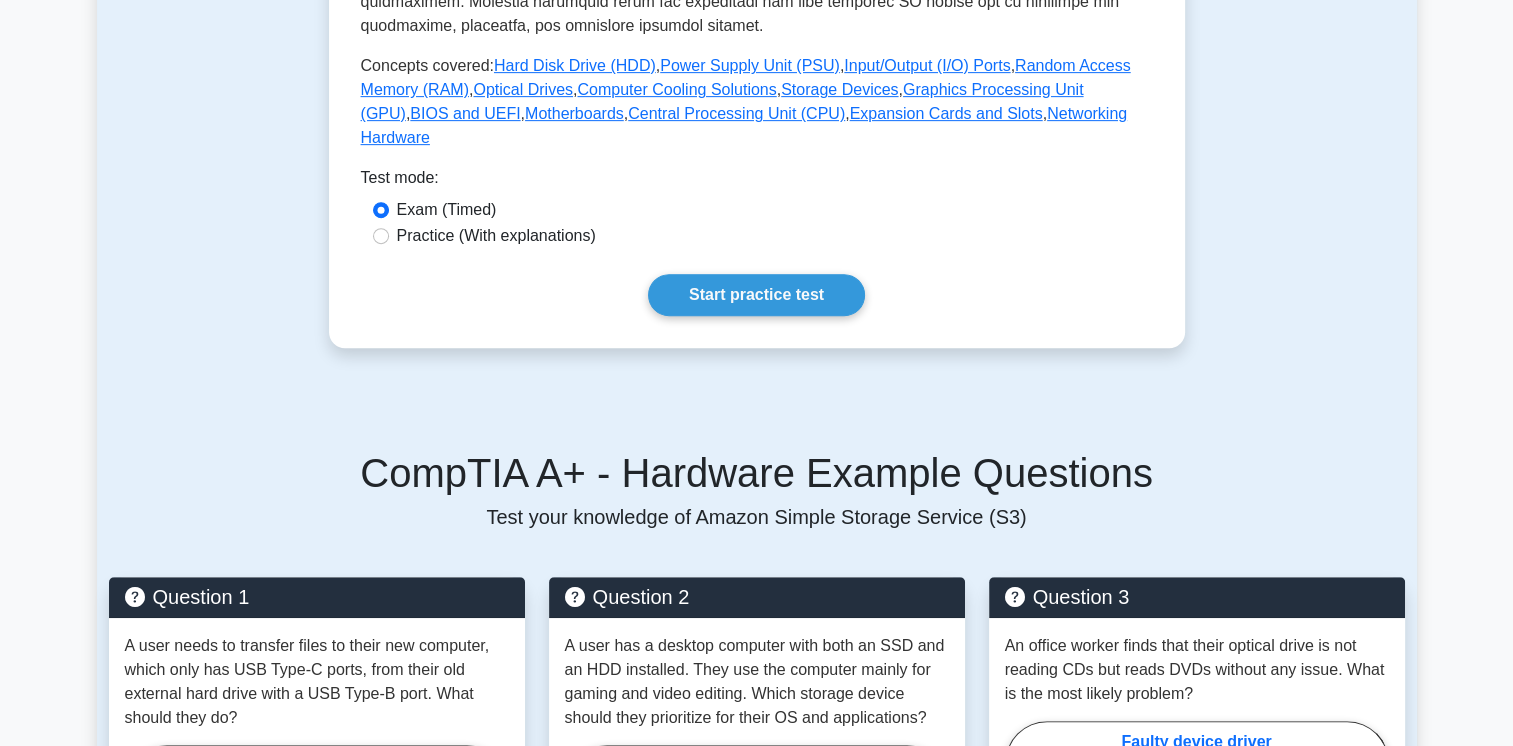 click on "Practice (With explanations)" at bounding box center (496, 236) 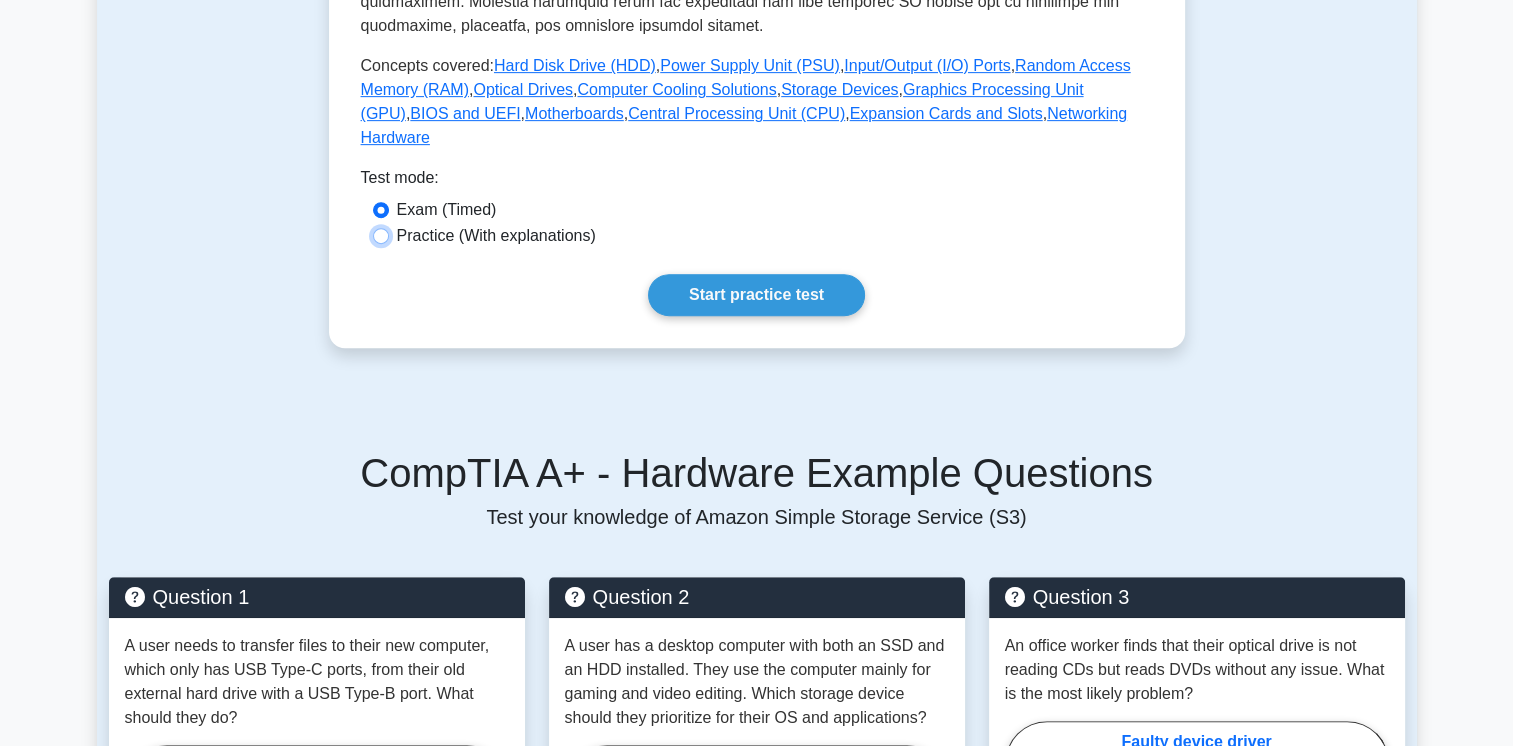 click on "Practice (With explanations)" at bounding box center [381, 236] 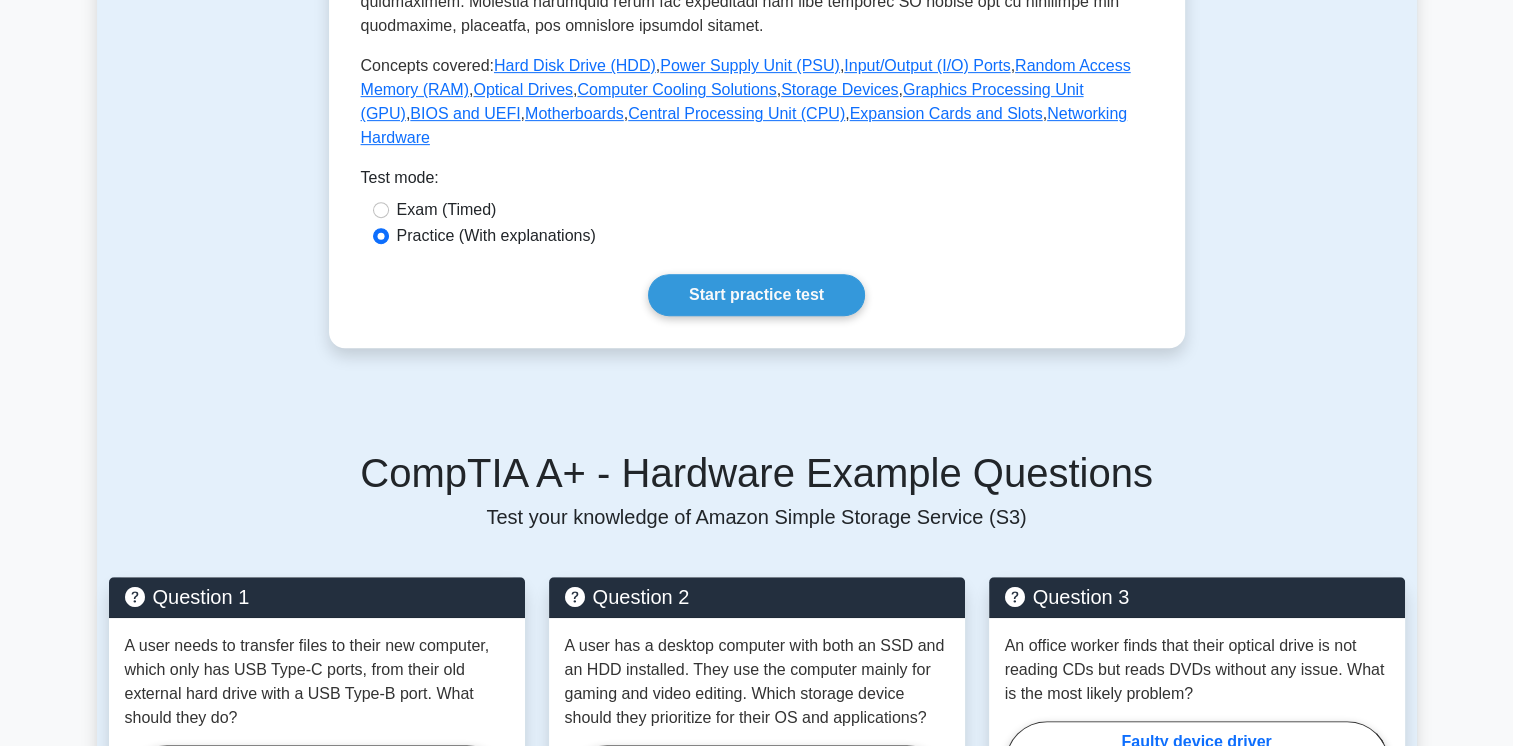 click on "Practice (With explanations)" at bounding box center (496, 236) 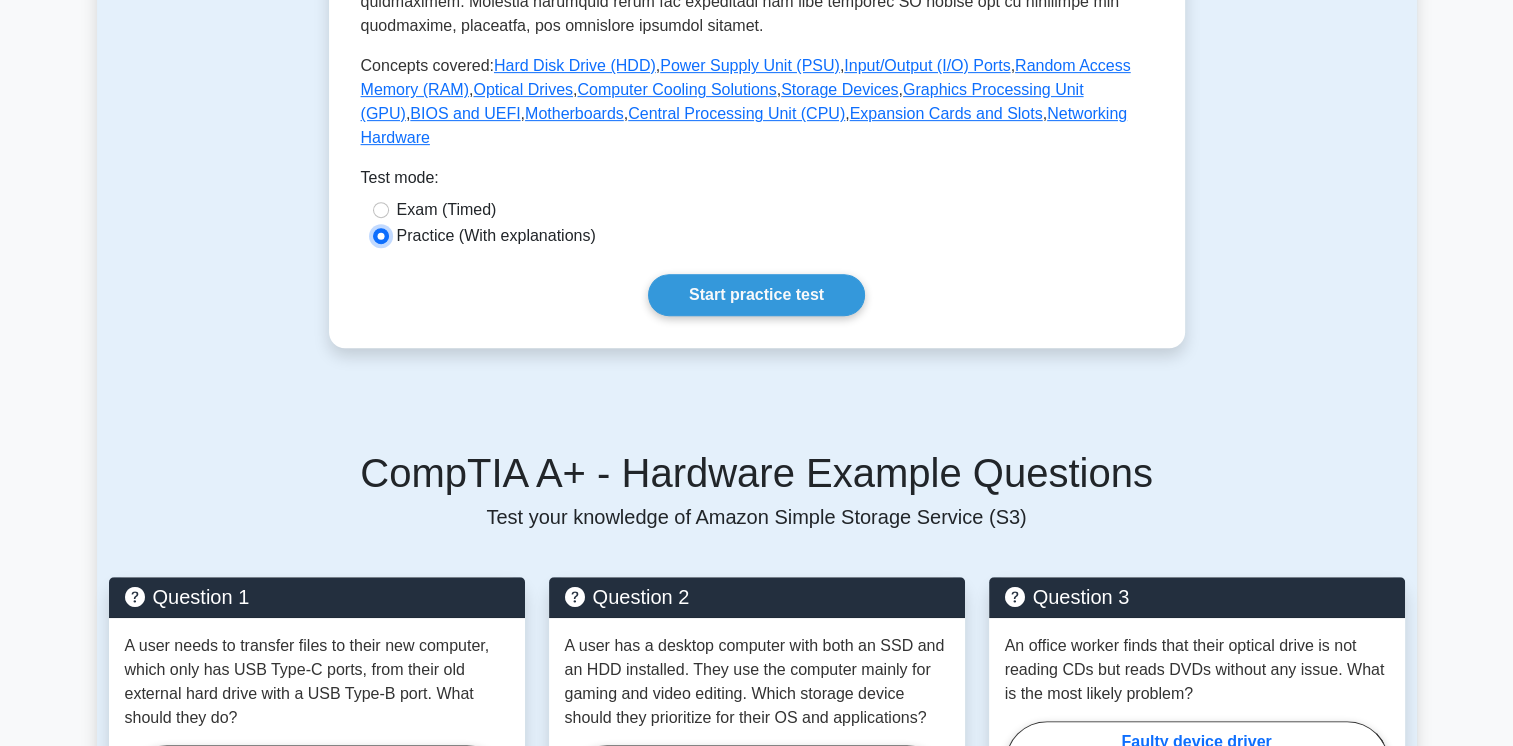 click on "Practice (With explanations)" at bounding box center [381, 236] 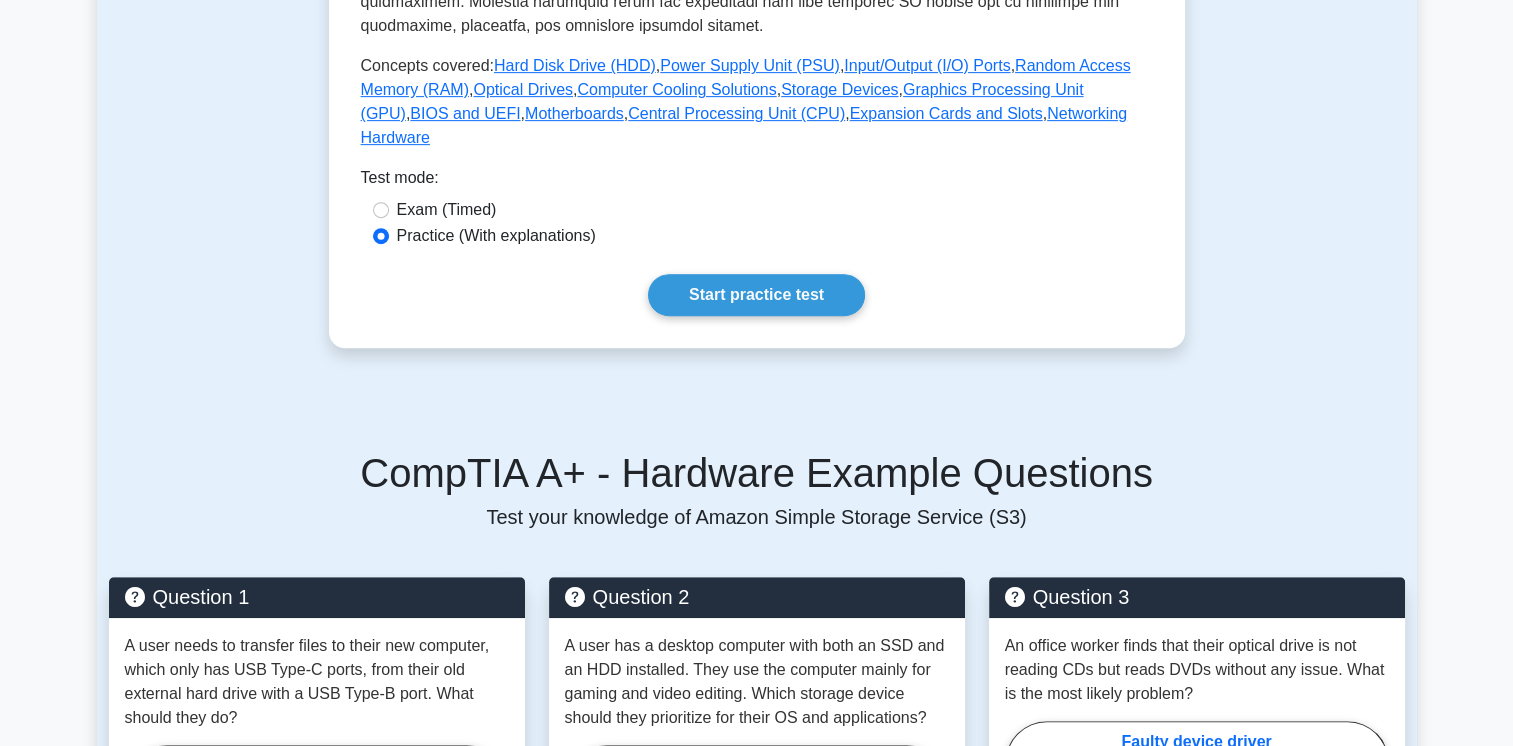 click on "Exam (Timed)" at bounding box center (757, 211) 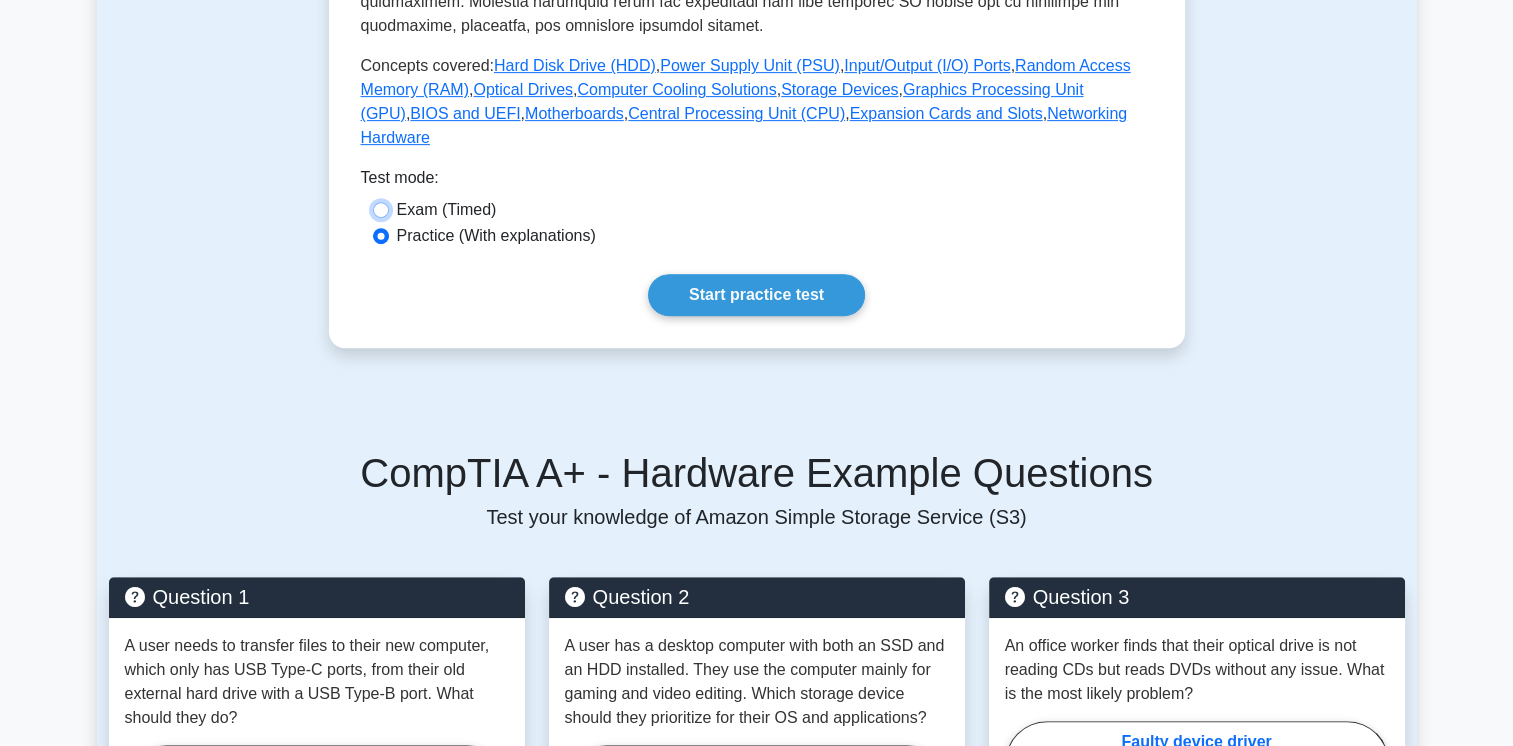 radio on "true" 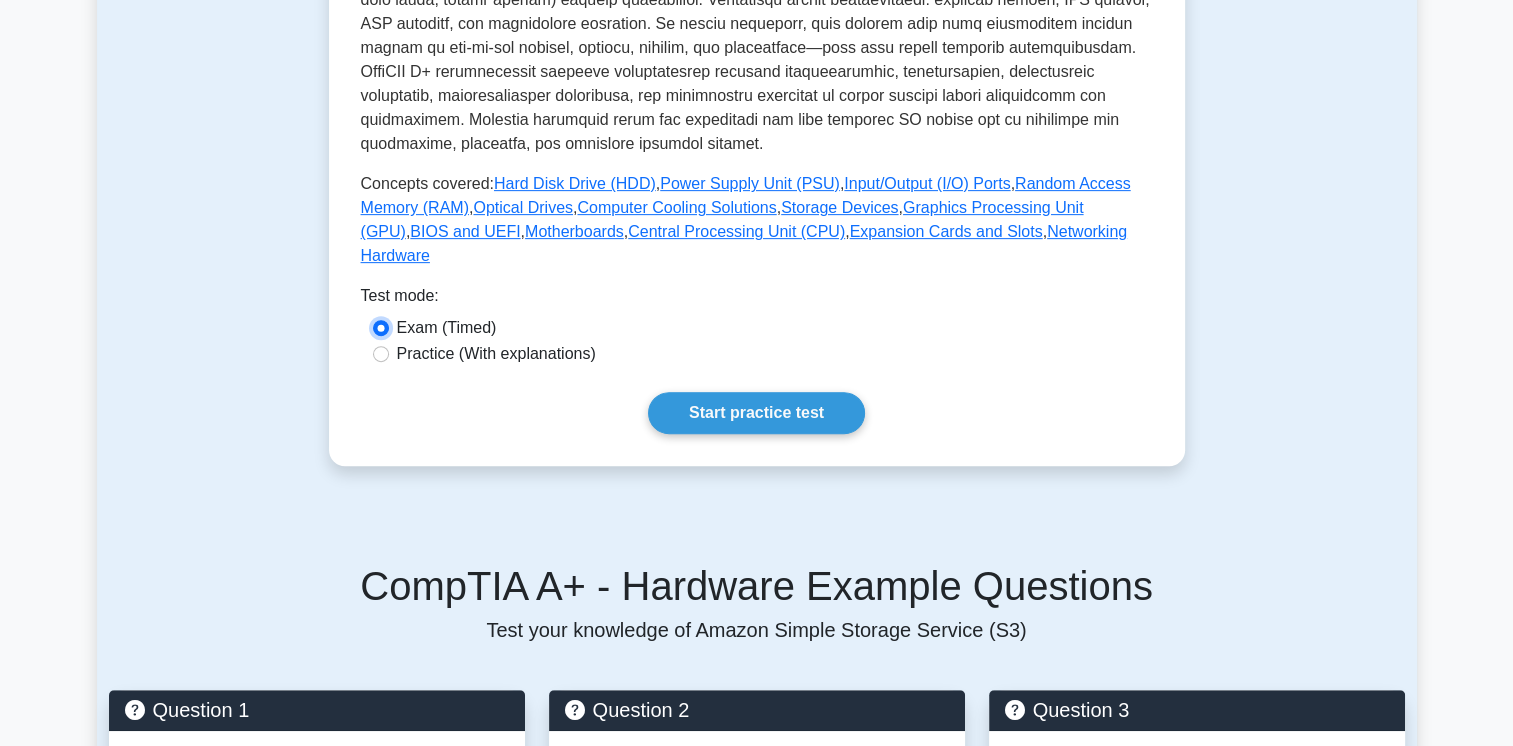 scroll, scrollTop: 776, scrollLeft: 0, axis: vertical 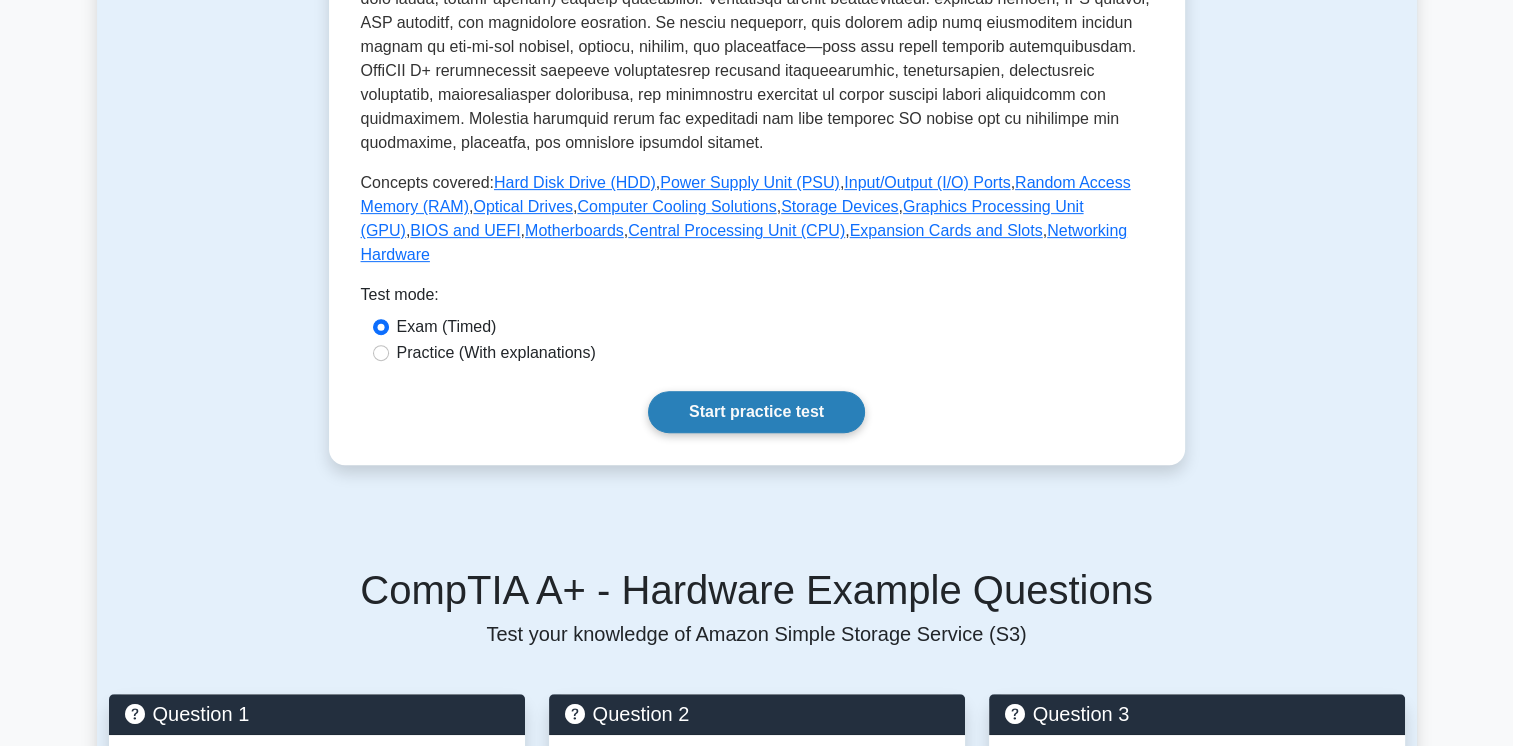 click on "Start practice test" at bounding box center (756, 412) 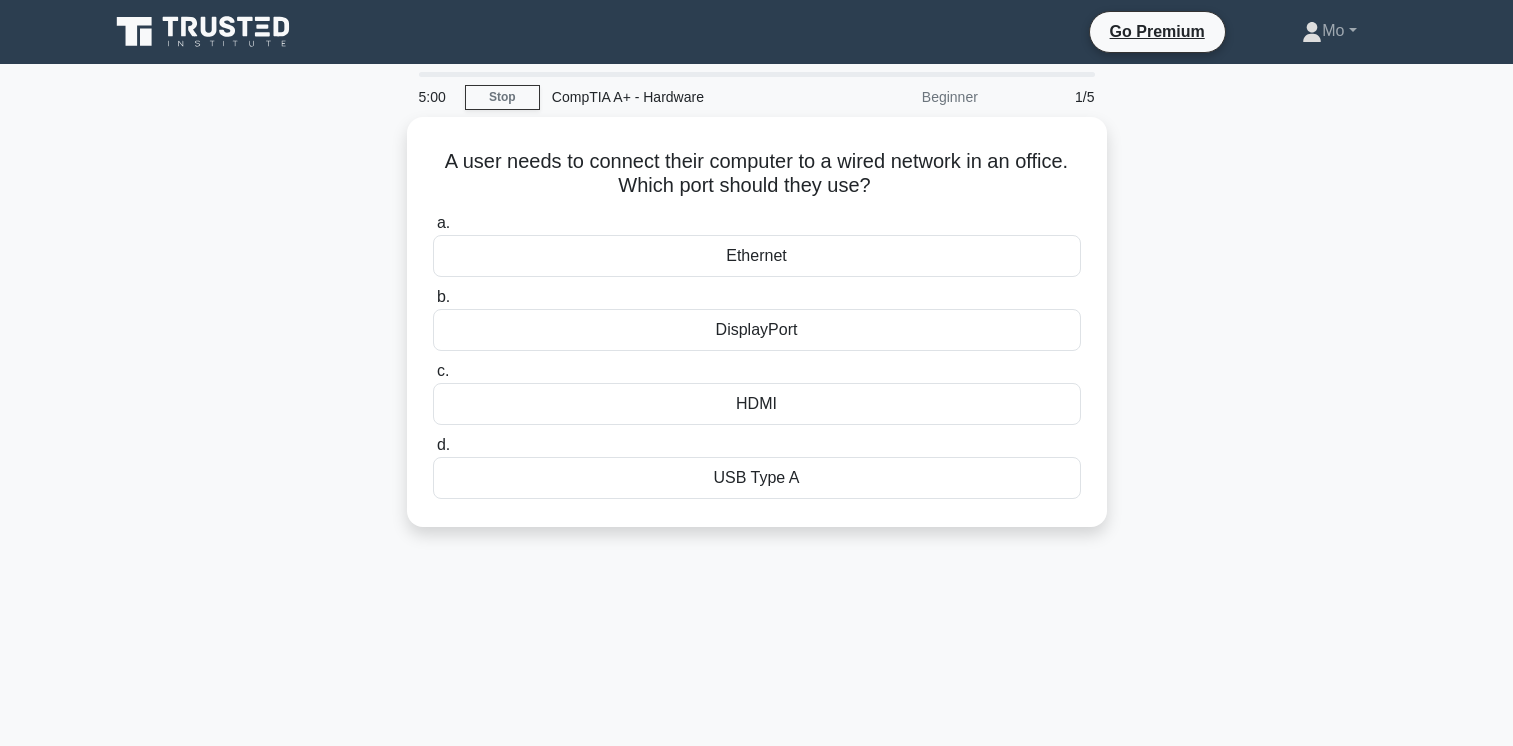 scroll, scrollTop: 0, scrollLeft: 0, axis: both 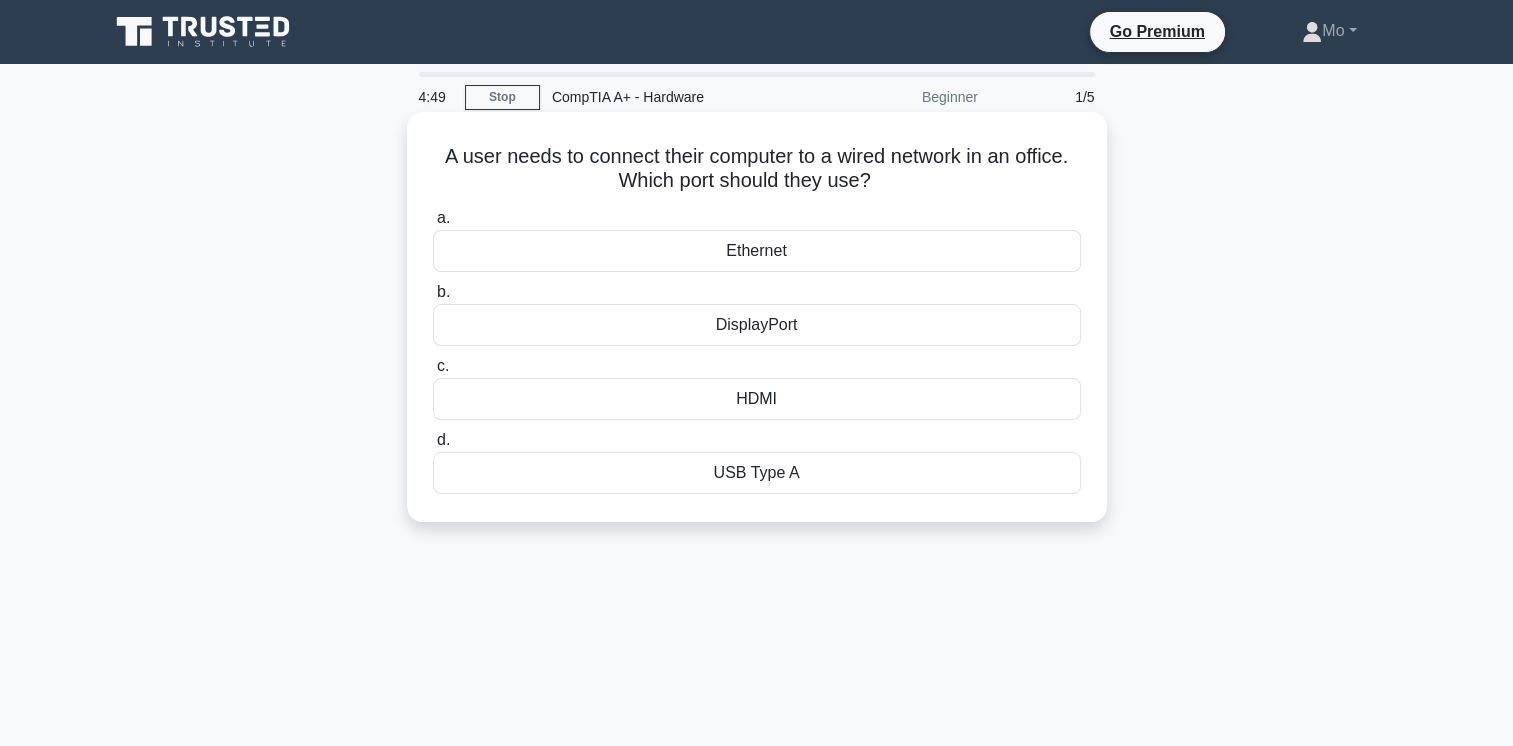 click on "Ethernet" at bounding box center [757, 251] 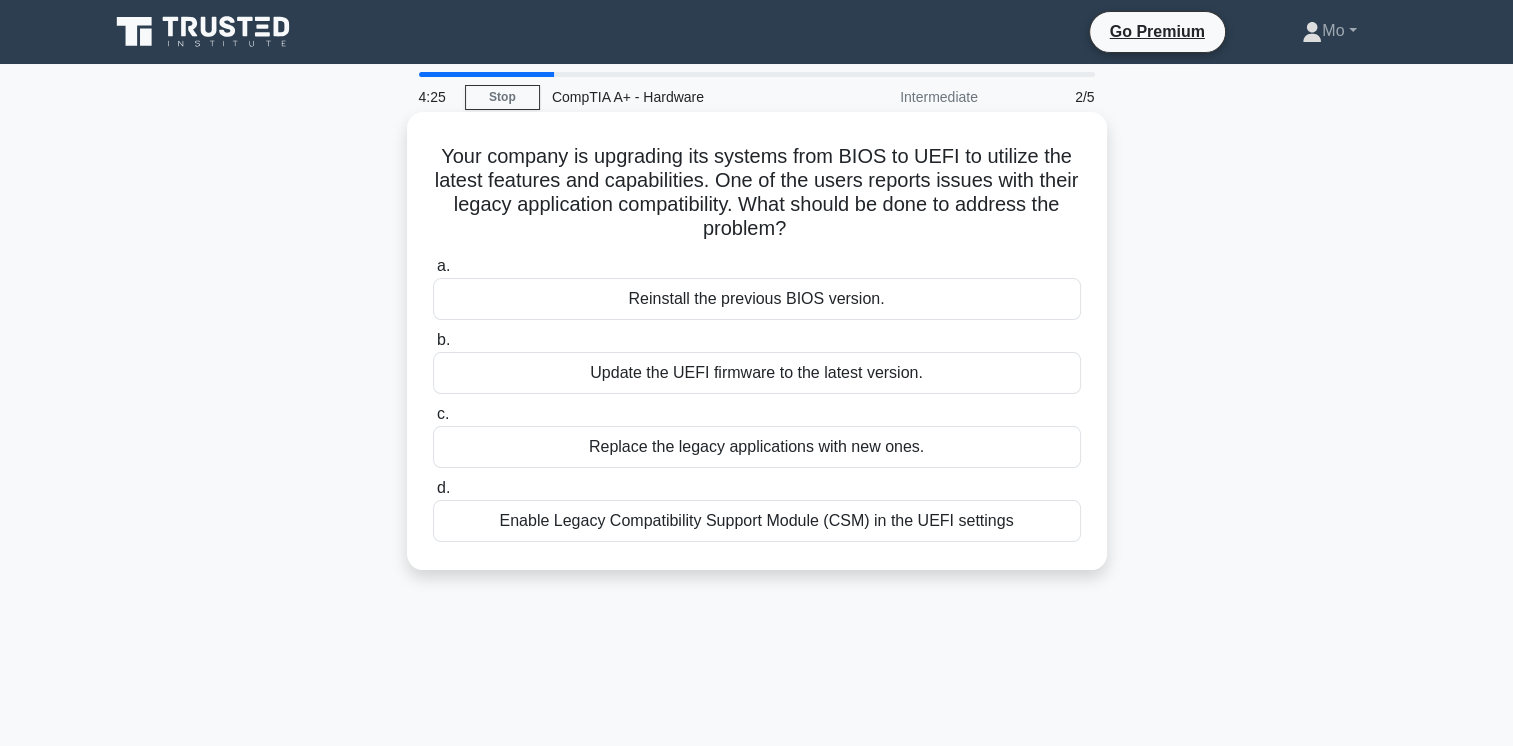 click on "Enable Legacy Compatibility Support Module (CSM) in the UEFI settings" at bounding box center (757, 521) 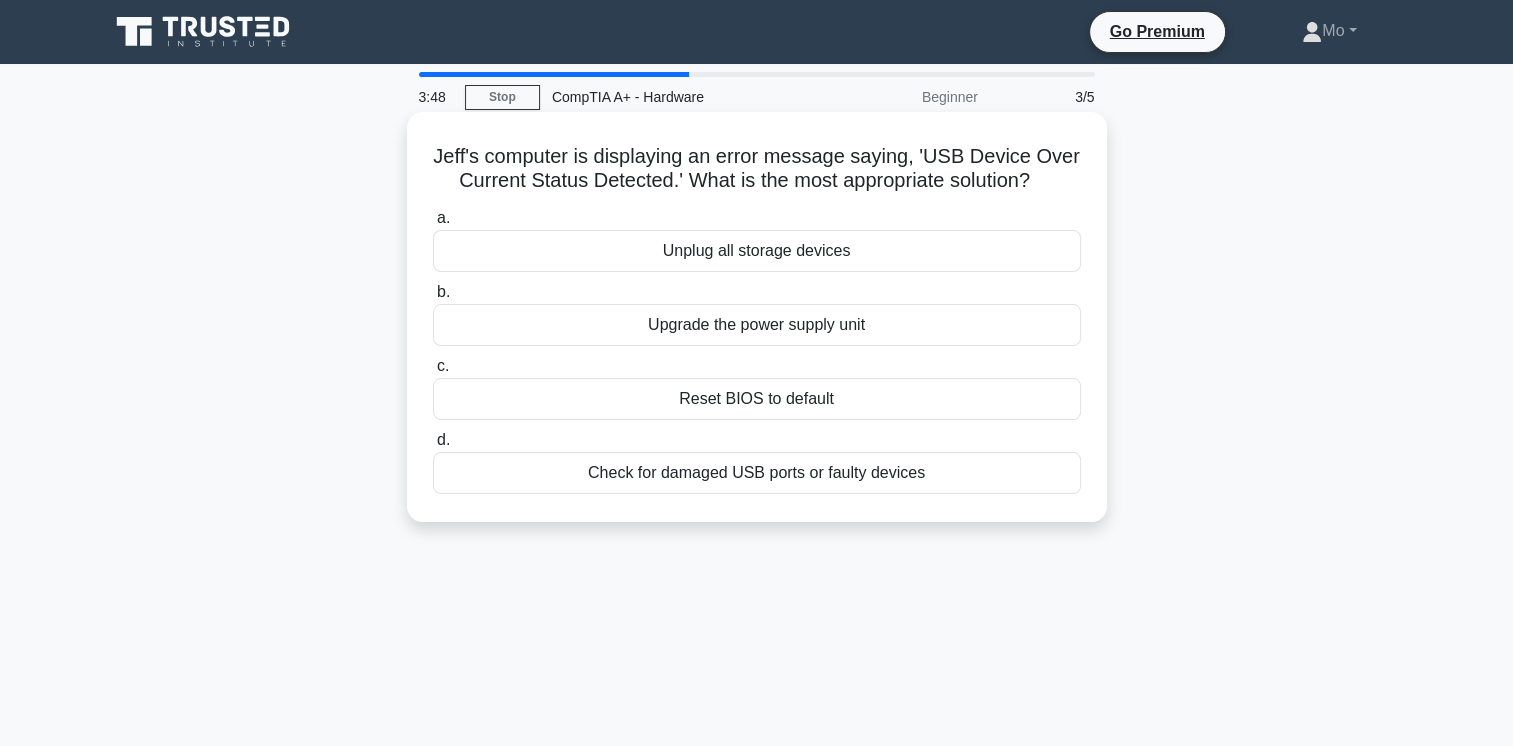 click on "Jeff's computer is displaying an error message saying, 'USB Device Over Current Status Detected.' What is the most appropriate solution?
.spinner_0XTQ{transform-origin:center;animation:spinner_y6GP .75s linear infinite}@keyframes spinner_y6GP{100%{transform:rotate(360deg)}}" at bounding box center [757, 169] 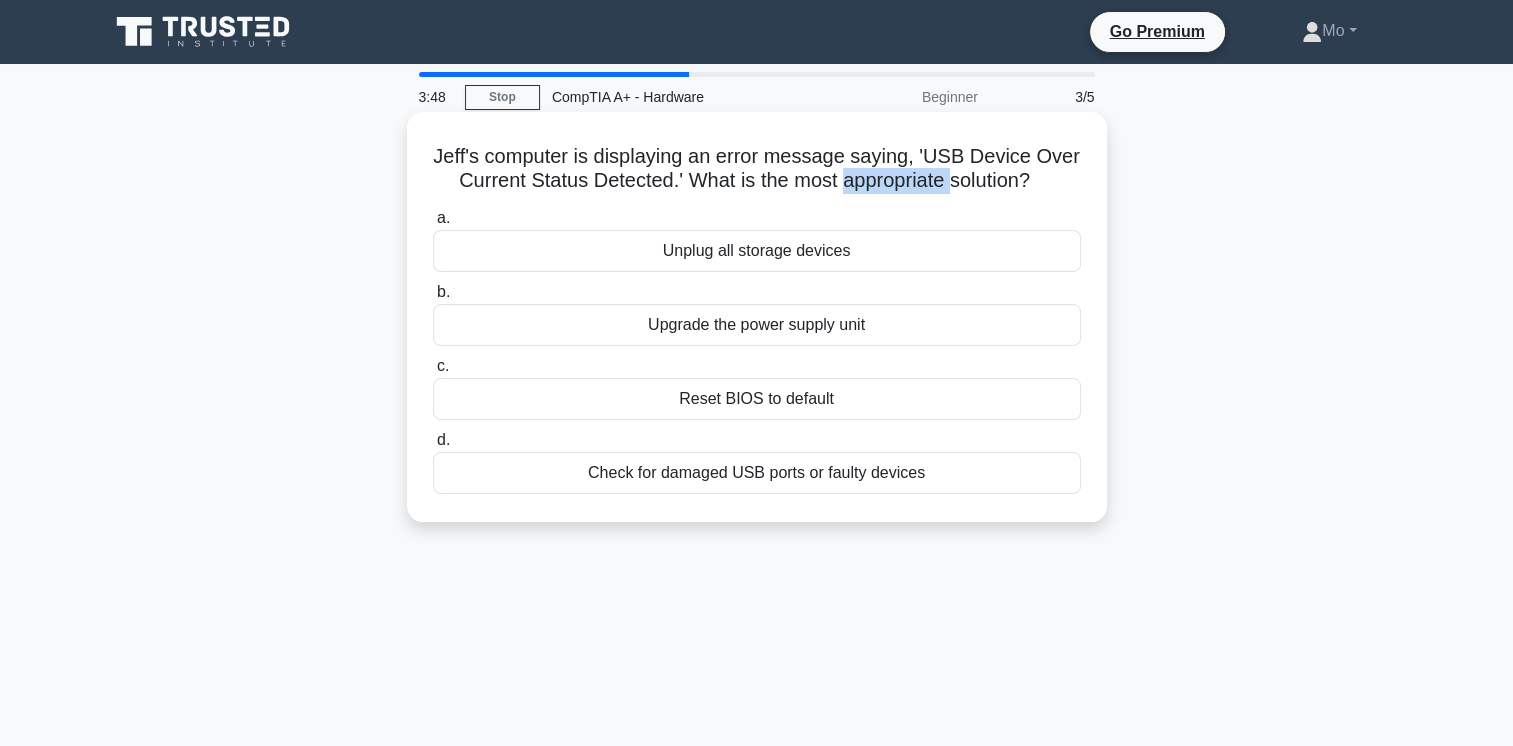 click on "Jeff's computer is displaying an error message saying, 'USB Device Over Current Status Detected.' What is the most appropriate solution?
.spinner_0XTQ{transform-origin:center;animation:spinner_y6GP .75s linear infinite}@keyframes spinner_y6GP{100%{transform:rotate(360deg)}}" at bounding box center (757, 169) 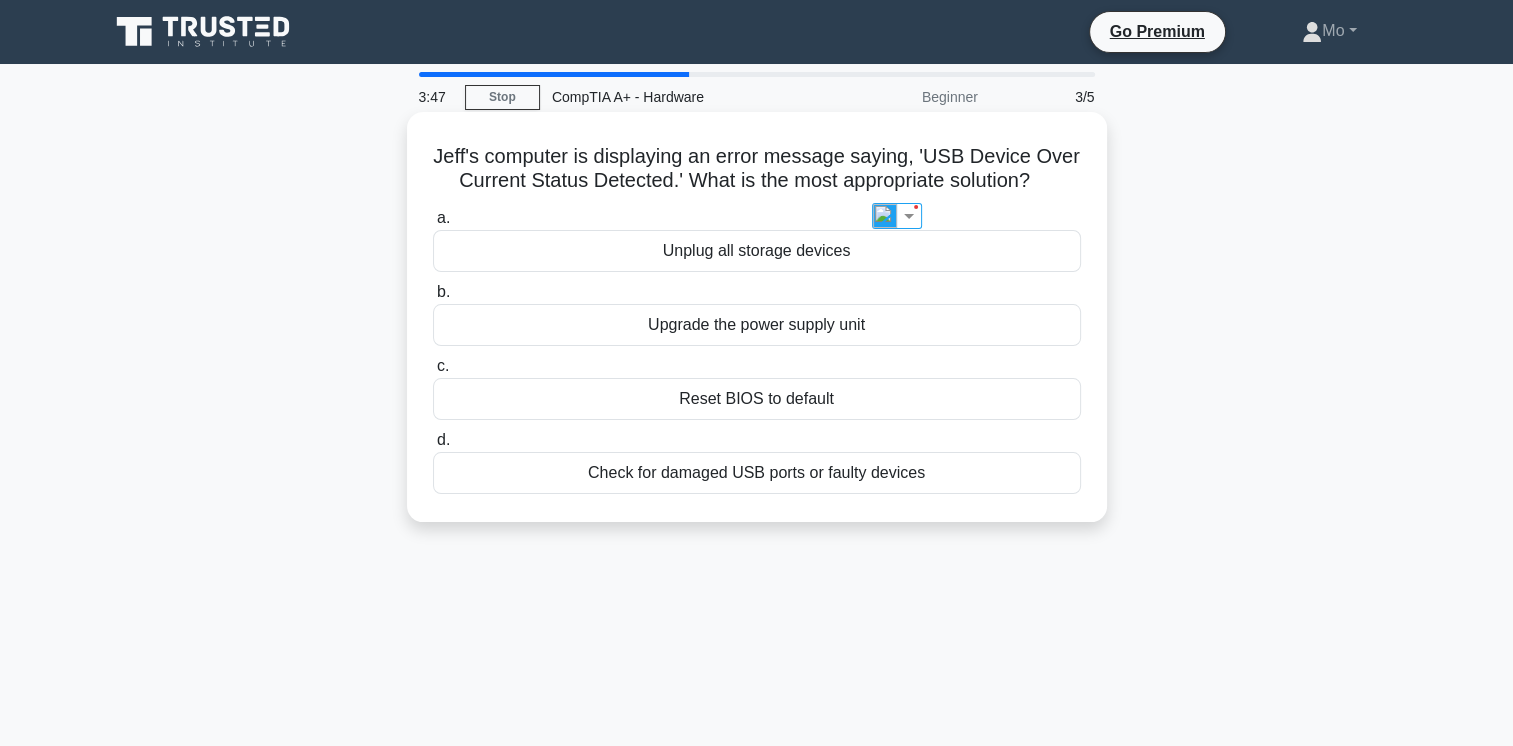 drag, startPoint x: 874, startPoint y: 185, endPoint x: 721, endPoint y: 218, distance: 156.51837 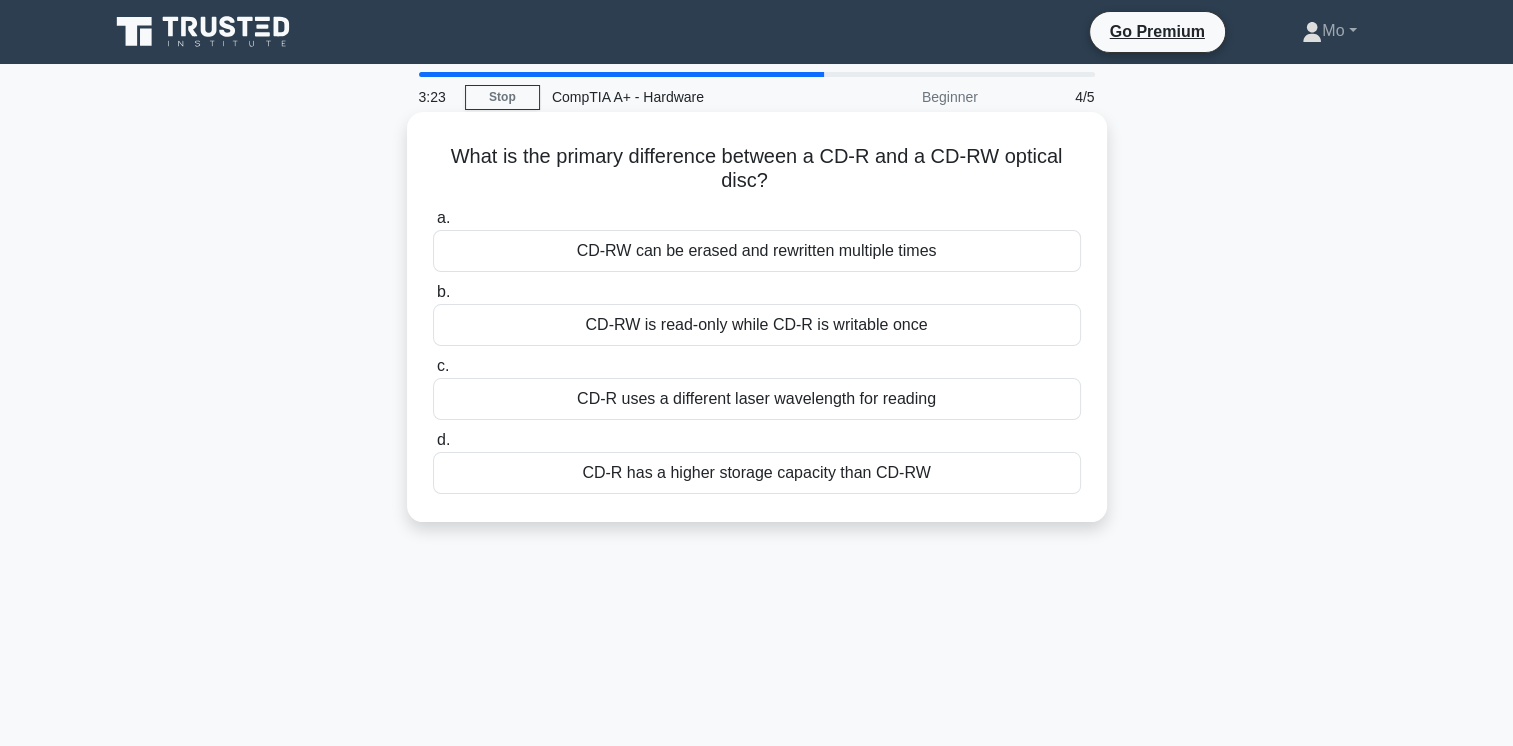 click on "CD-RW can be erased and rewritten multiple times" at bounding box center (757, 251) 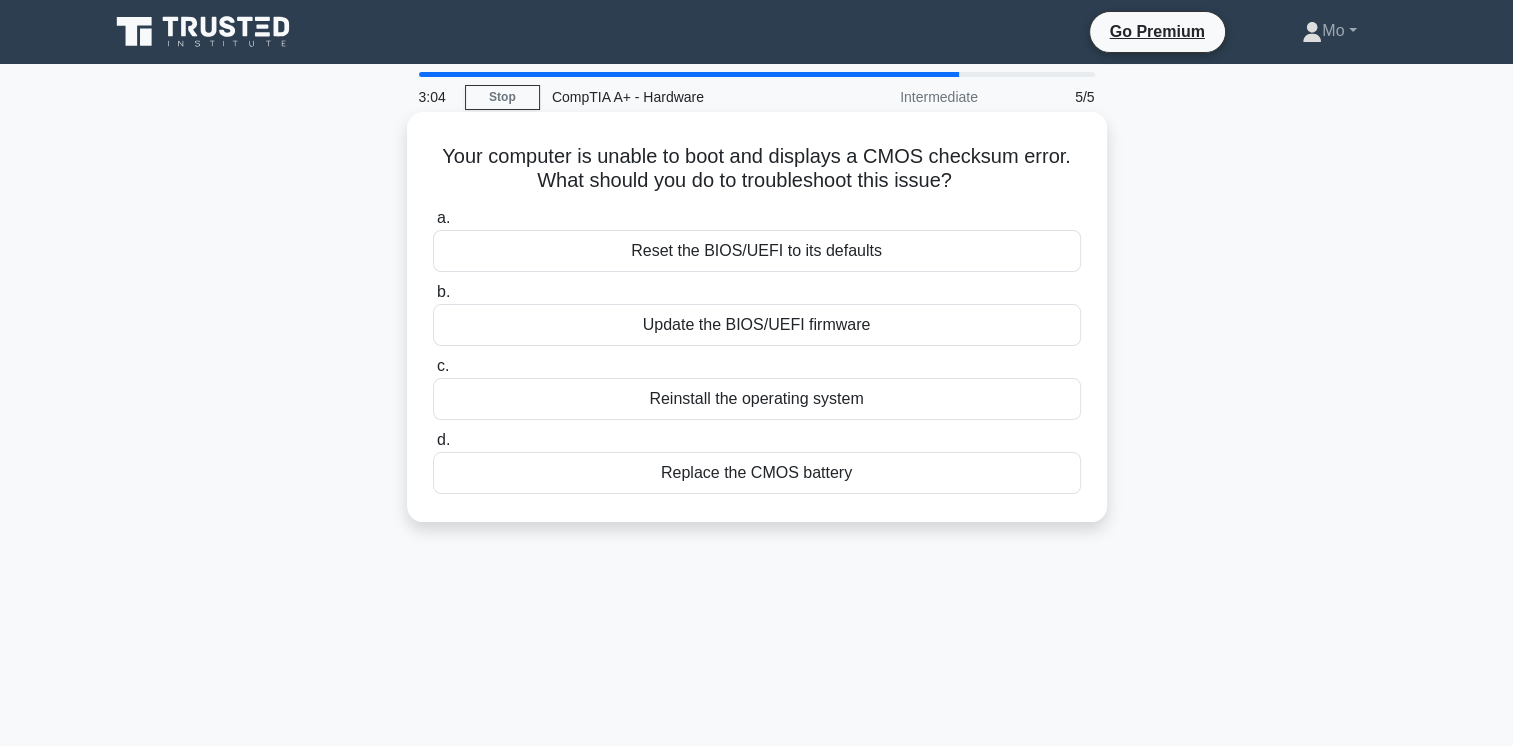 click on "Reset the BIOS/UEFI to its defaults" at bounding box center (757, 251) 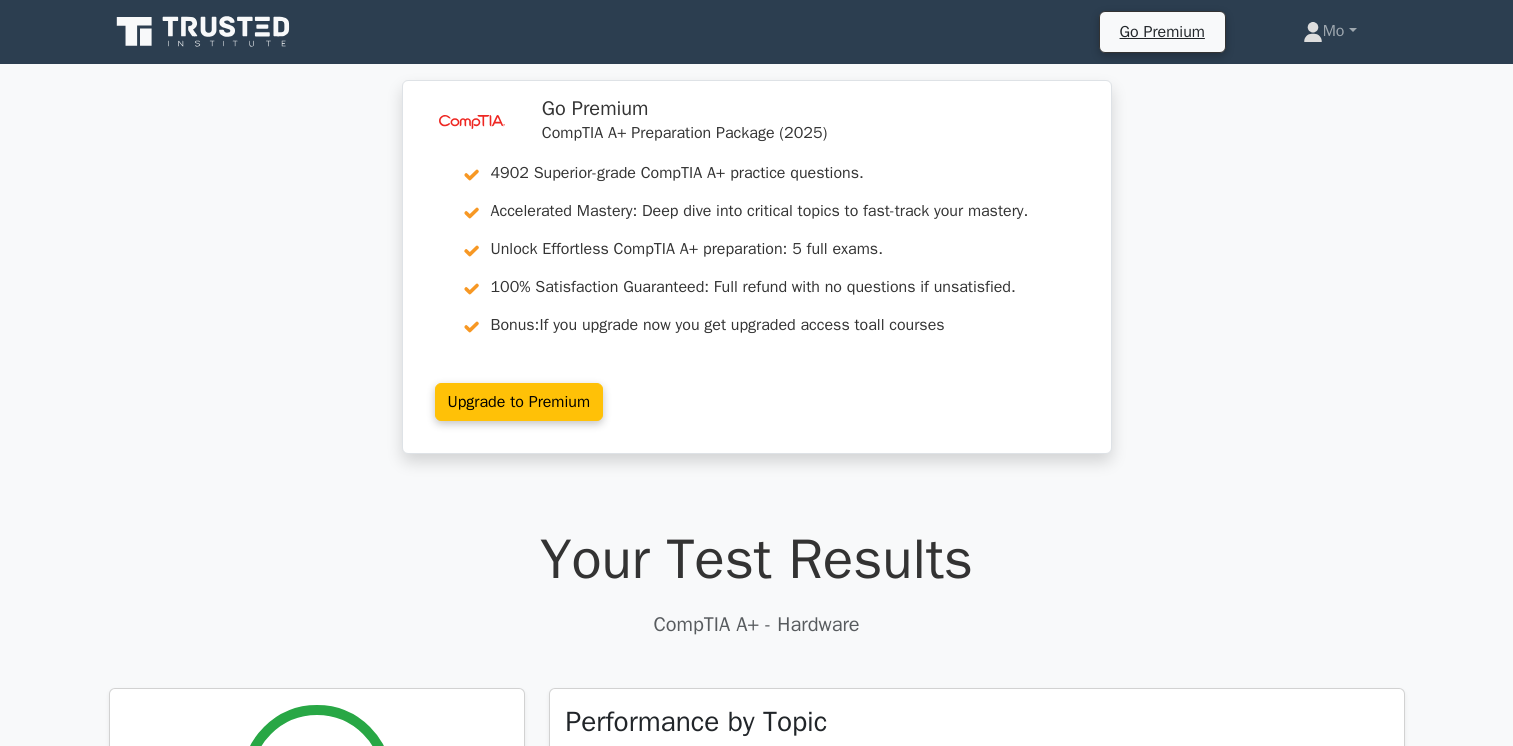 scroll, scrollTop: 0, scrollLeft: 0, axis: both 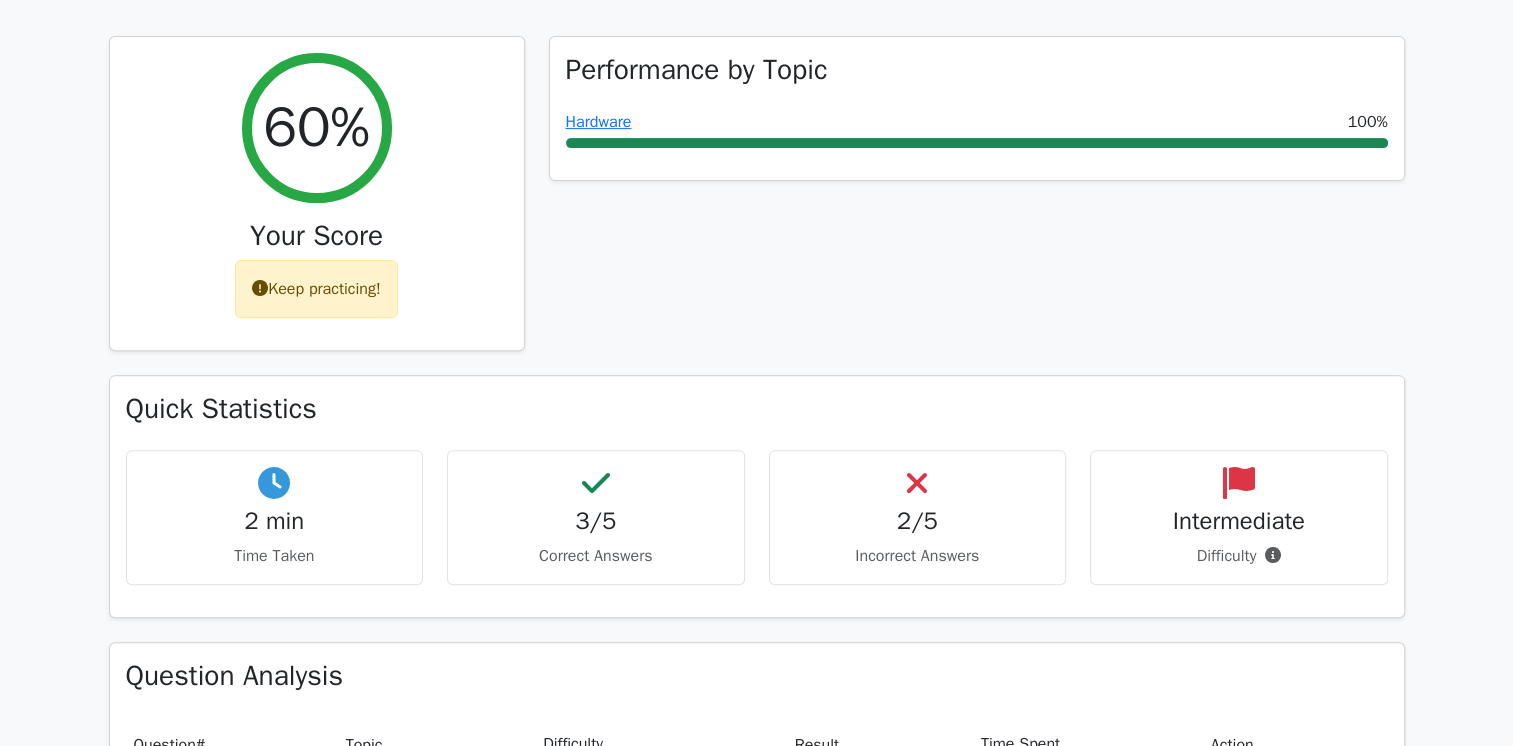 click on "Performance by Topic
Hardware
100%" at bounding box center [977, 206] 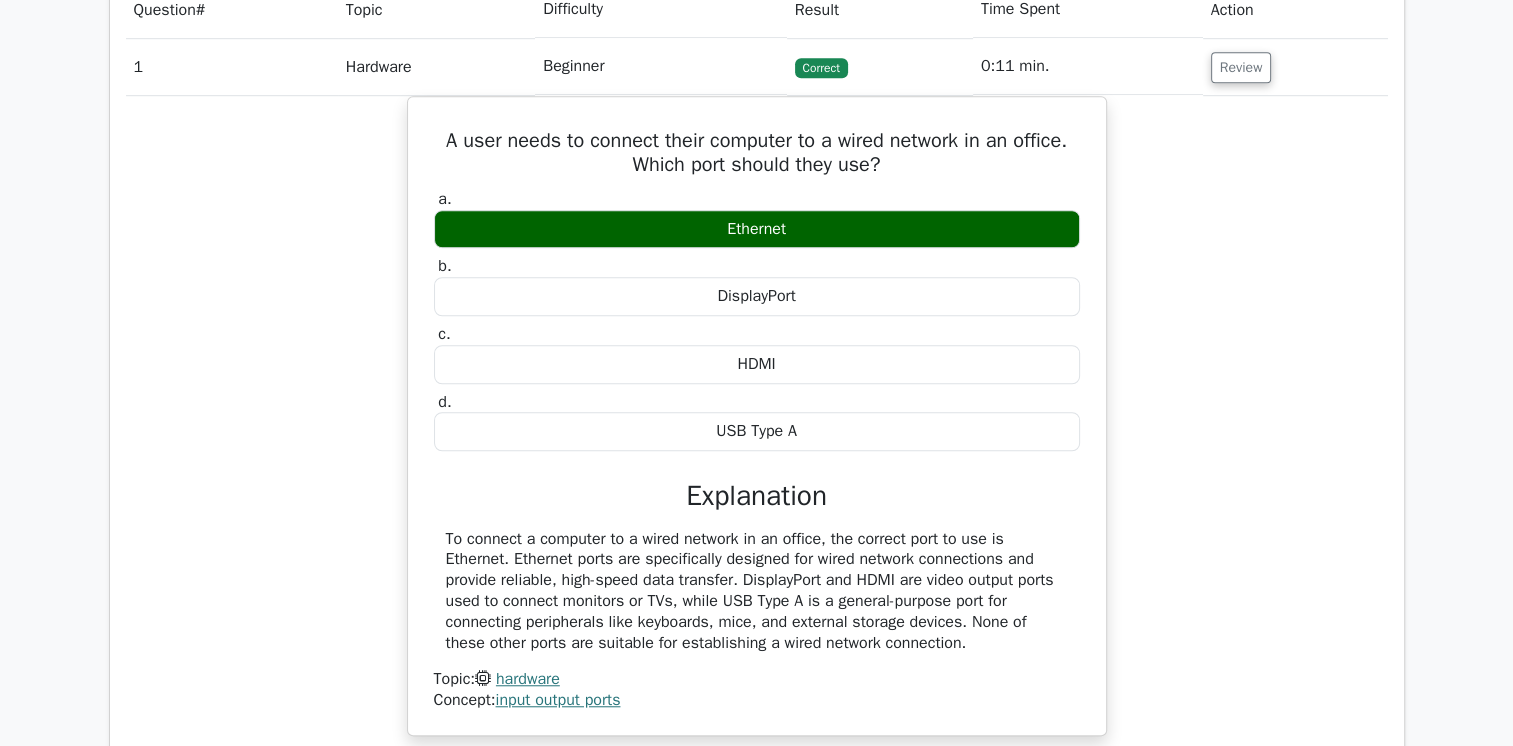 scroll, scrollTop: 1342, scrollLeft: 0, axis: vertical 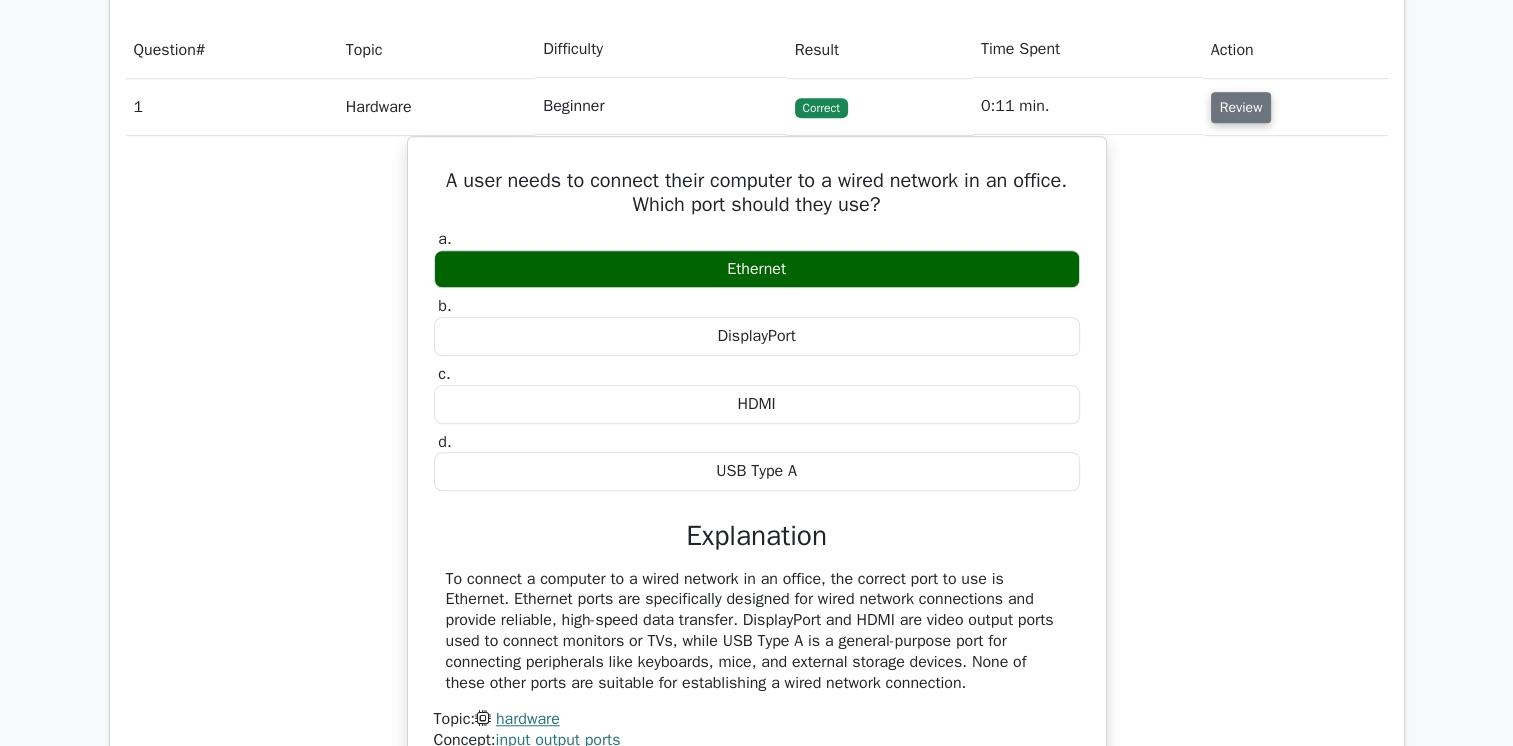 click on "Review" at bounding box center (1241, 107) 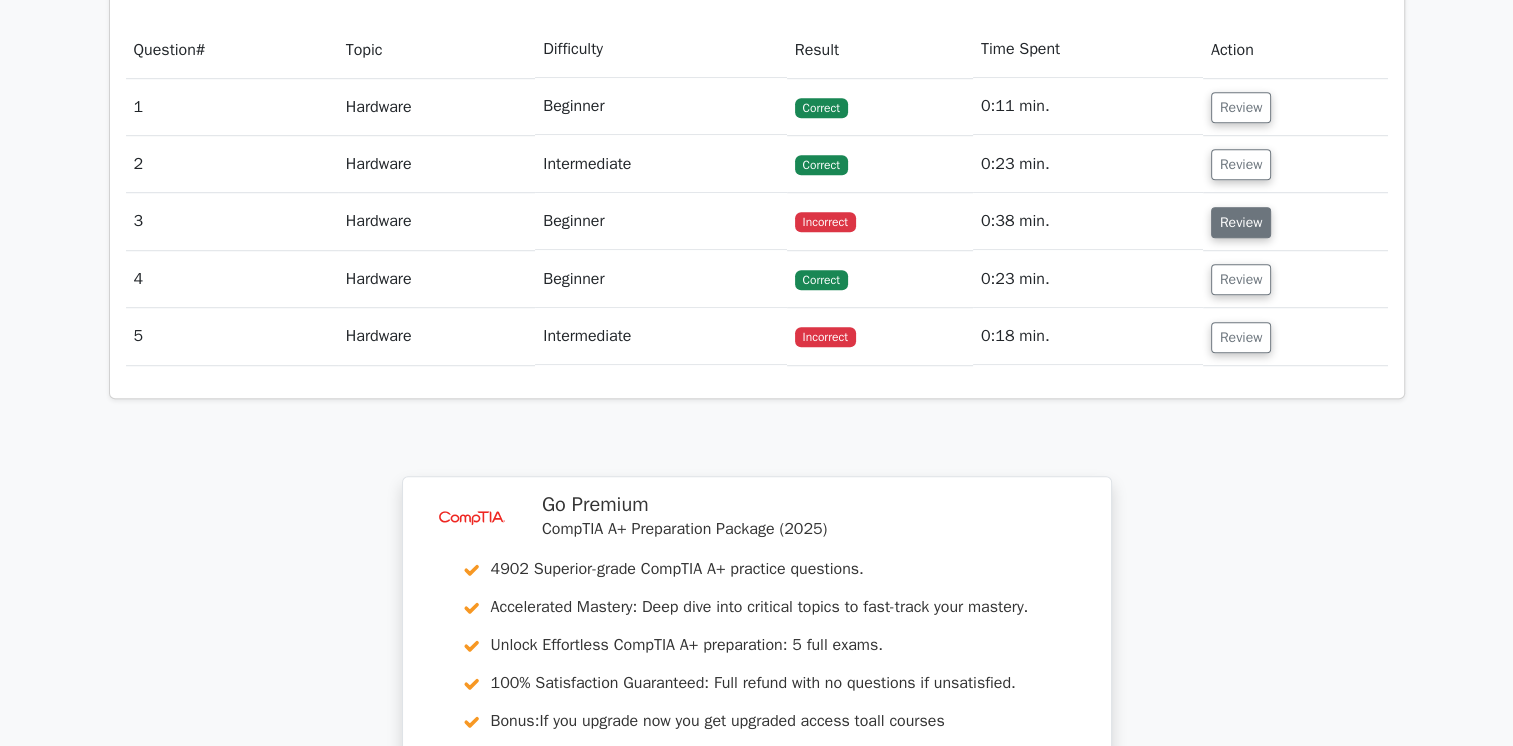 click on "Review" at bounding box center [1241, 222] 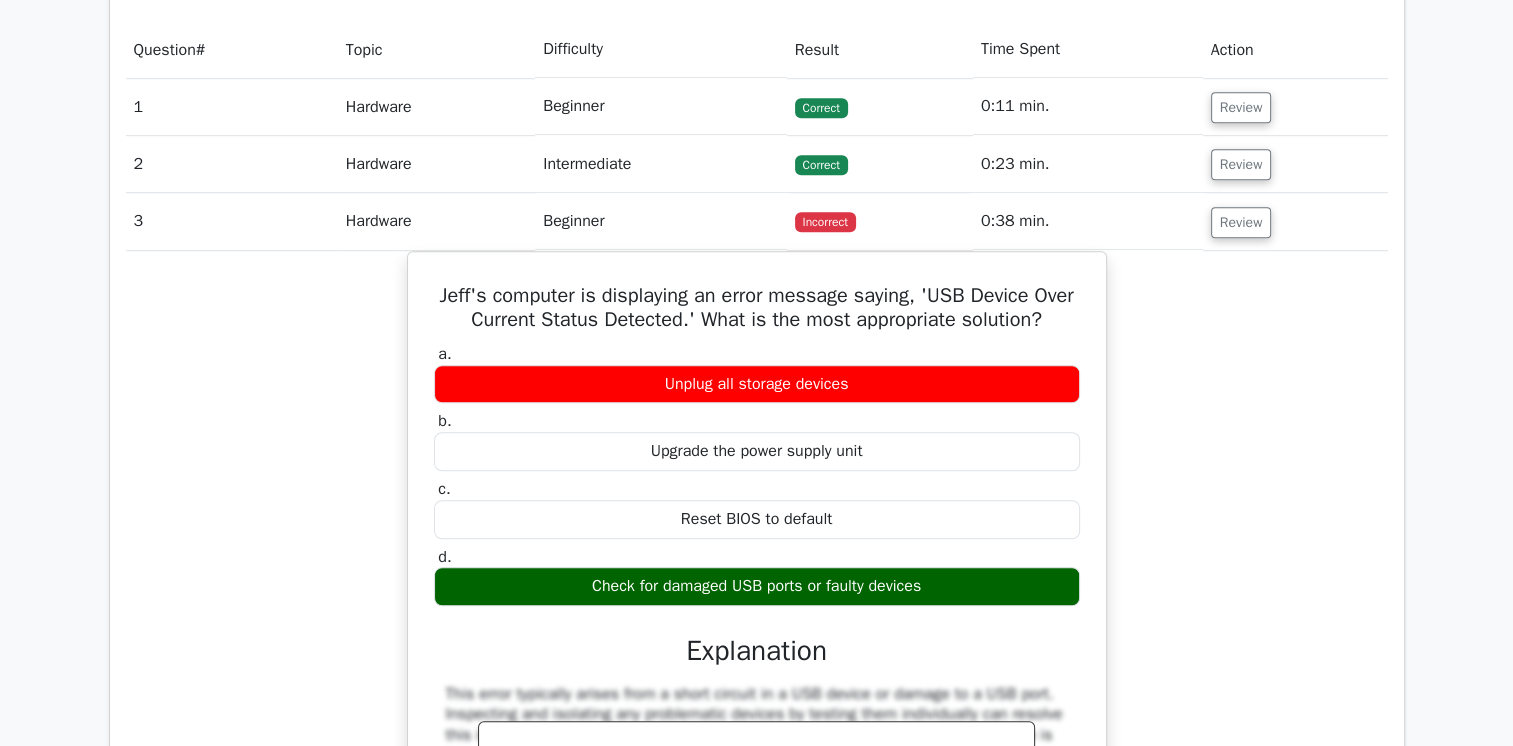 click on "[FIRST]'s computer is displaying an error message saying, 'USB Device Over Current Status Detected.' What is the most appropriate solution?
a.
Unplug all storage devices
b.
c. d." at bounding box center (757, 632) 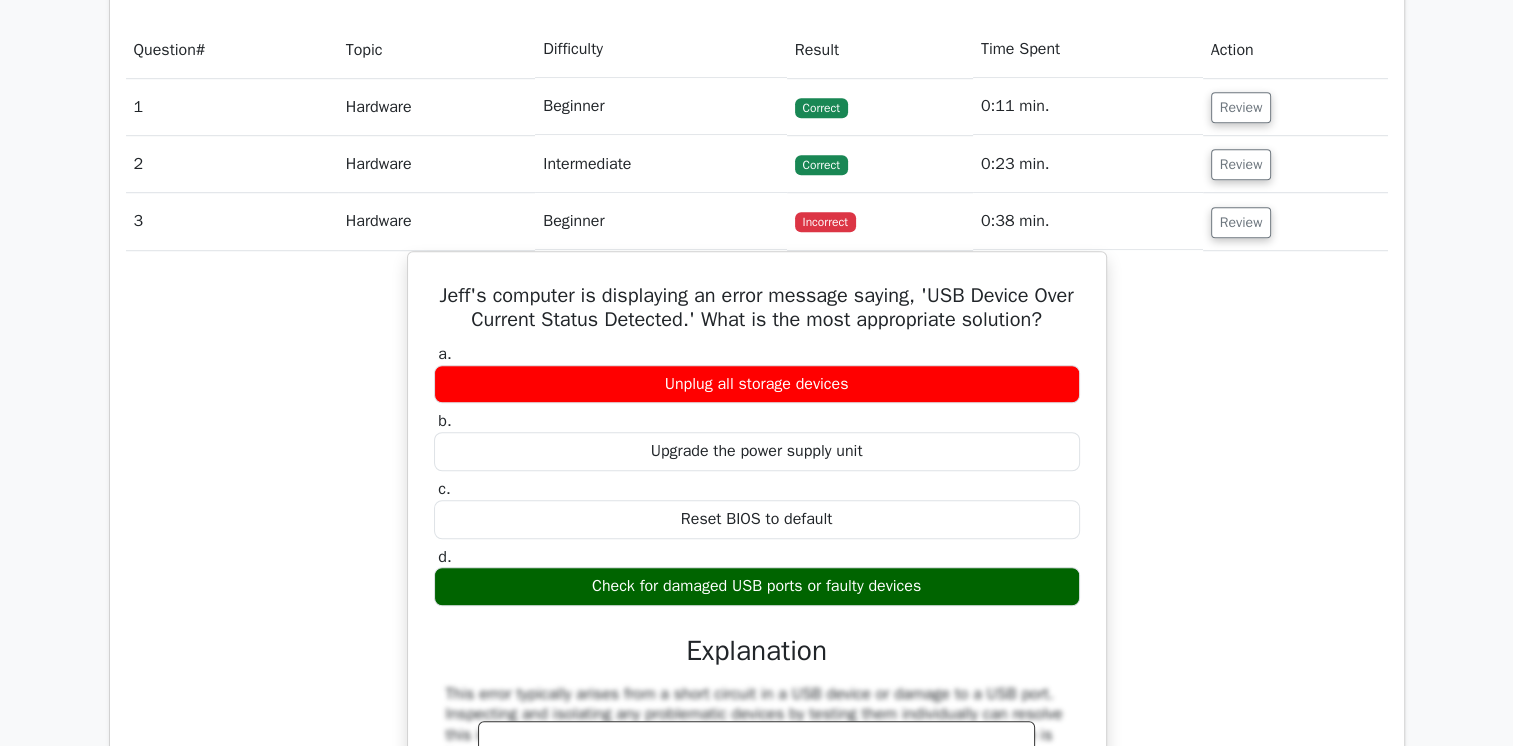 click on "[FIRST]'s computer is displaying an error message saying, 'USB Device Over Current Status Detected.' What is the most appropriate solution?
a.
Unplug all storage devices
b.
c. d." at bounding box center (757, 632) 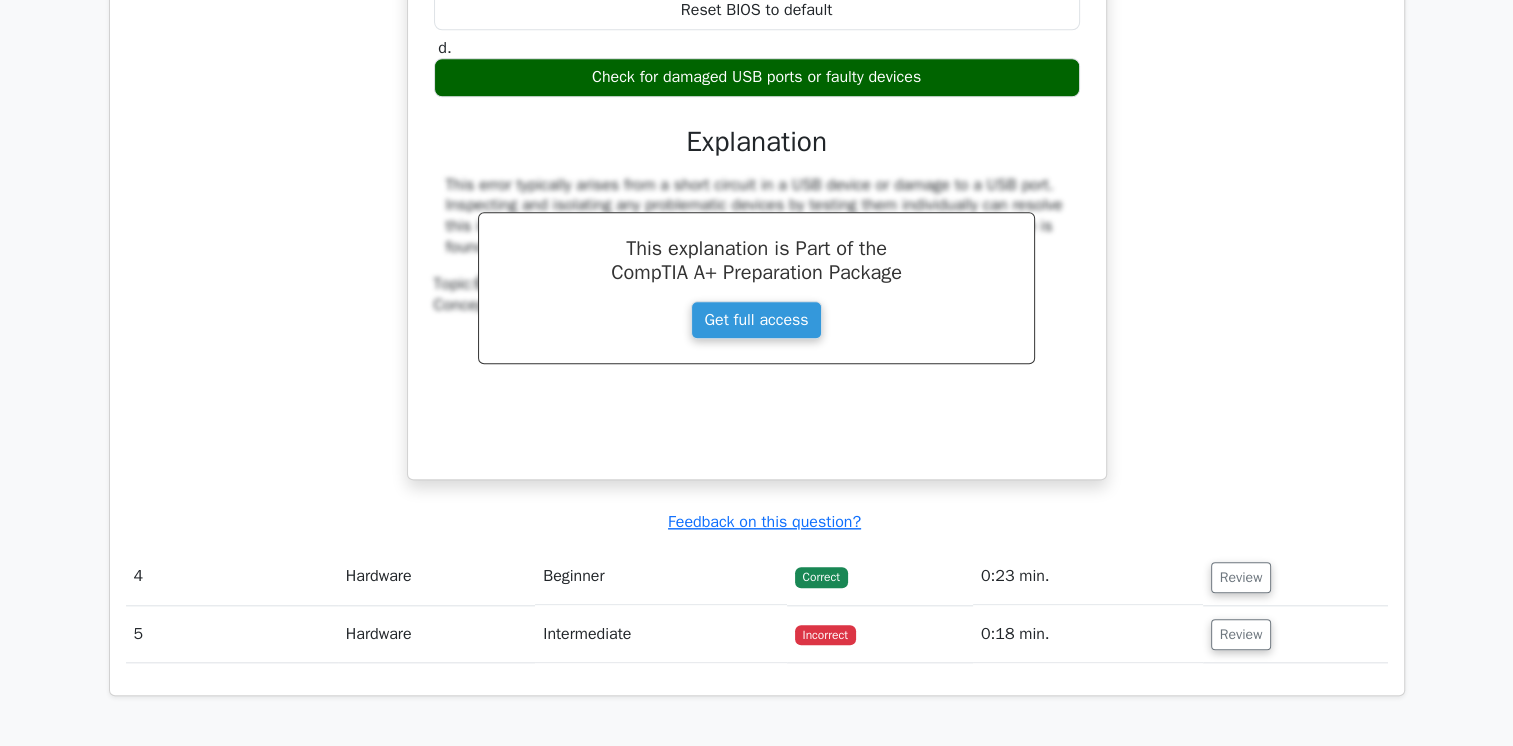 scroll, scrollTop: 1864, scrollLeft: 0, axis: vertical 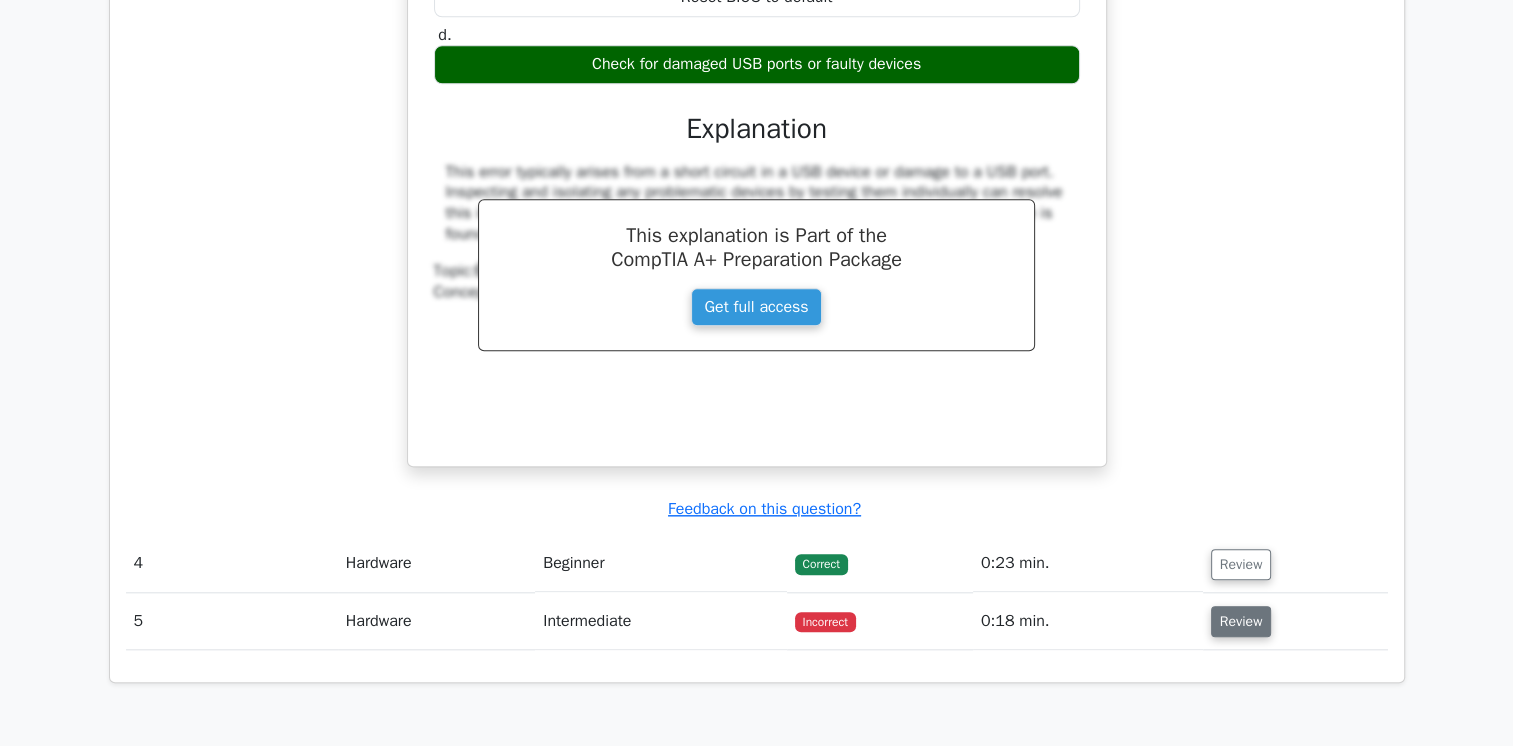 click on "Review" at bounding box center [1241, 621] 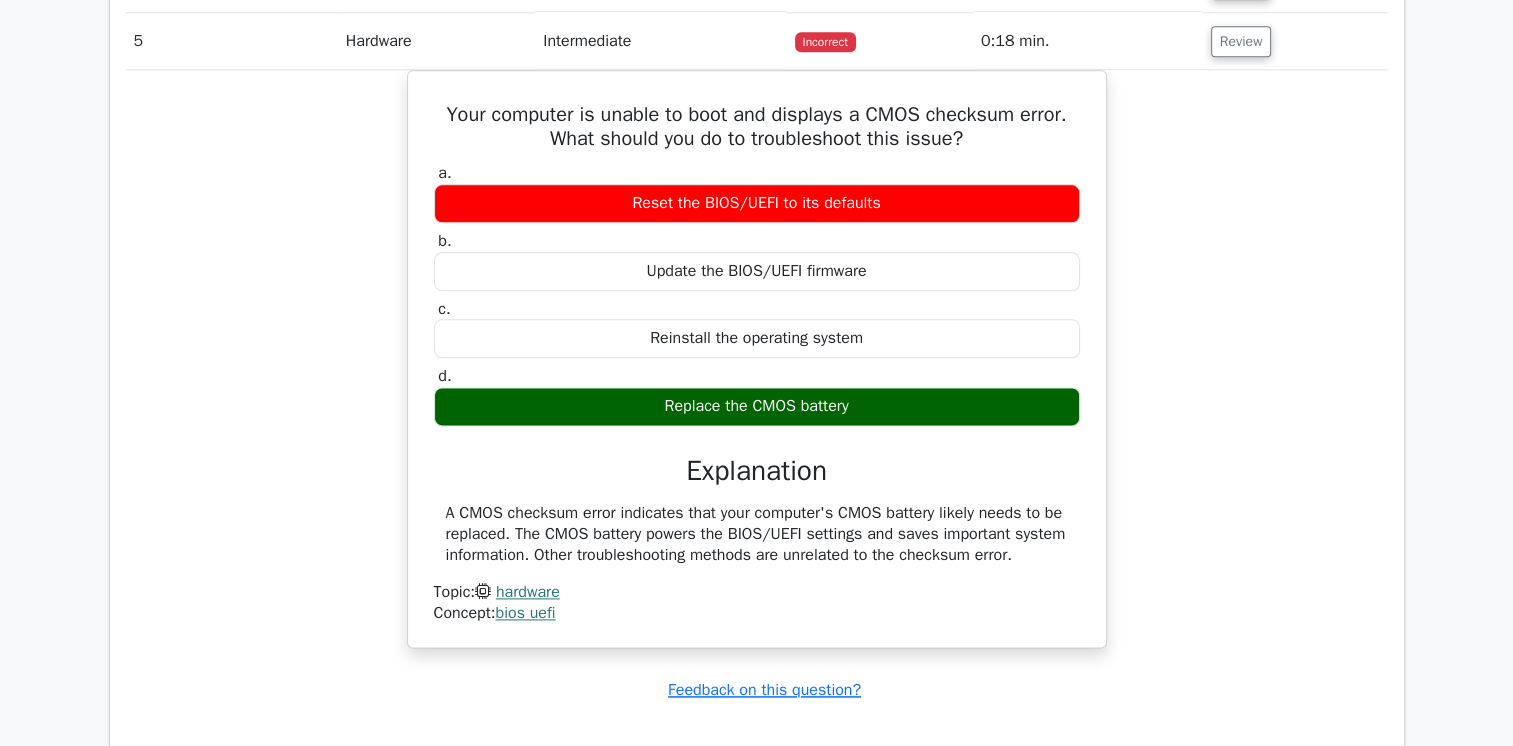 scroll, scrollTop: 2533, scrollLeft: 0, axis: vertical 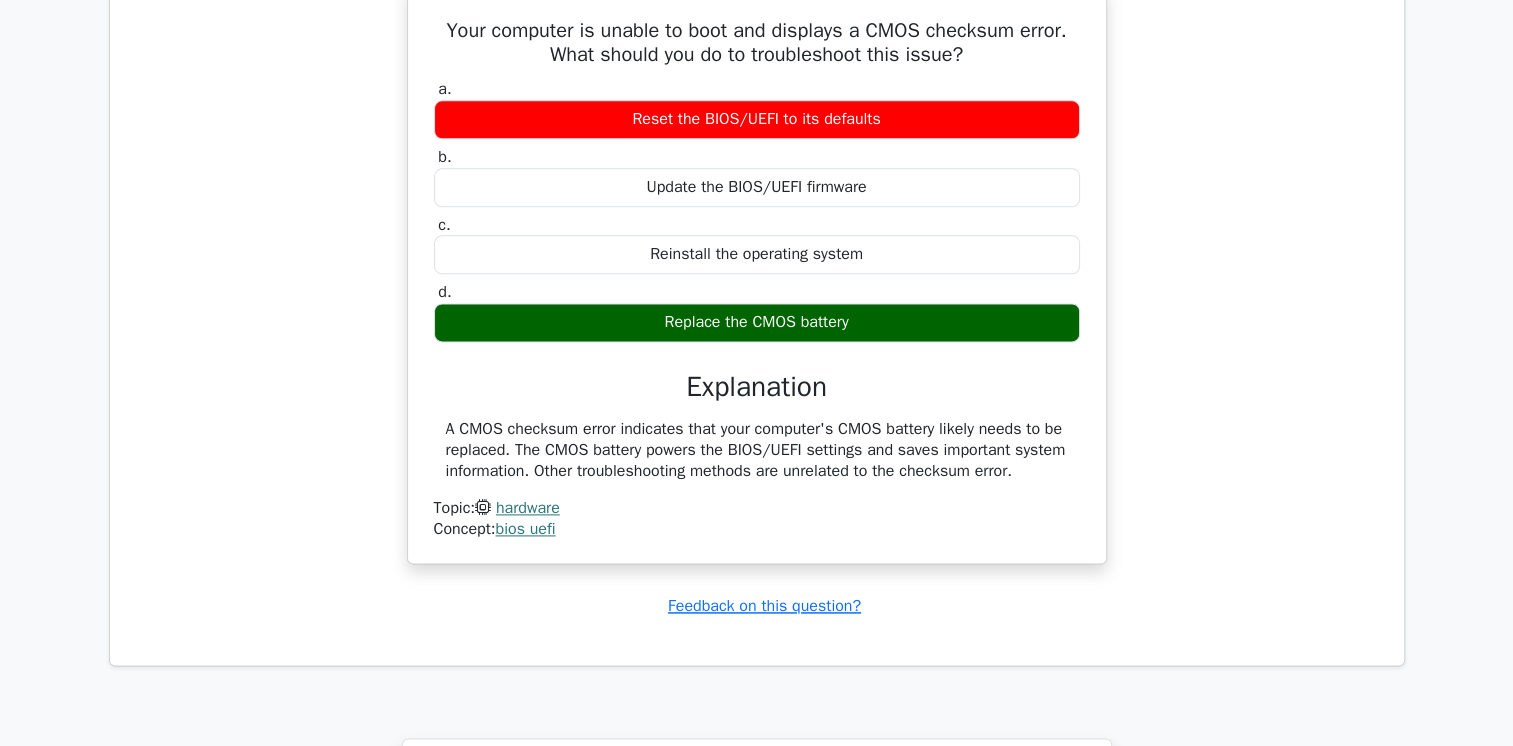 click on "image/svg+xml
Go Premium
CompTIA A+ Preparation Package (2025)
4902 Superior-grade  CompTIA A+ practice questions.
Accelerated Mastery: Deep dive into critical topics to fast-track your mastery.
Bonus:" at bounding box center [756, -600] 